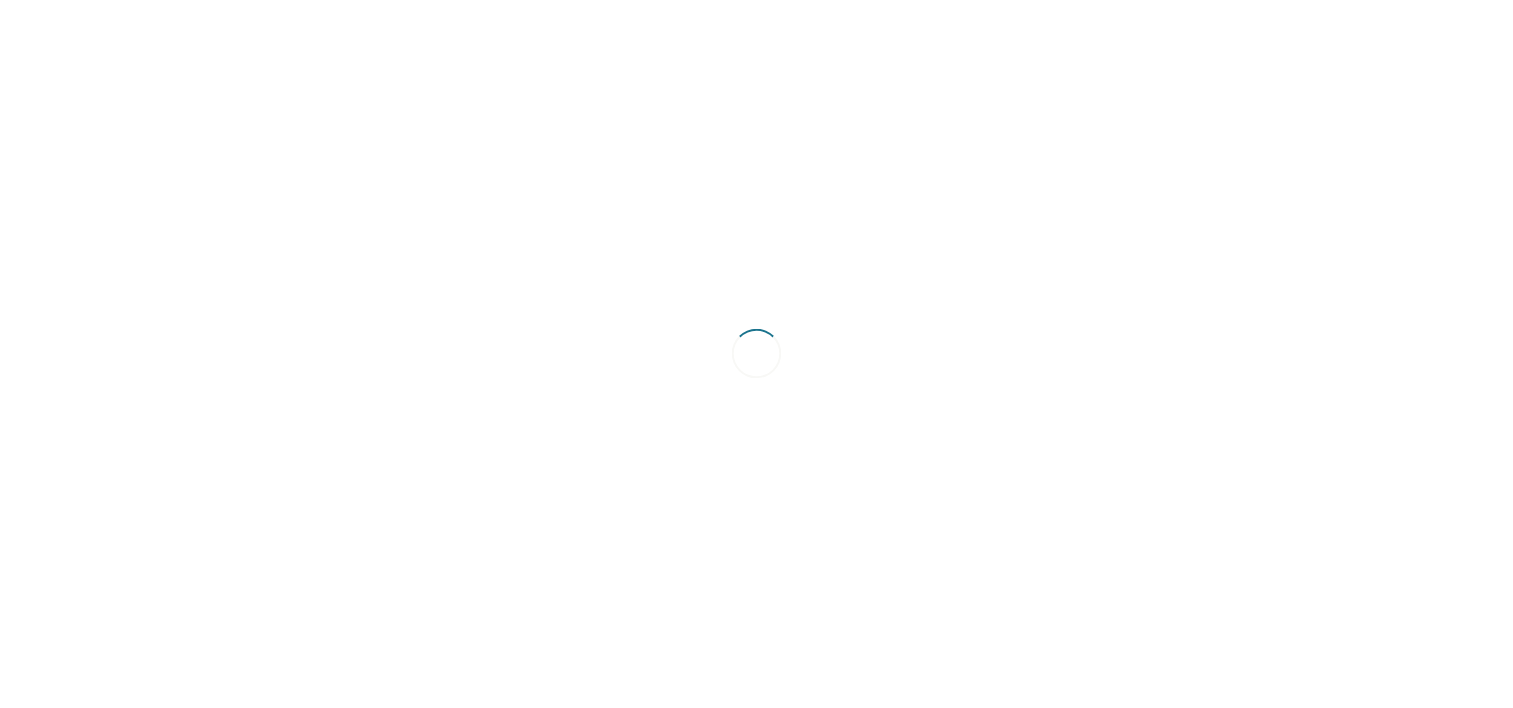 scroll, scrollTop: 0, scrollLeft: 0, axis: both 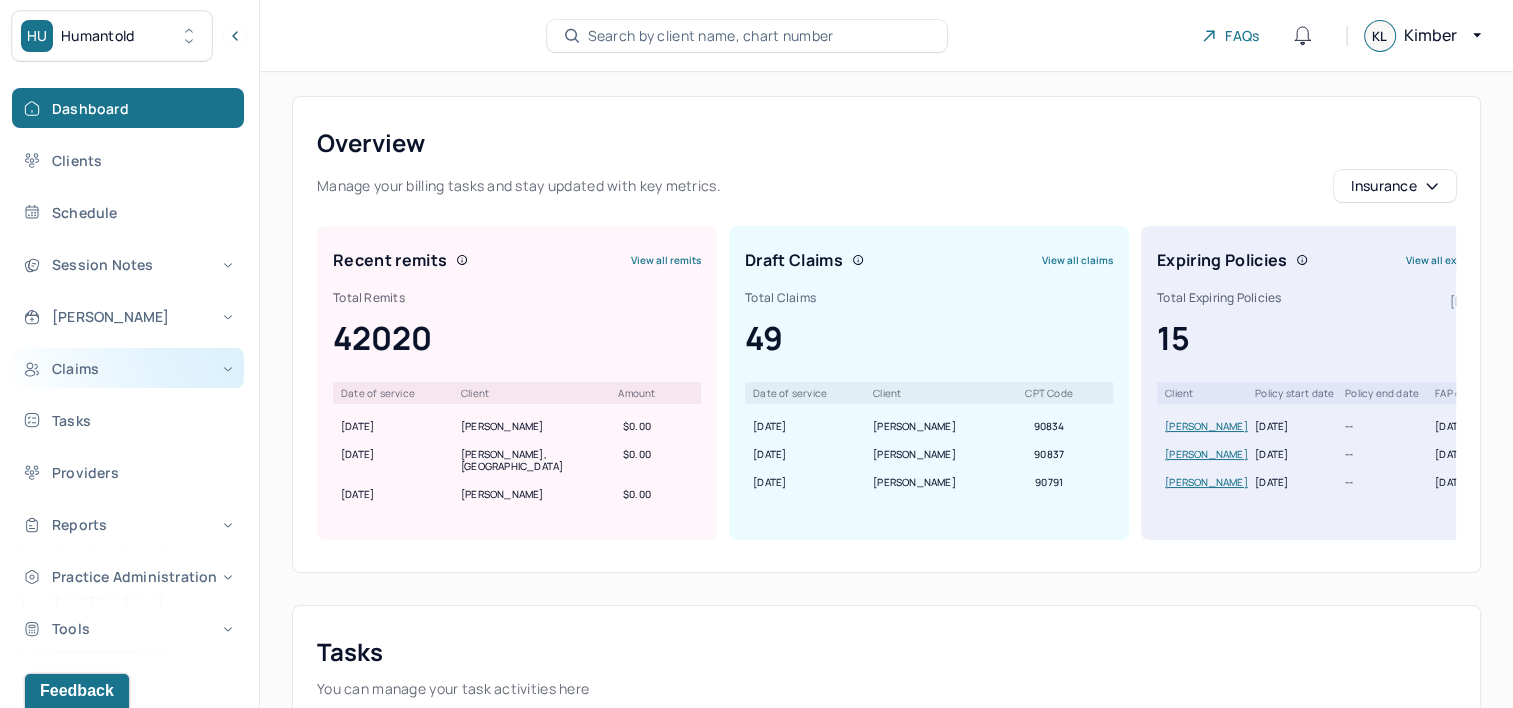 click on "Claims" at bounding box center [128, 368] 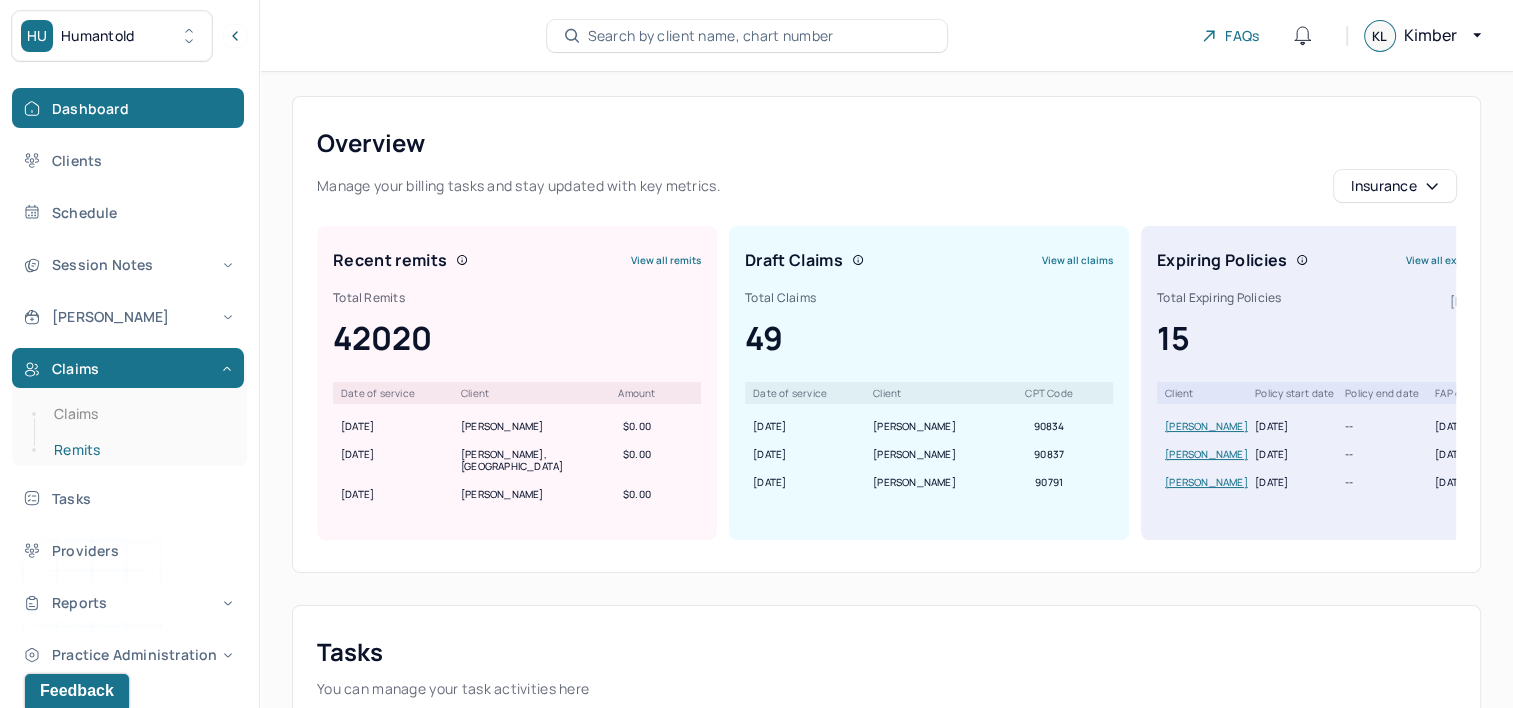 click on "Remits" at bounding box center [139, 450] 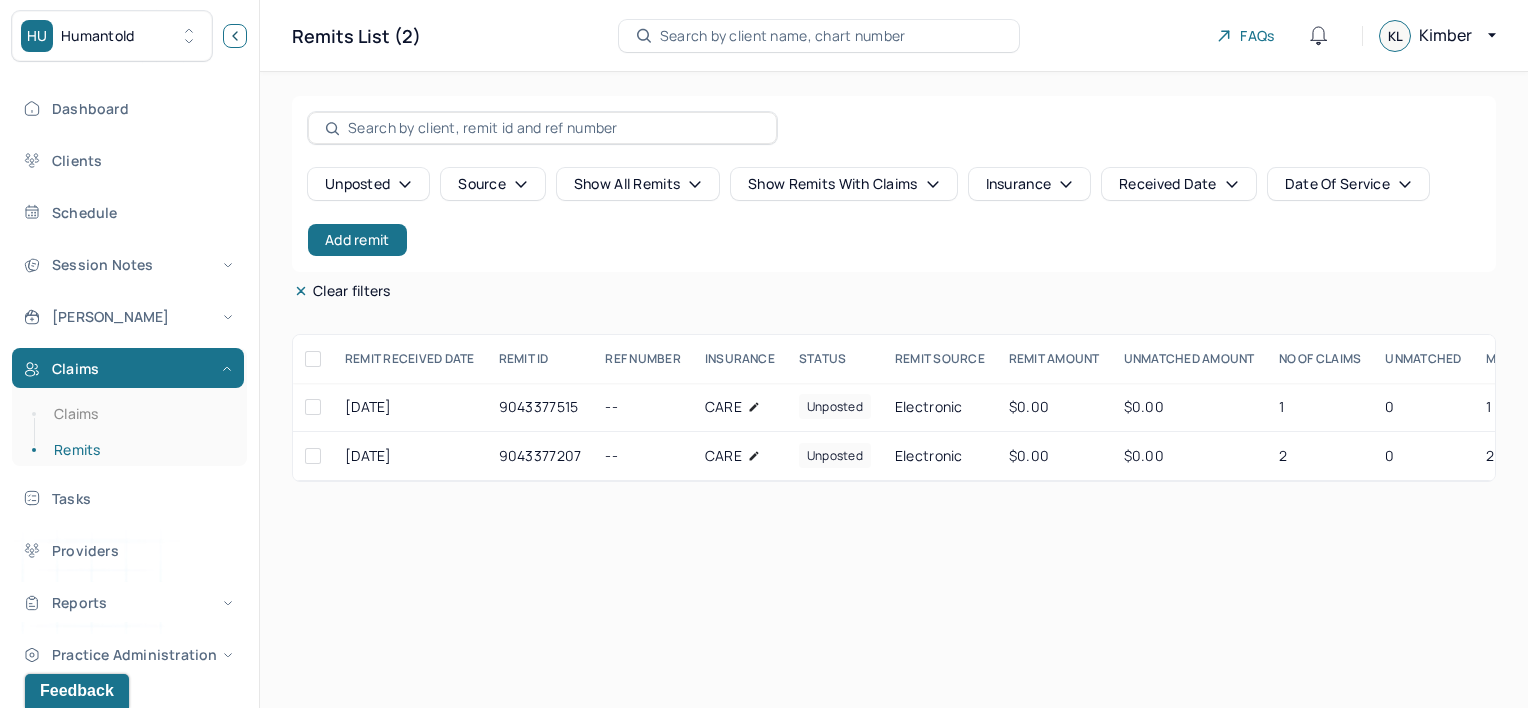 click 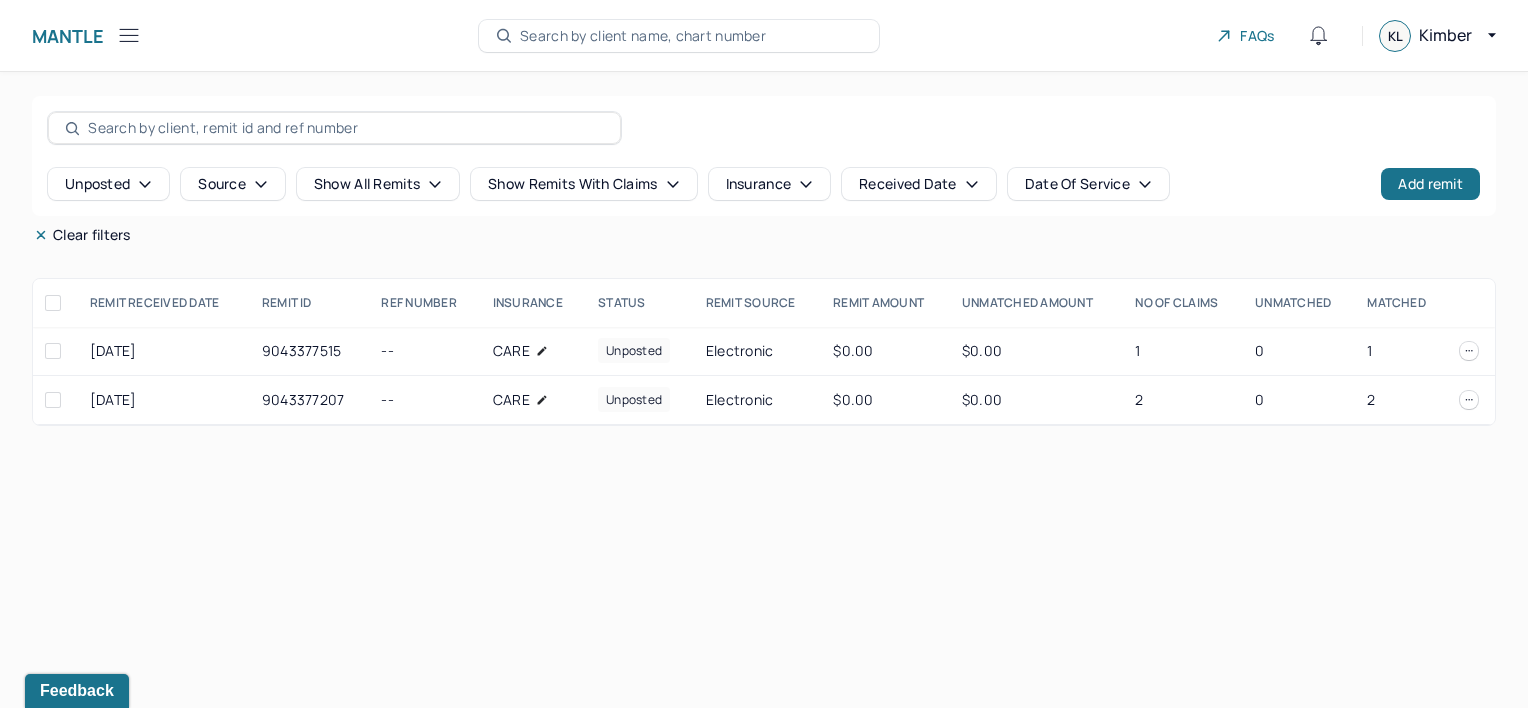 type 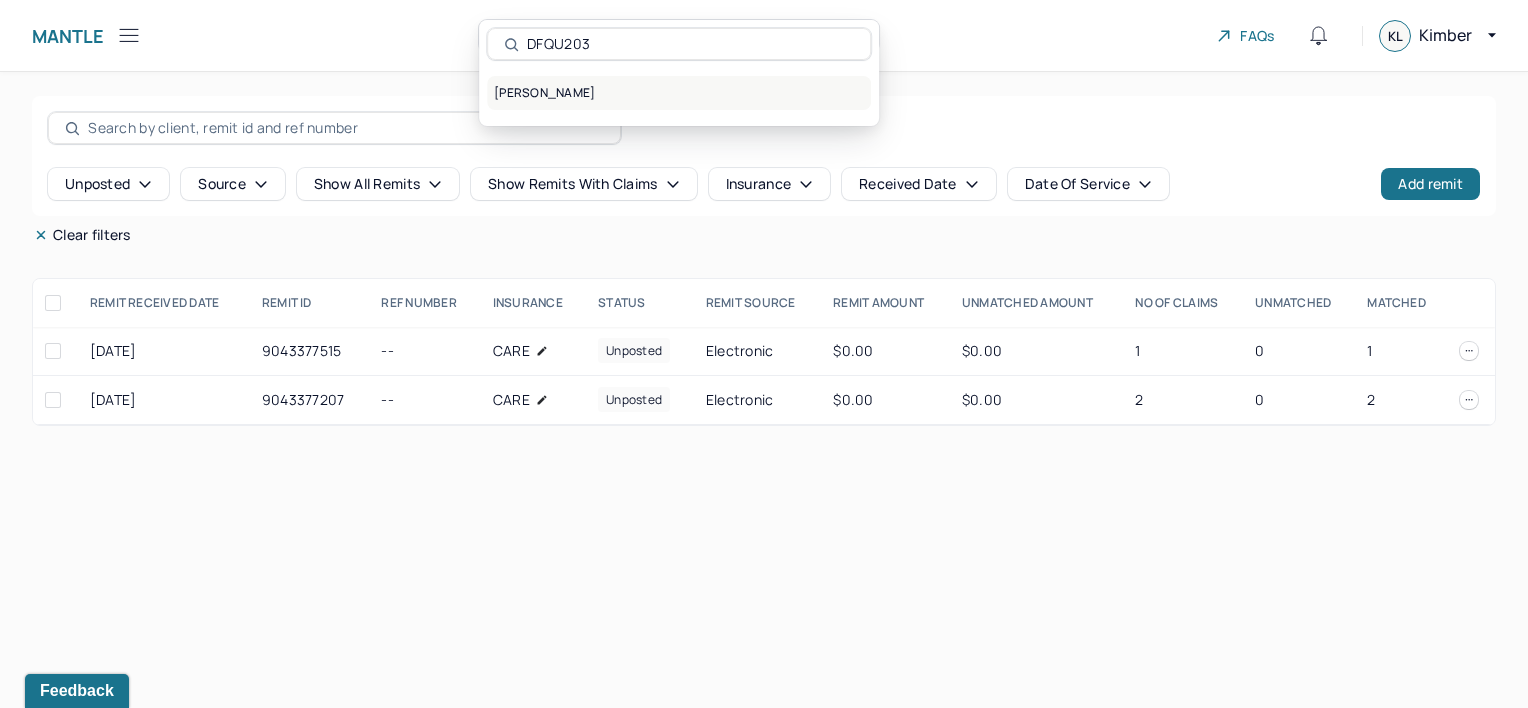 type on "DFQU203" 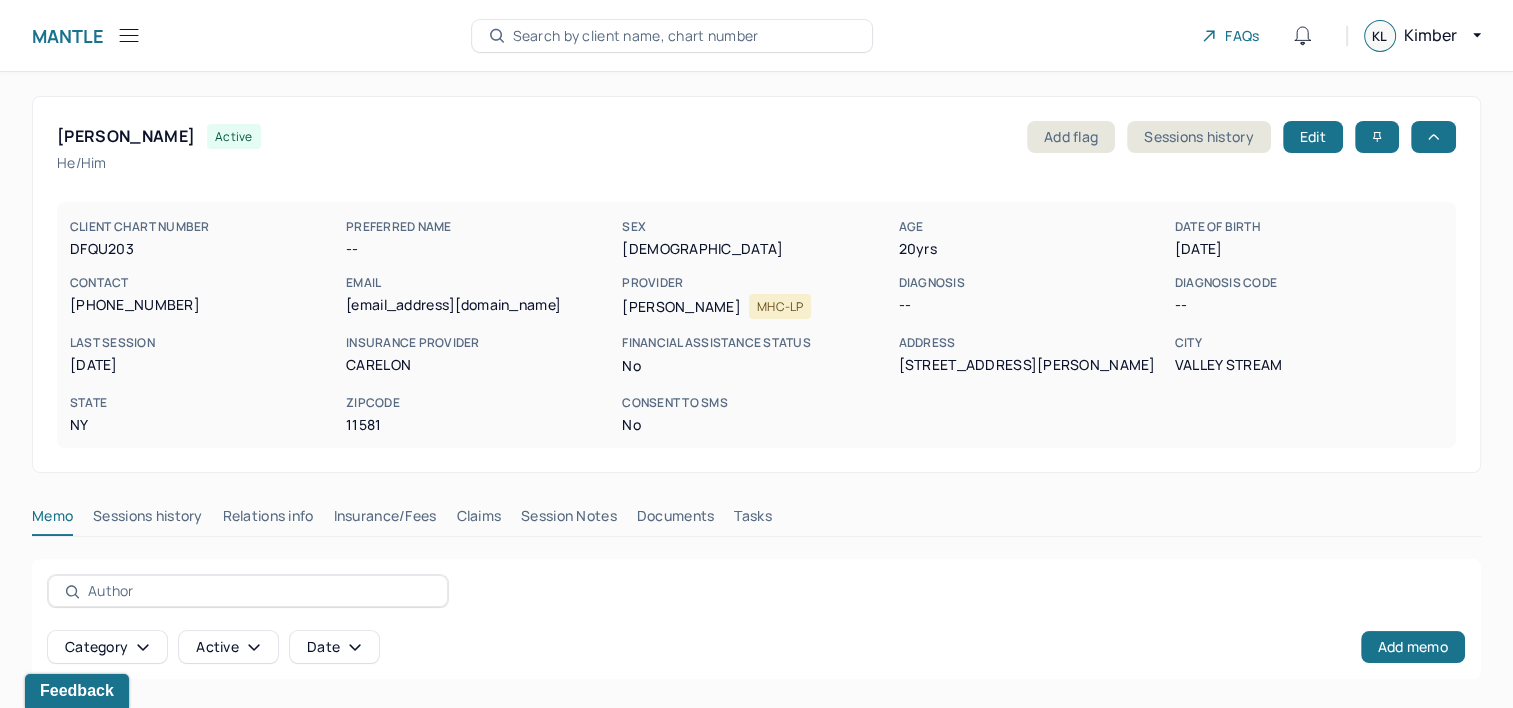 click on "Search by client name, chart number" at bounding box center (636, 36) 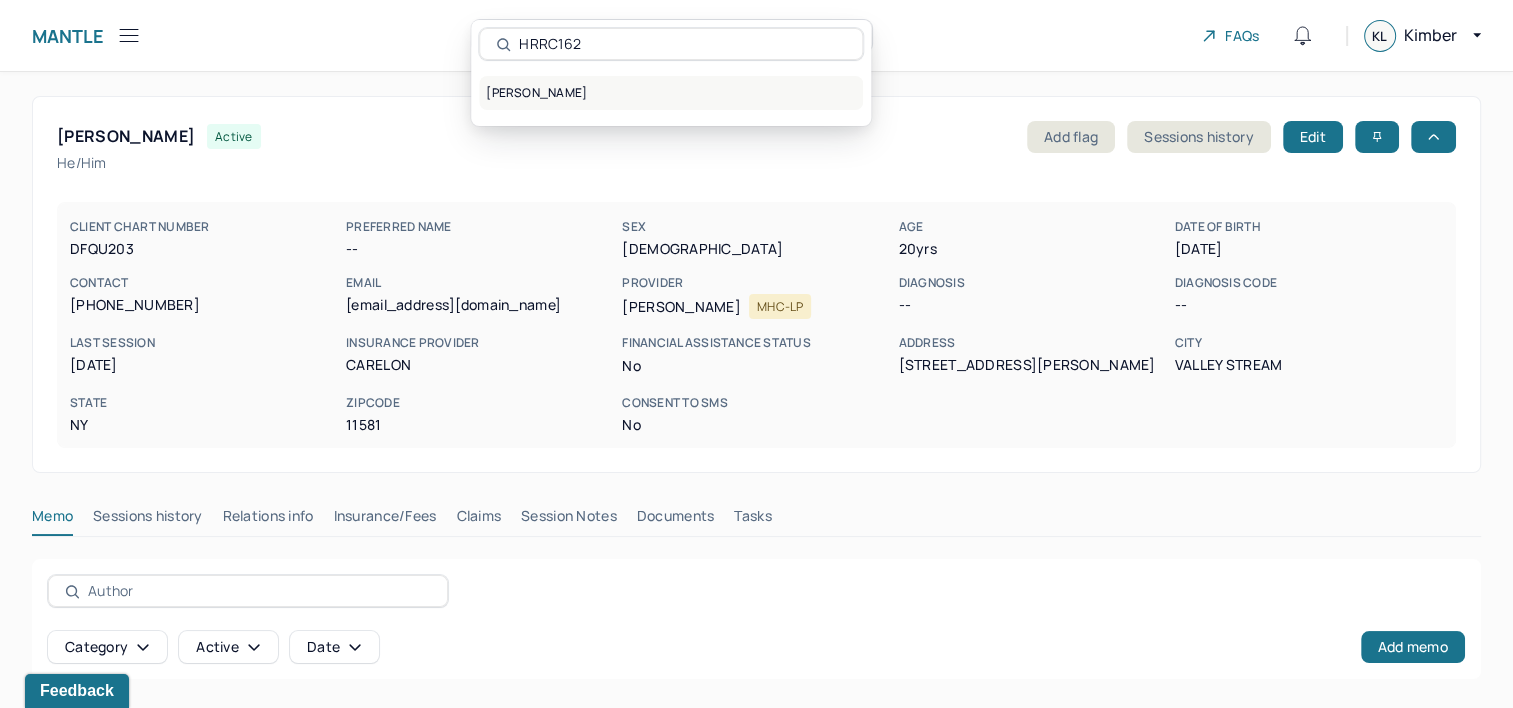 type on "HRRC162" 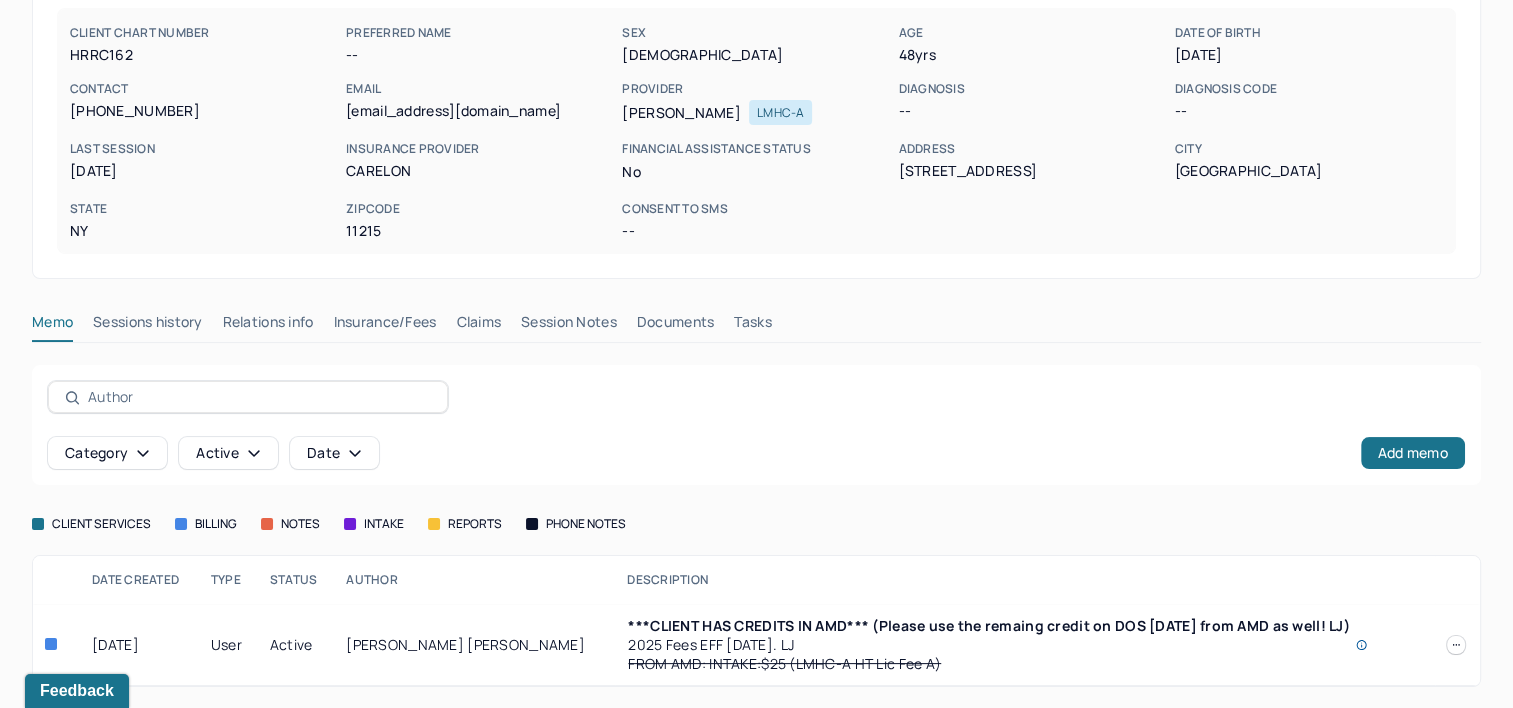 scroll, scrollTop: 220, scrollLeft: 0, axis: vertical 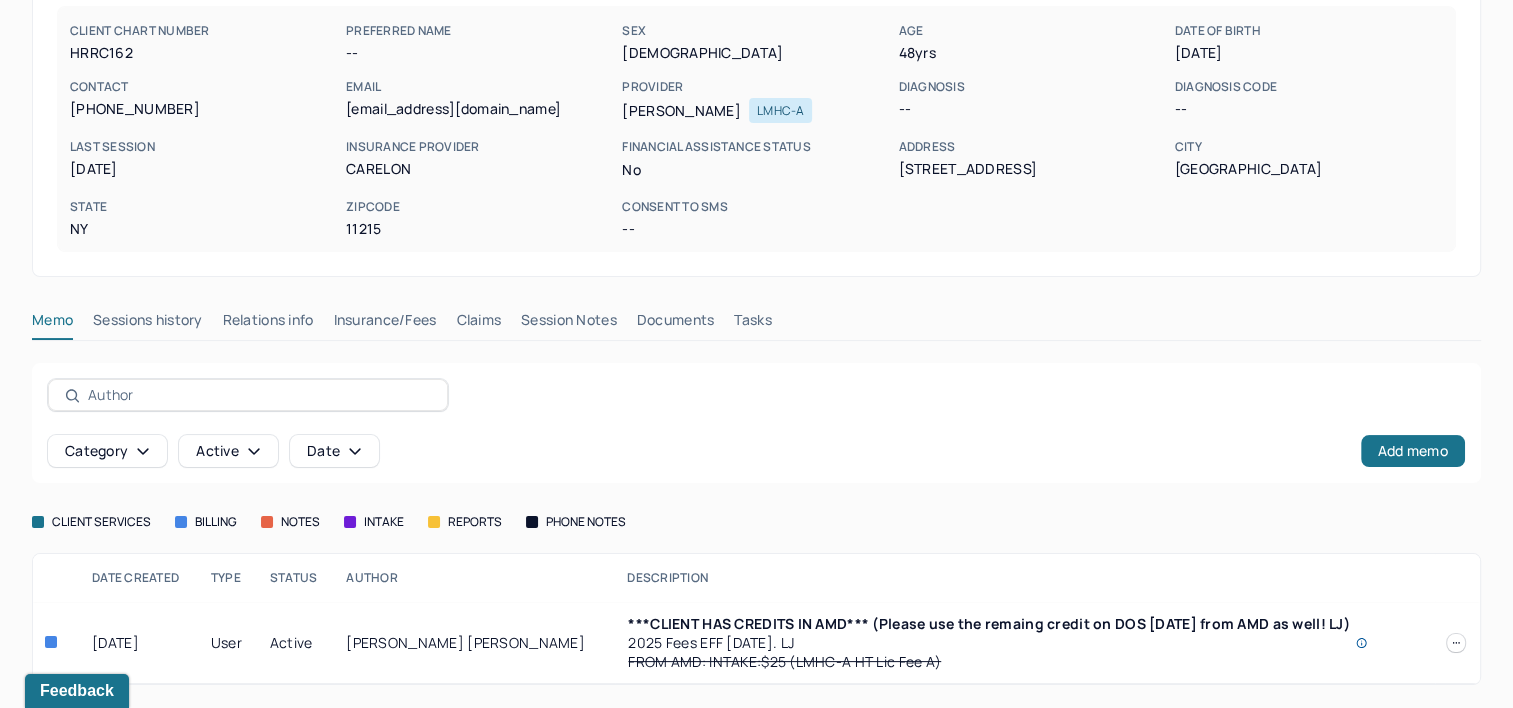 click on "Claims" at bounding box center (478, 324) 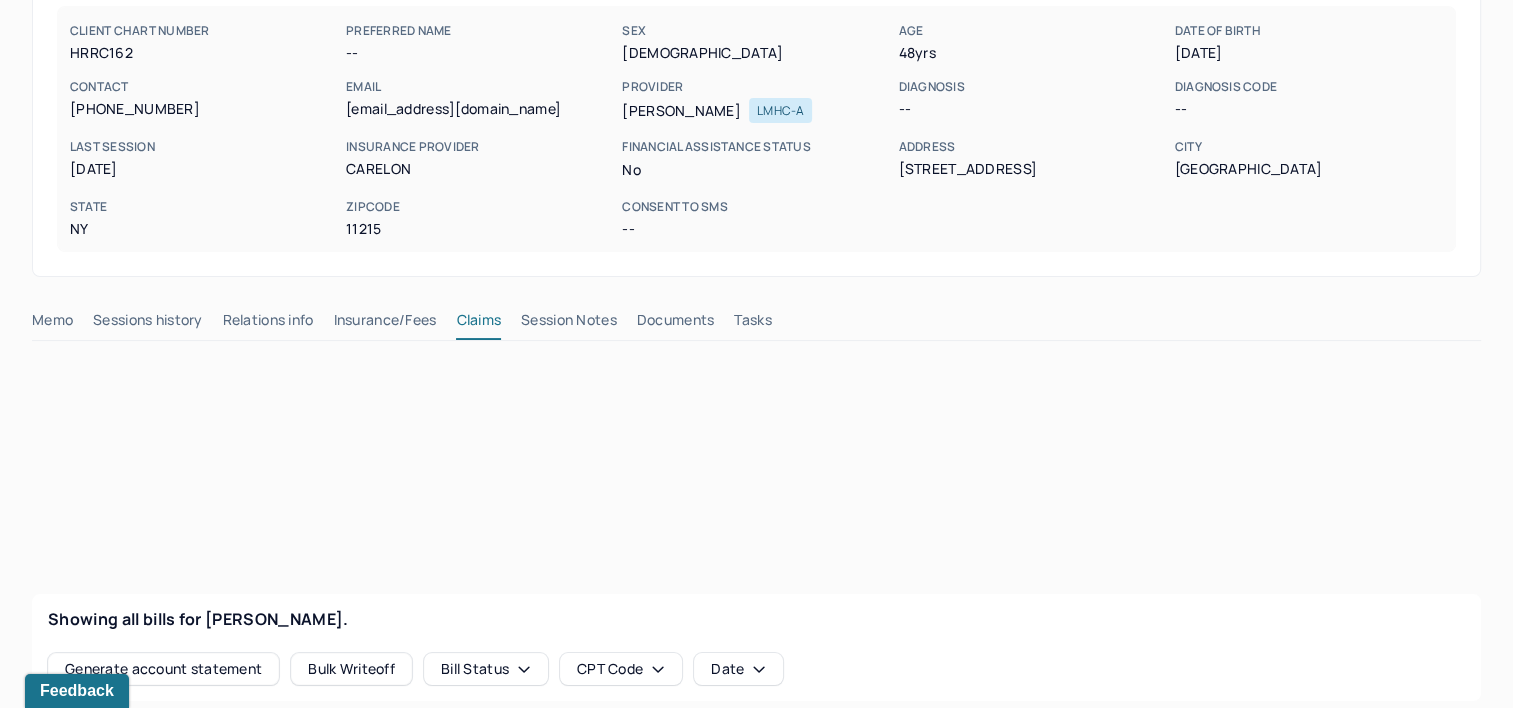 click on "Memo" at bounding box center (52, 324) 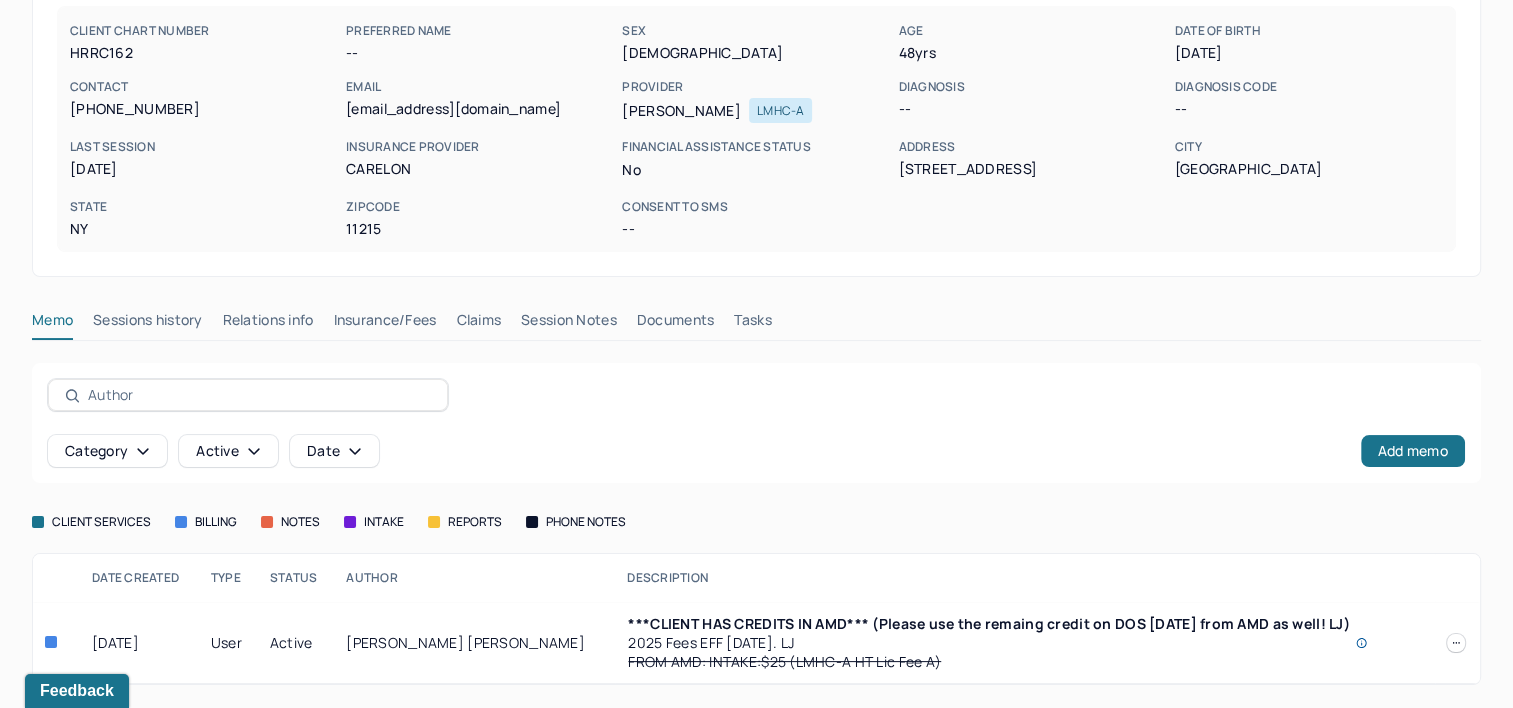 scroll, scrollTop: 220, scrollLeft: 0, axis: vertical 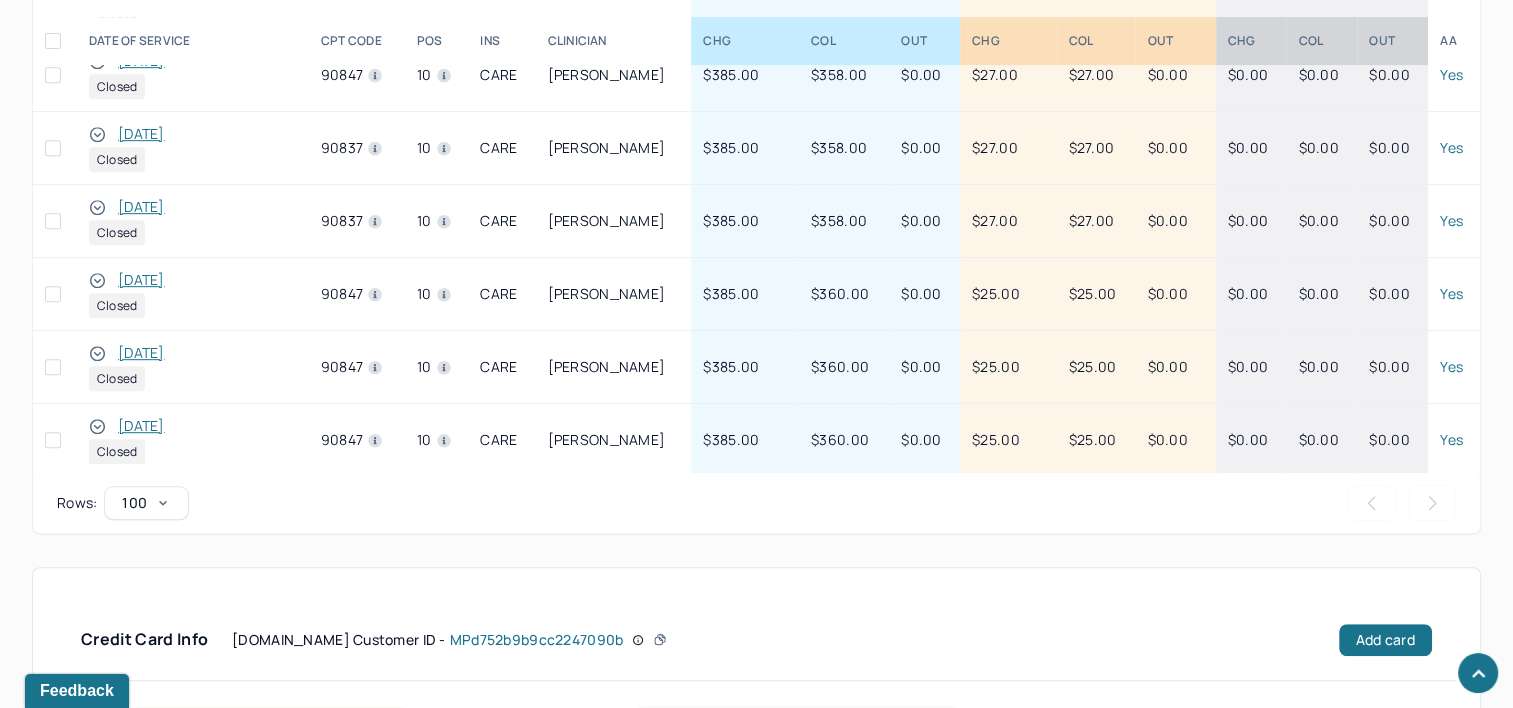 click 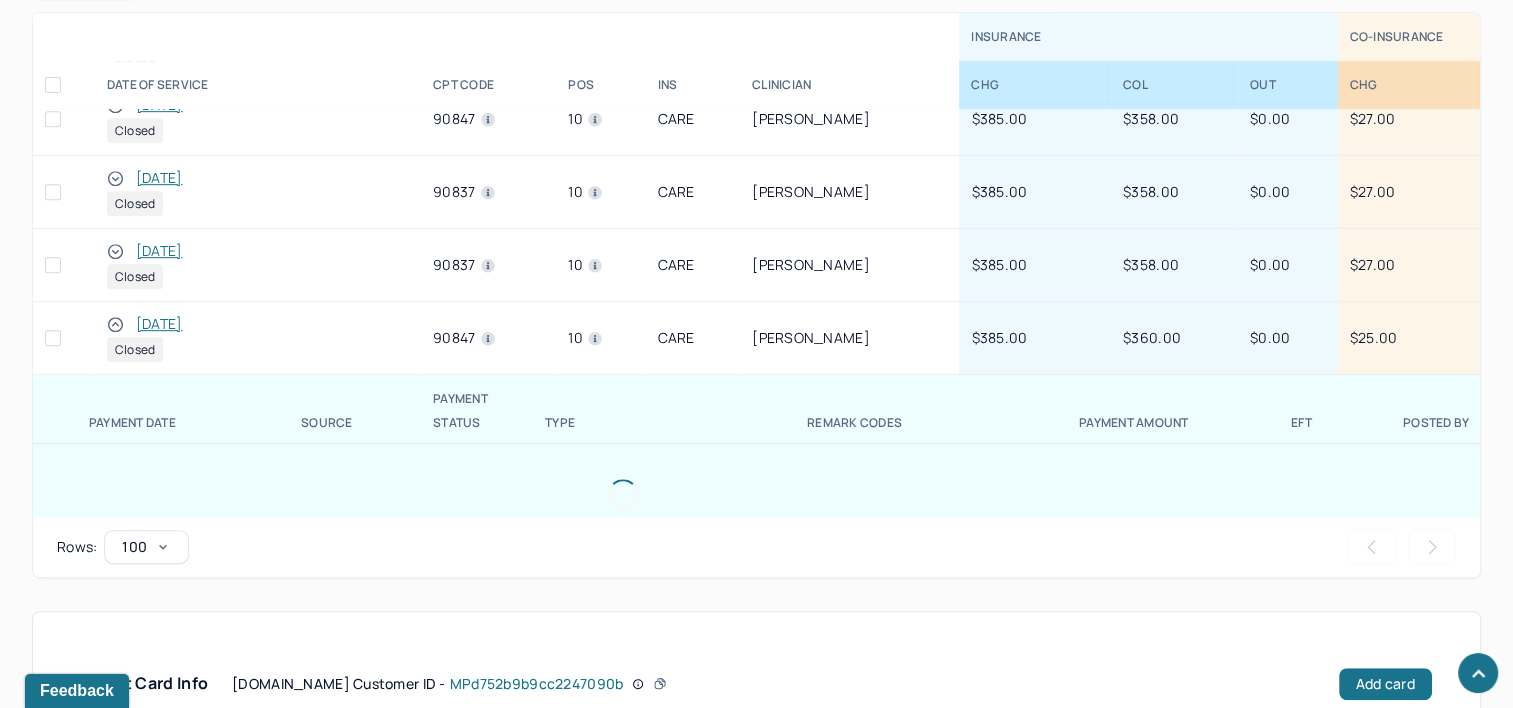 scroll, scrollTop: 1064, scrollLeft: 0, axis: vertical 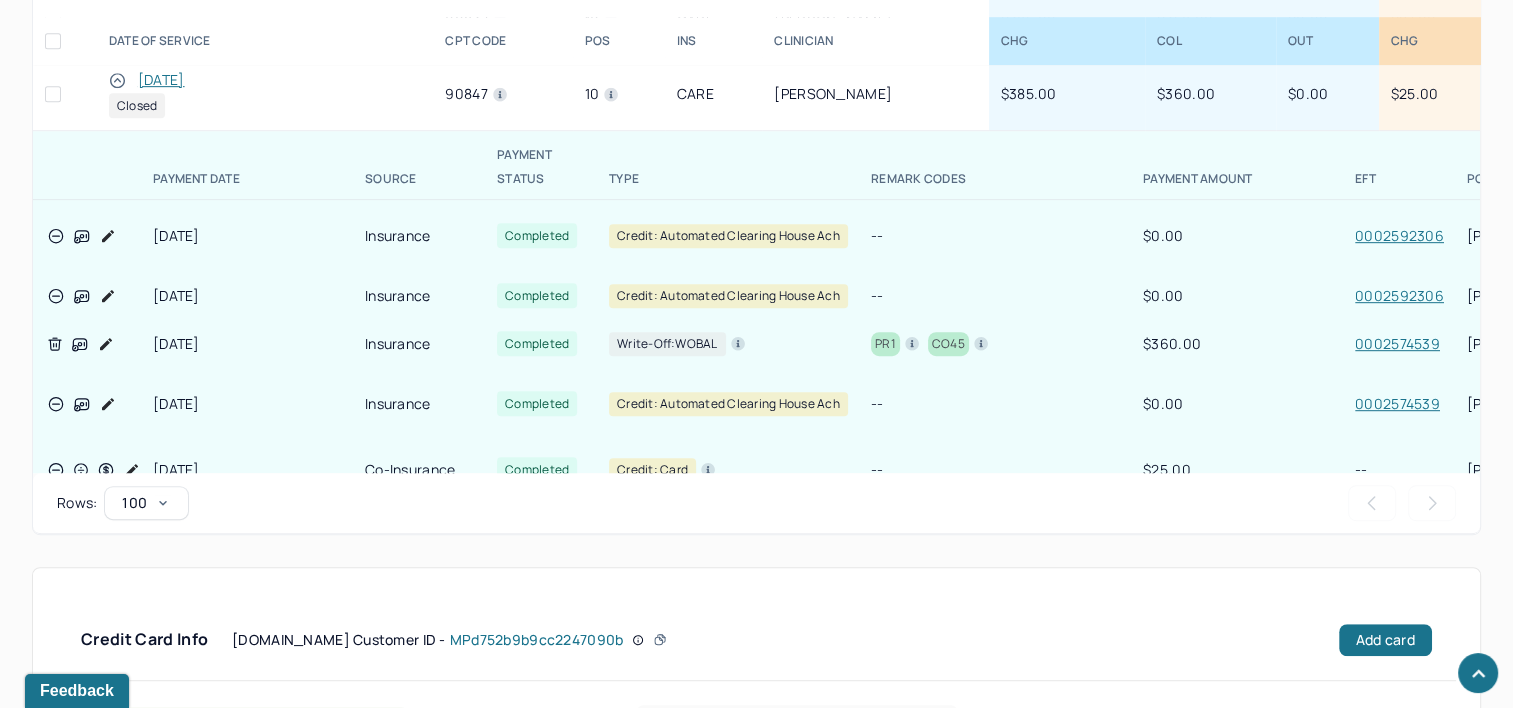click on "[DATE]" at bounding box center (161, 80) 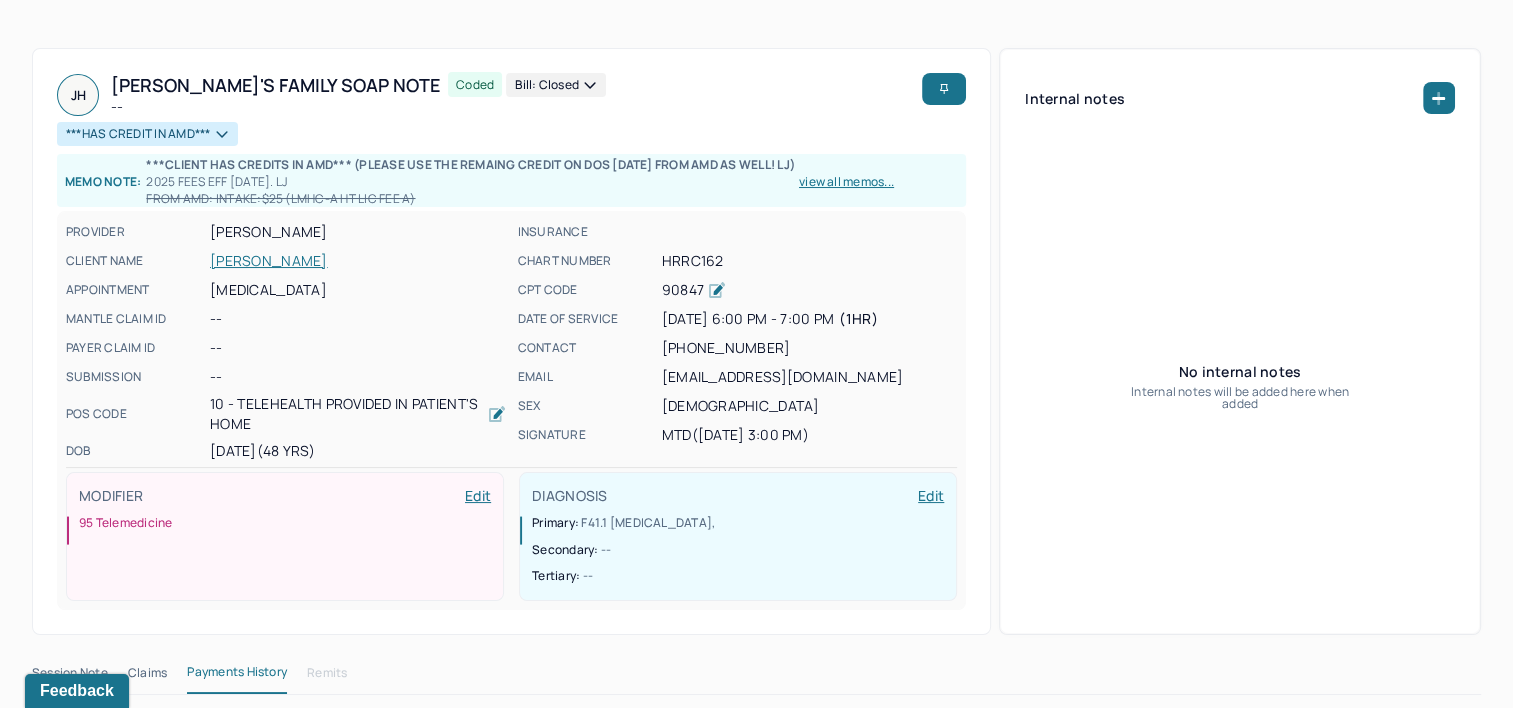 scroll, scrollTop: 0, scrollLeft: 0, axis: both 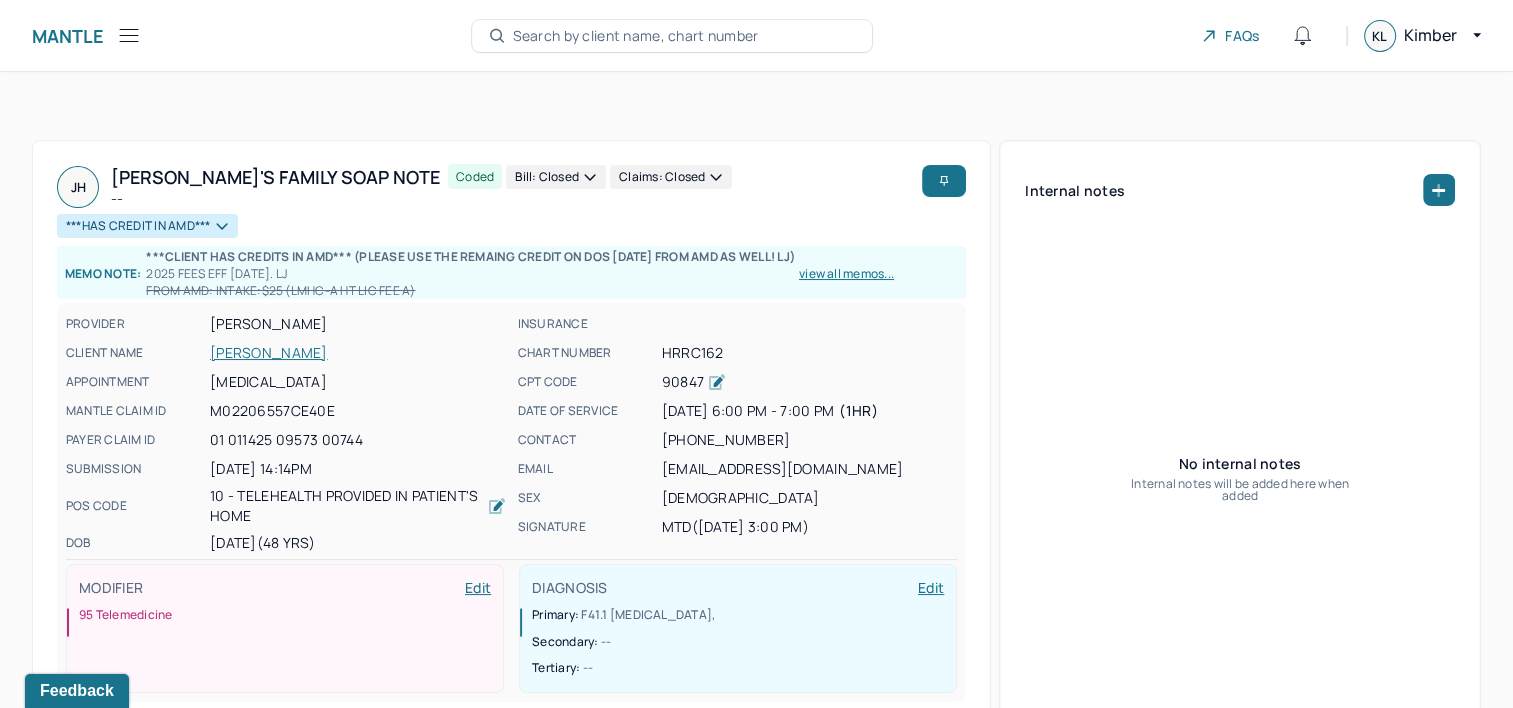 click on "Bill: Closed" at bounding box center (556, 177) 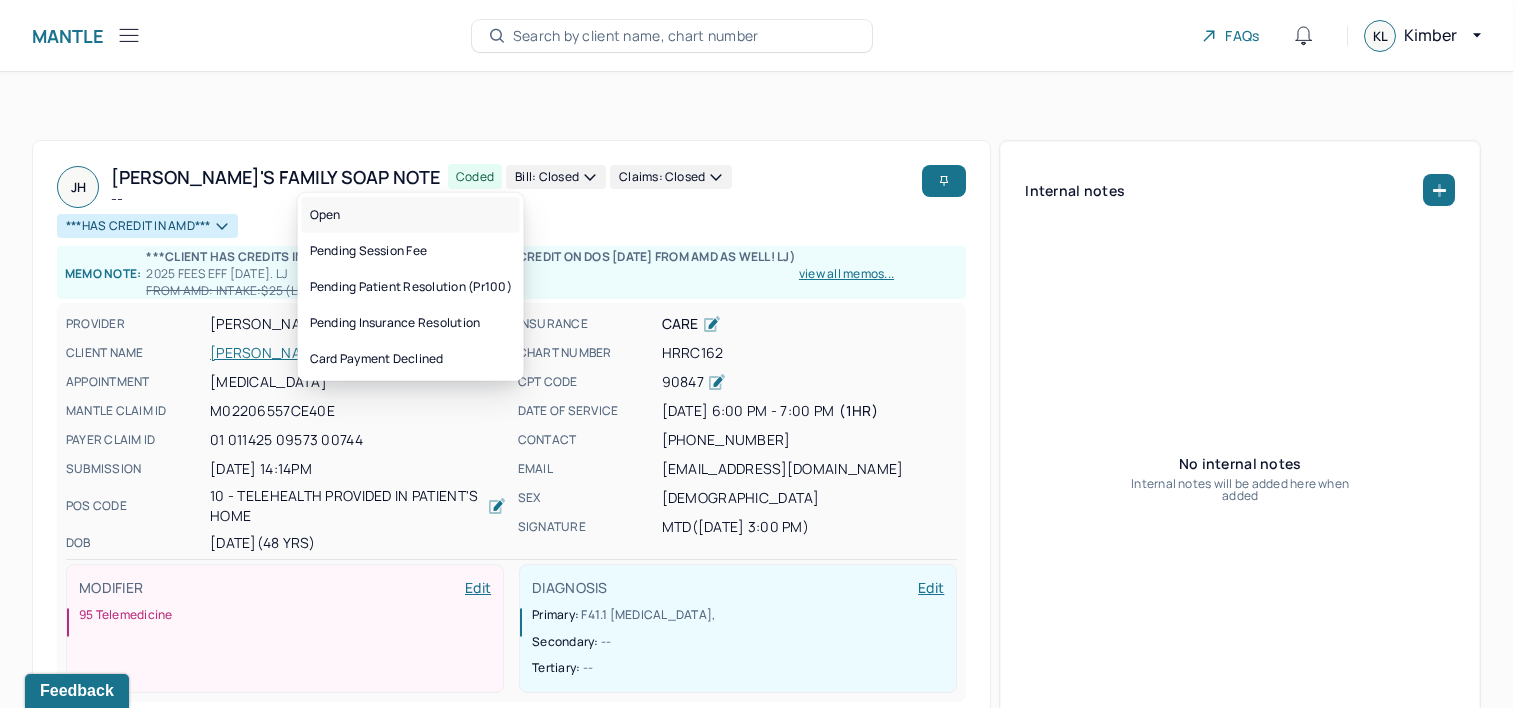 click on "Open" at bounding box center [411, 215] 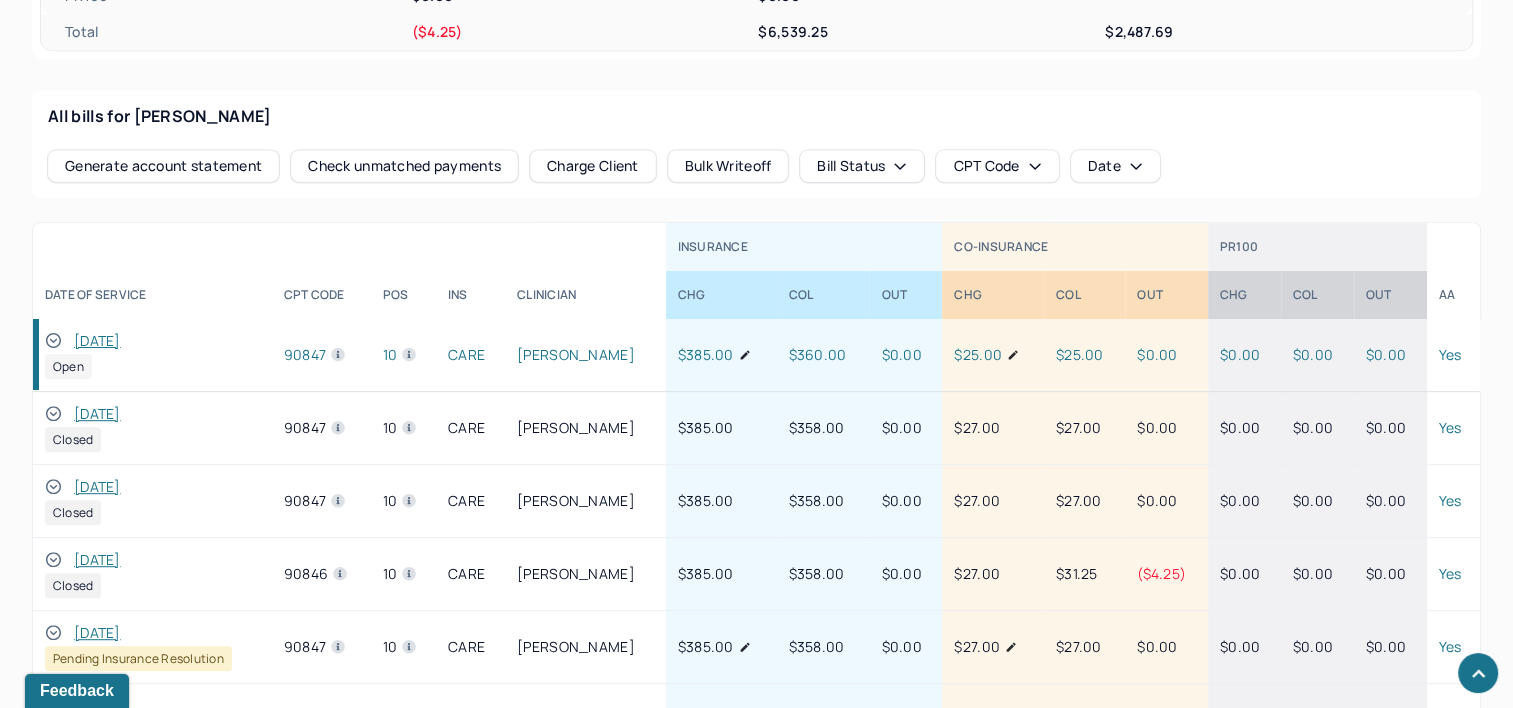 scroll, scrollTop: 1000, scrollLeft: 0, axis: vertical 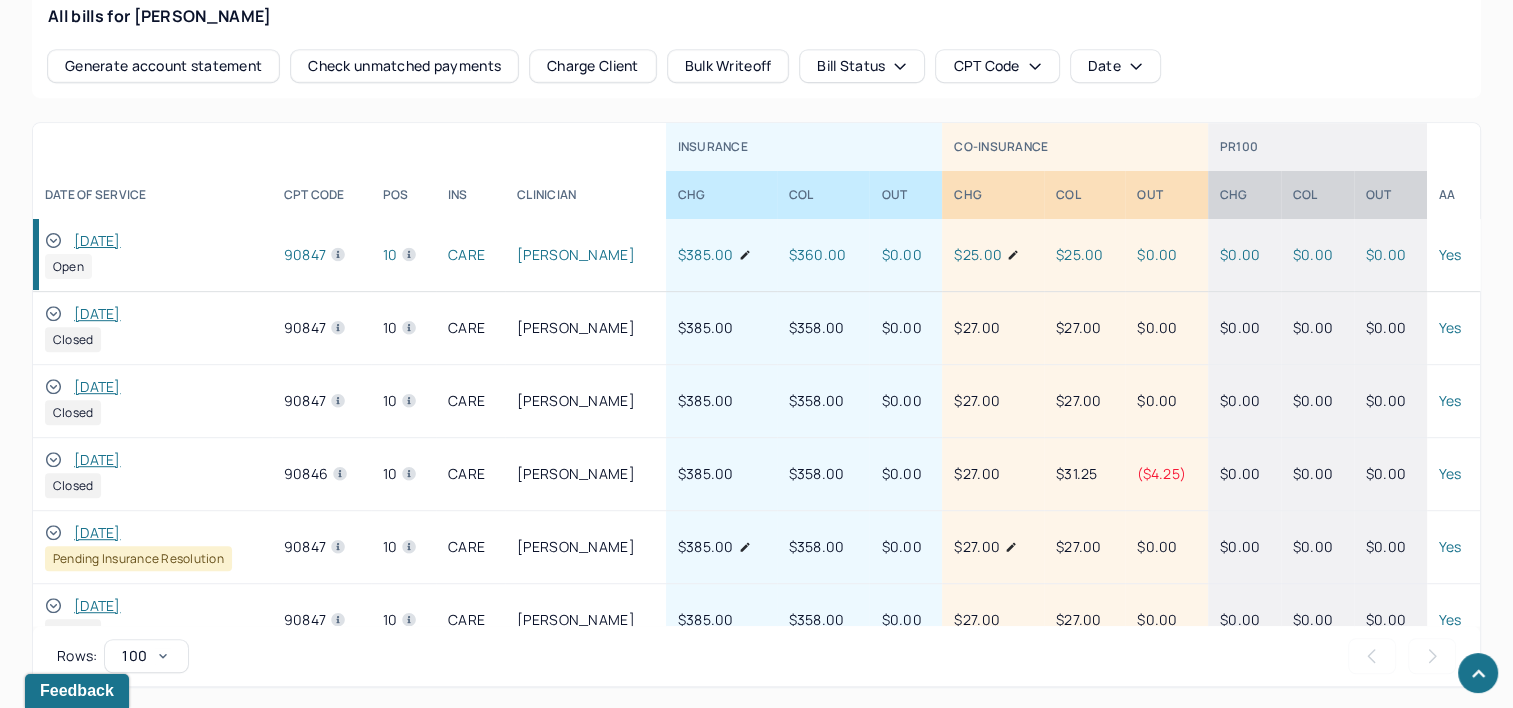 click 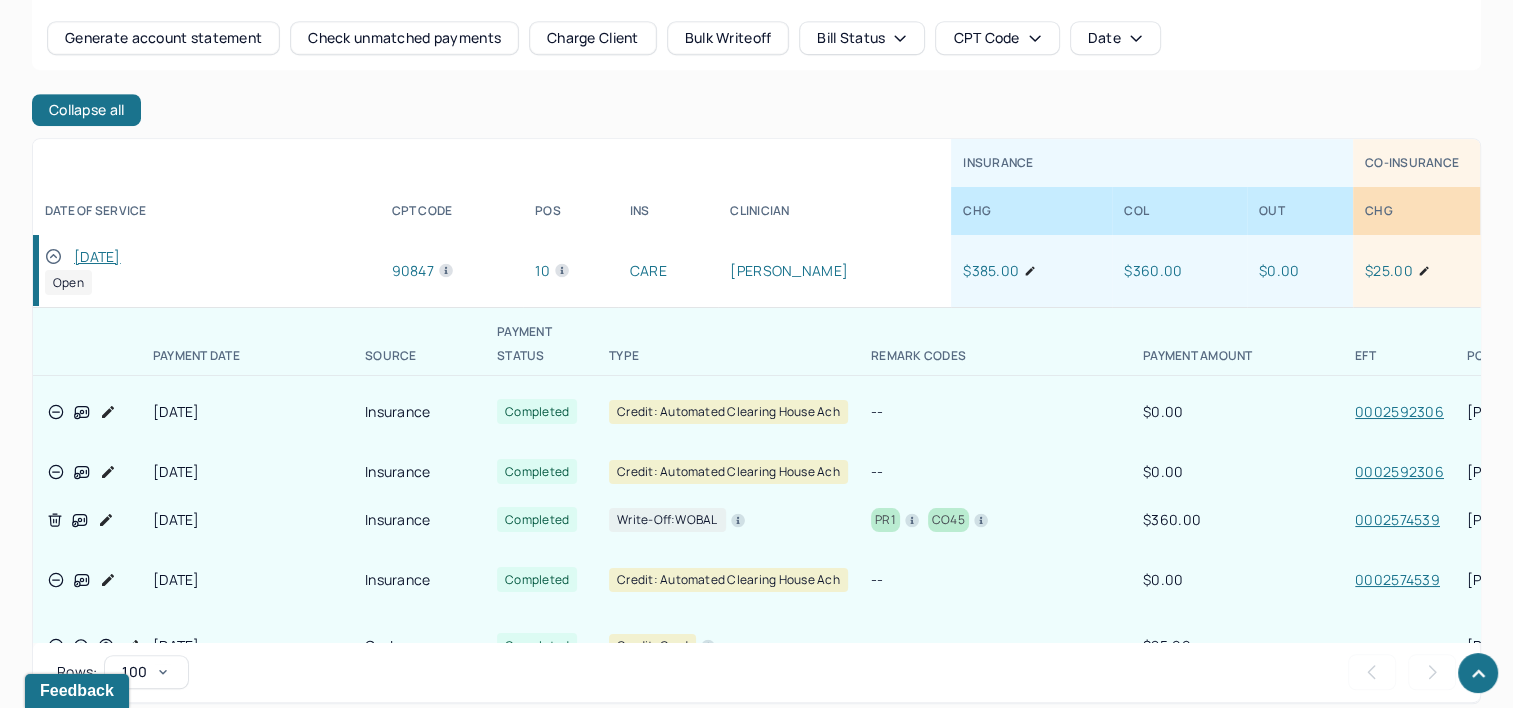 scroll, scrollTop: 1140, scrollLeft: 0, axis: vertical 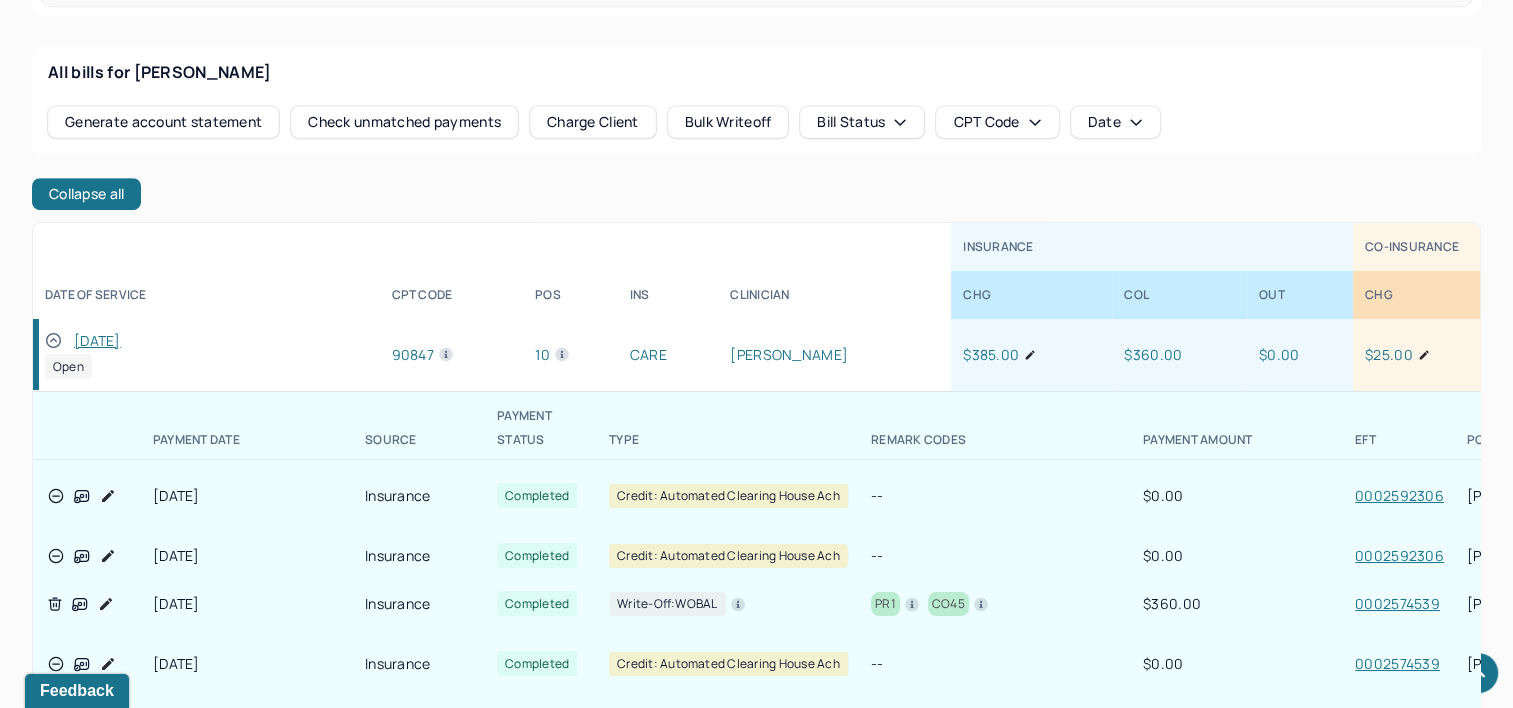click 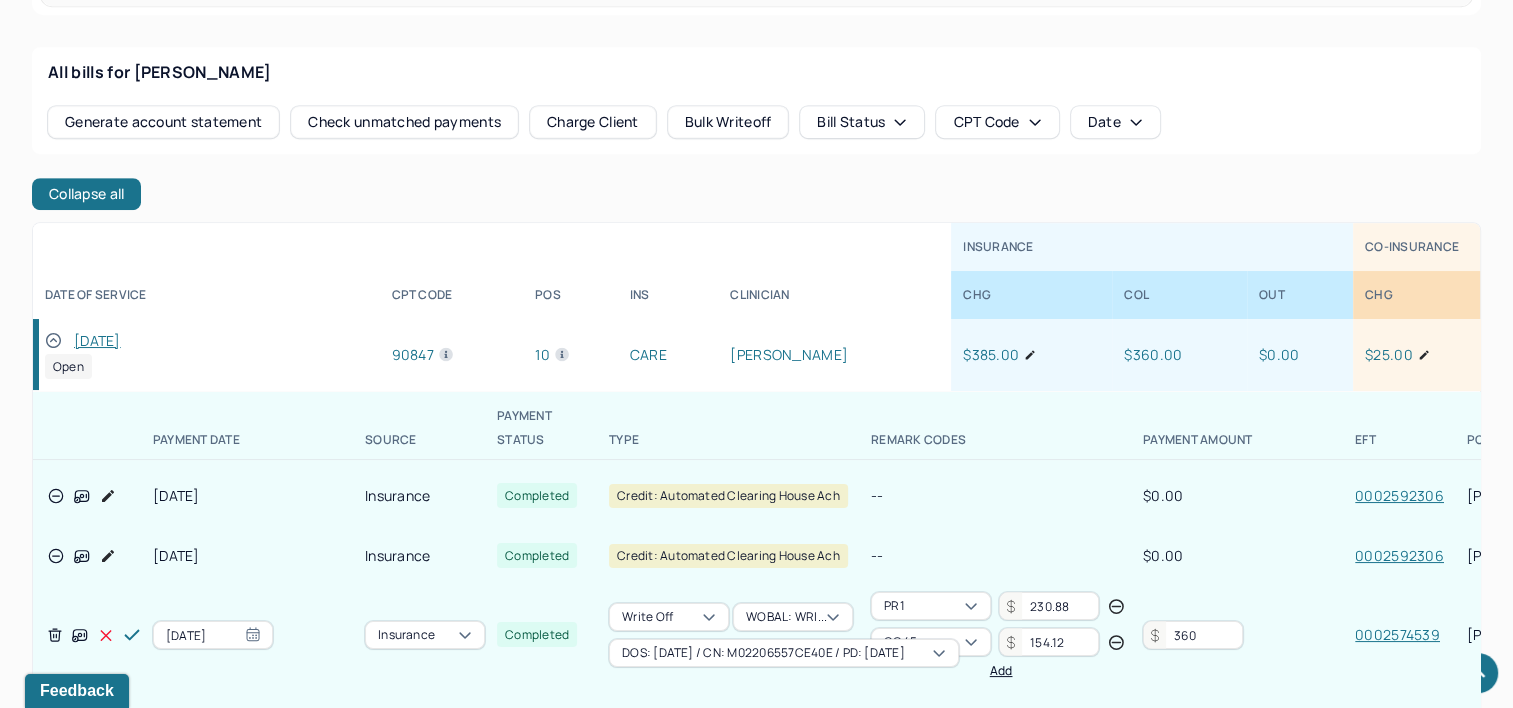 scroll, scrollTop: 300, scrollLeft: 0, axis: vertical 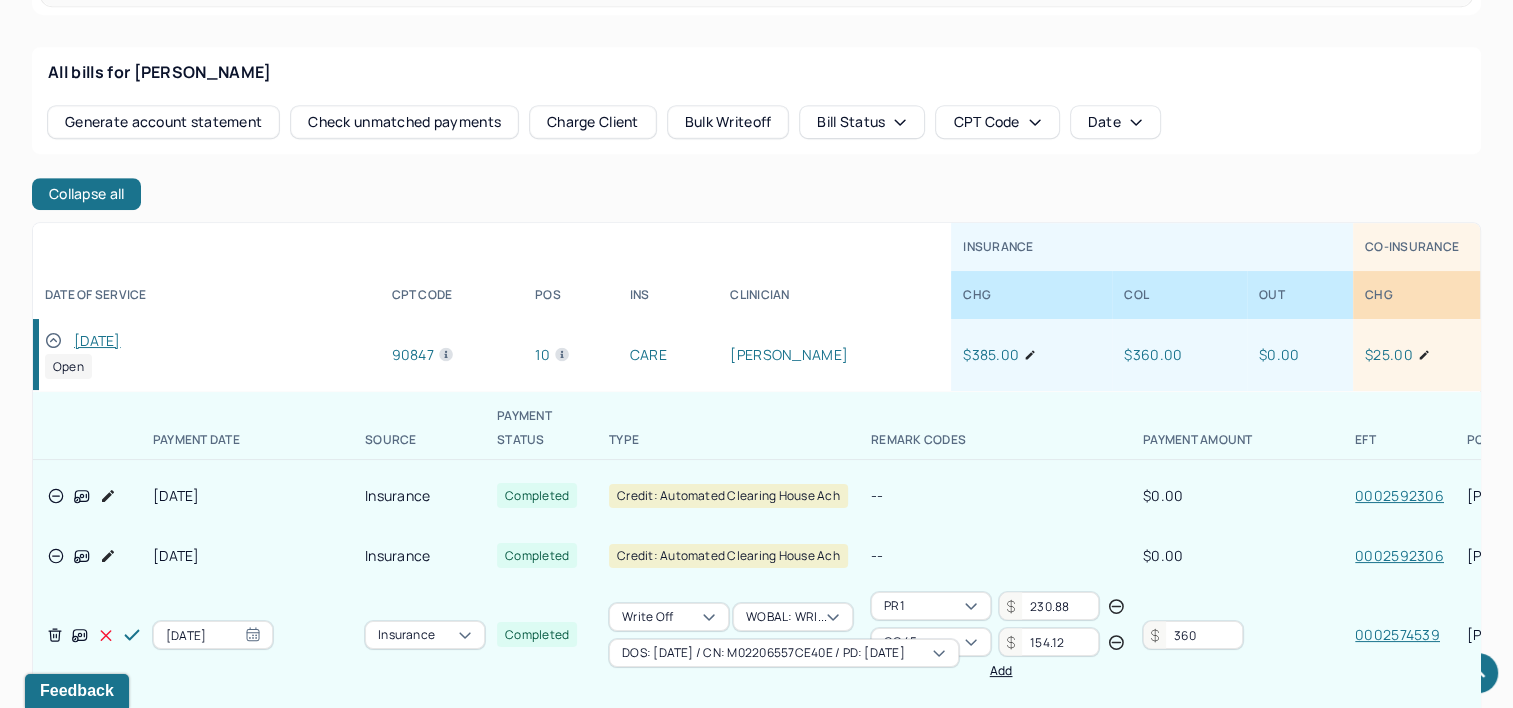 click on "360" at bounding box center (1193, 635) 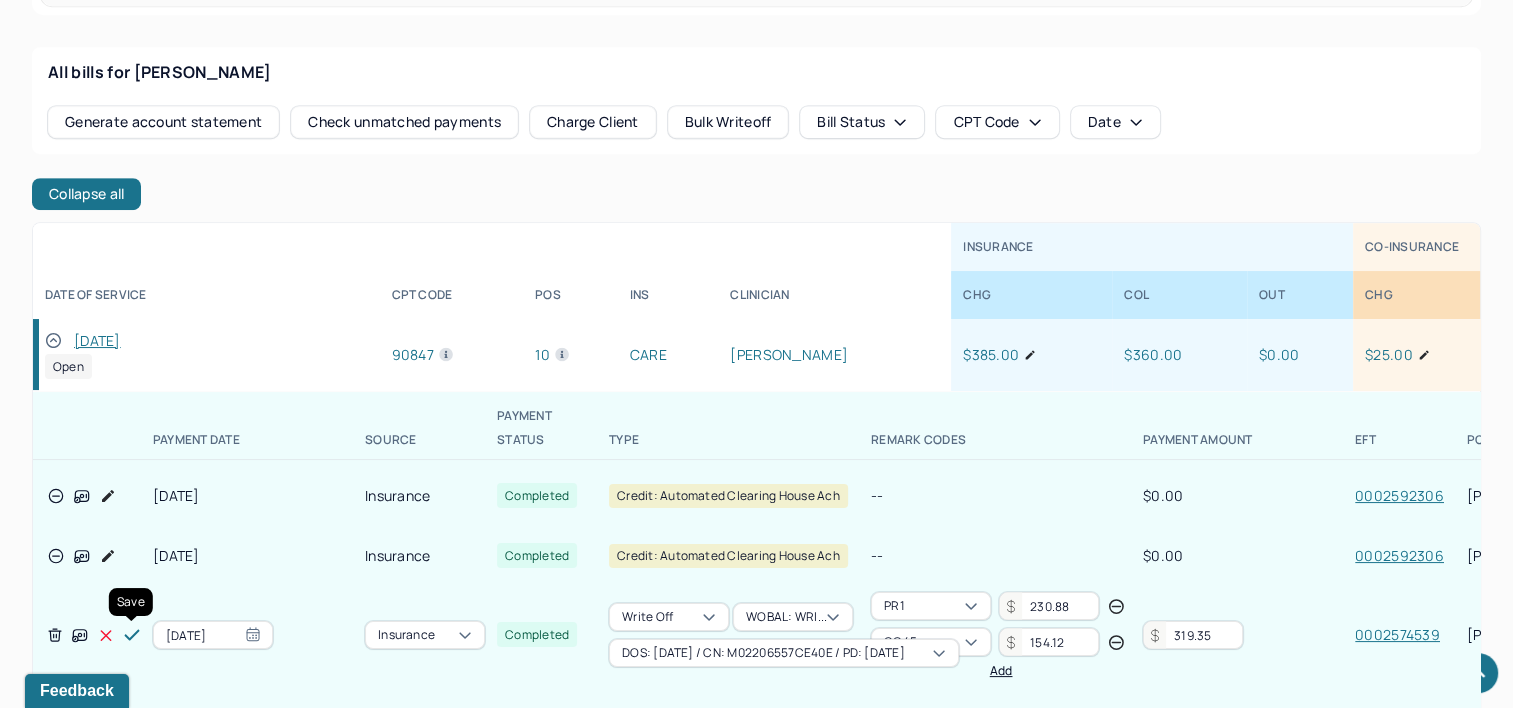 type on "319.35" 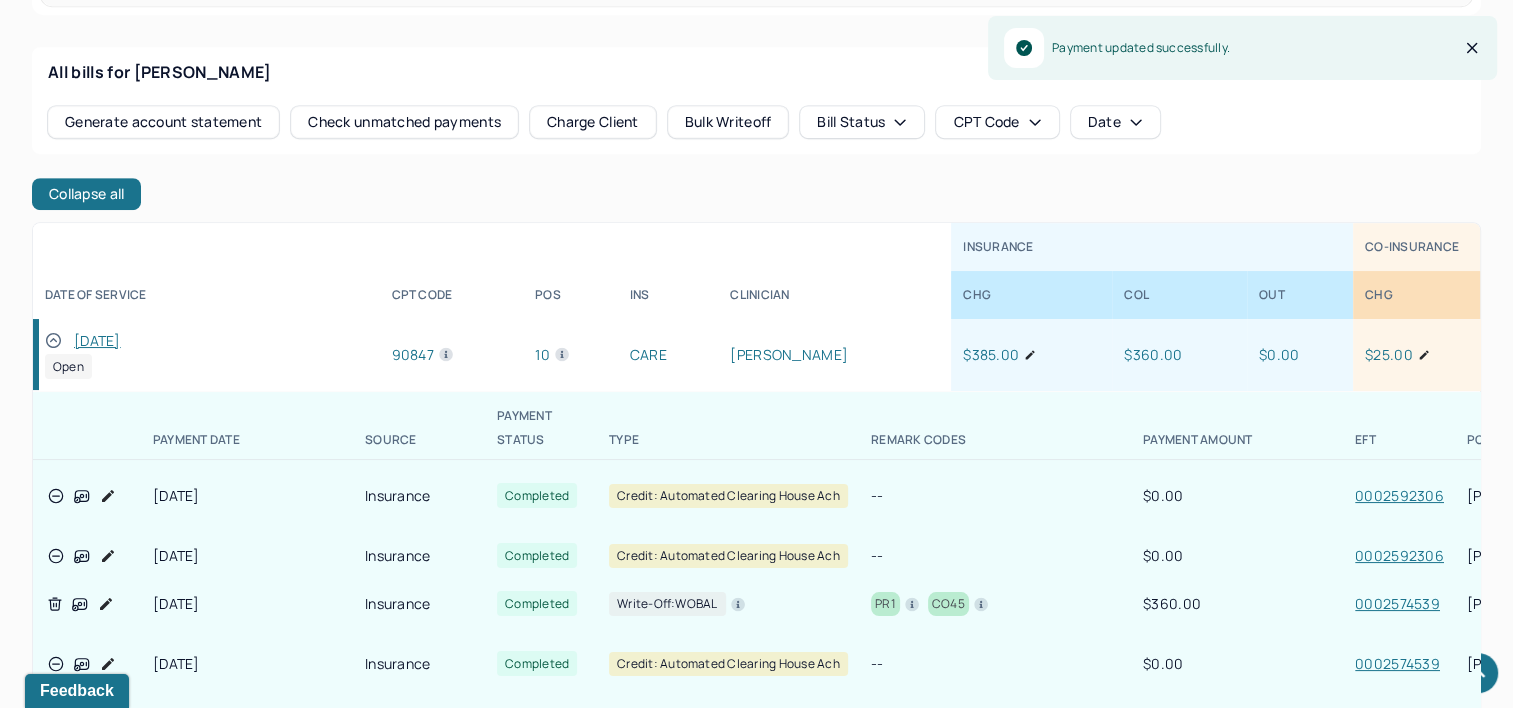 scroll, scrollTop: 254, scrollLeft: 0, axis: vertical 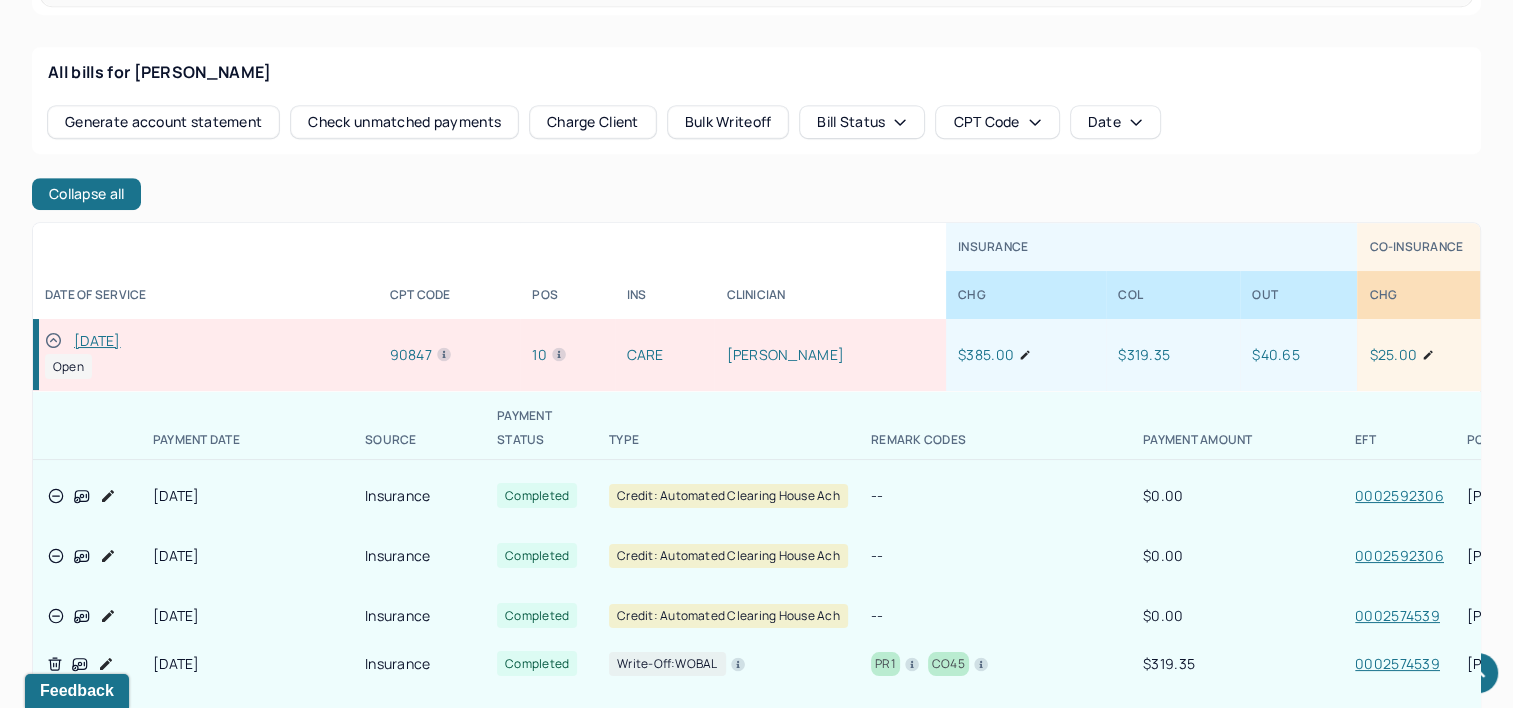 click 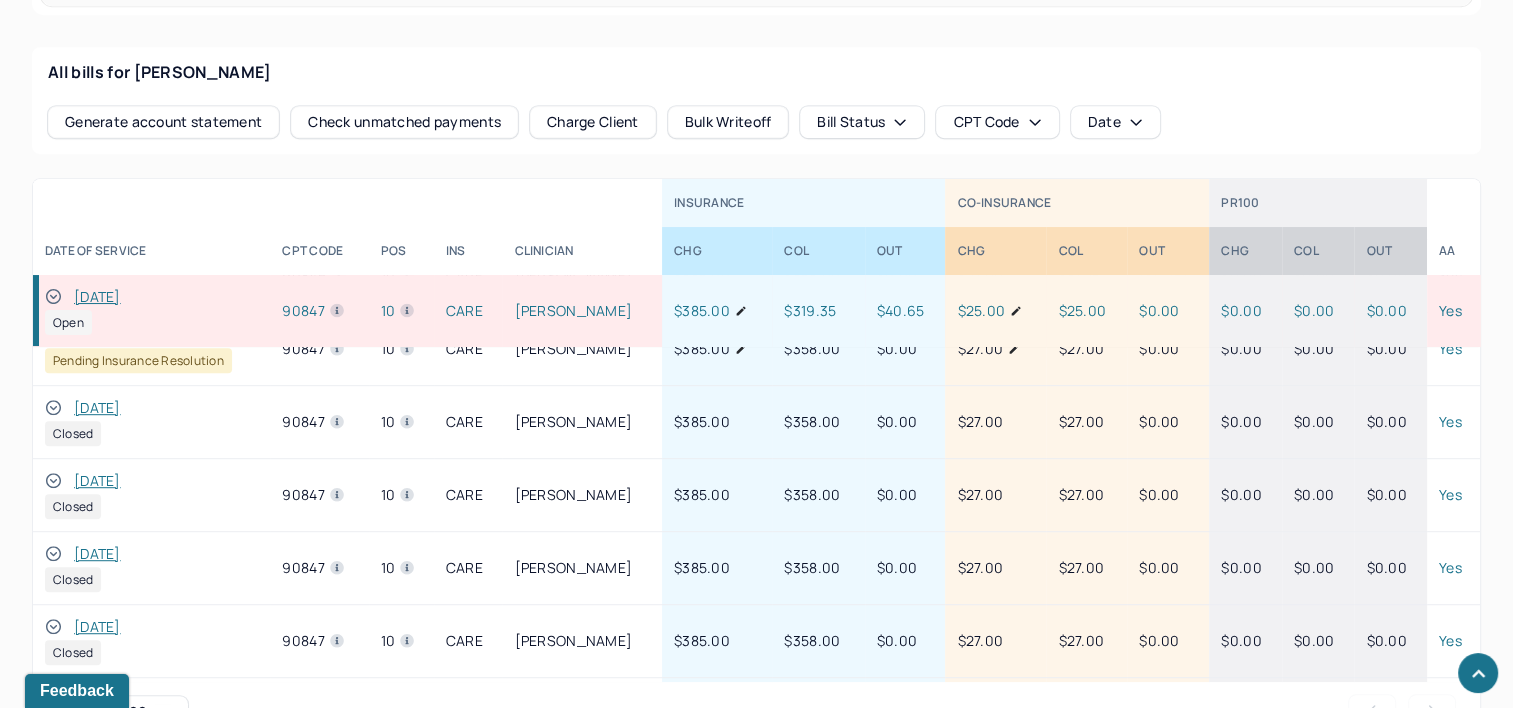 scroll, scrollTop: 0, scrollLeft: 0, axis: both 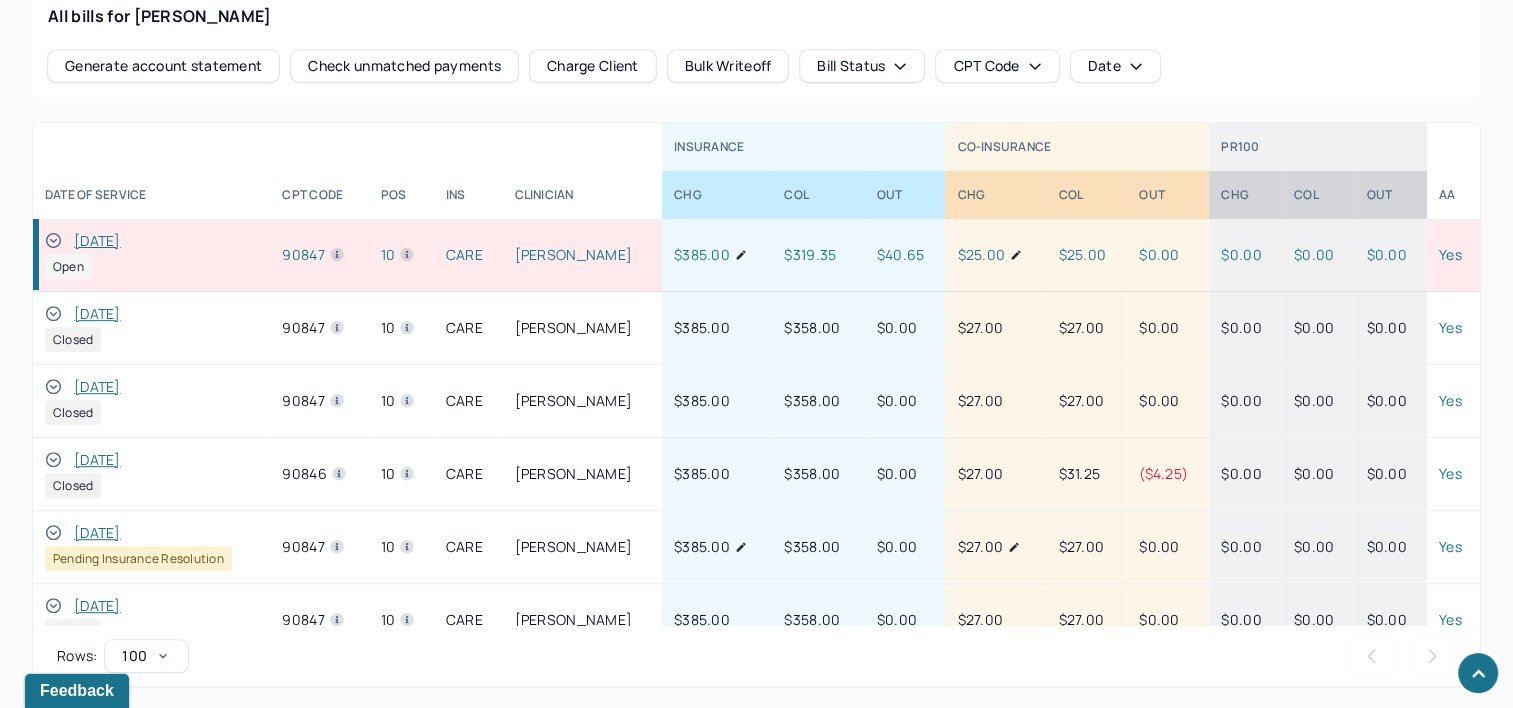 click on "[DATE]" at bounding box center [97, 533] 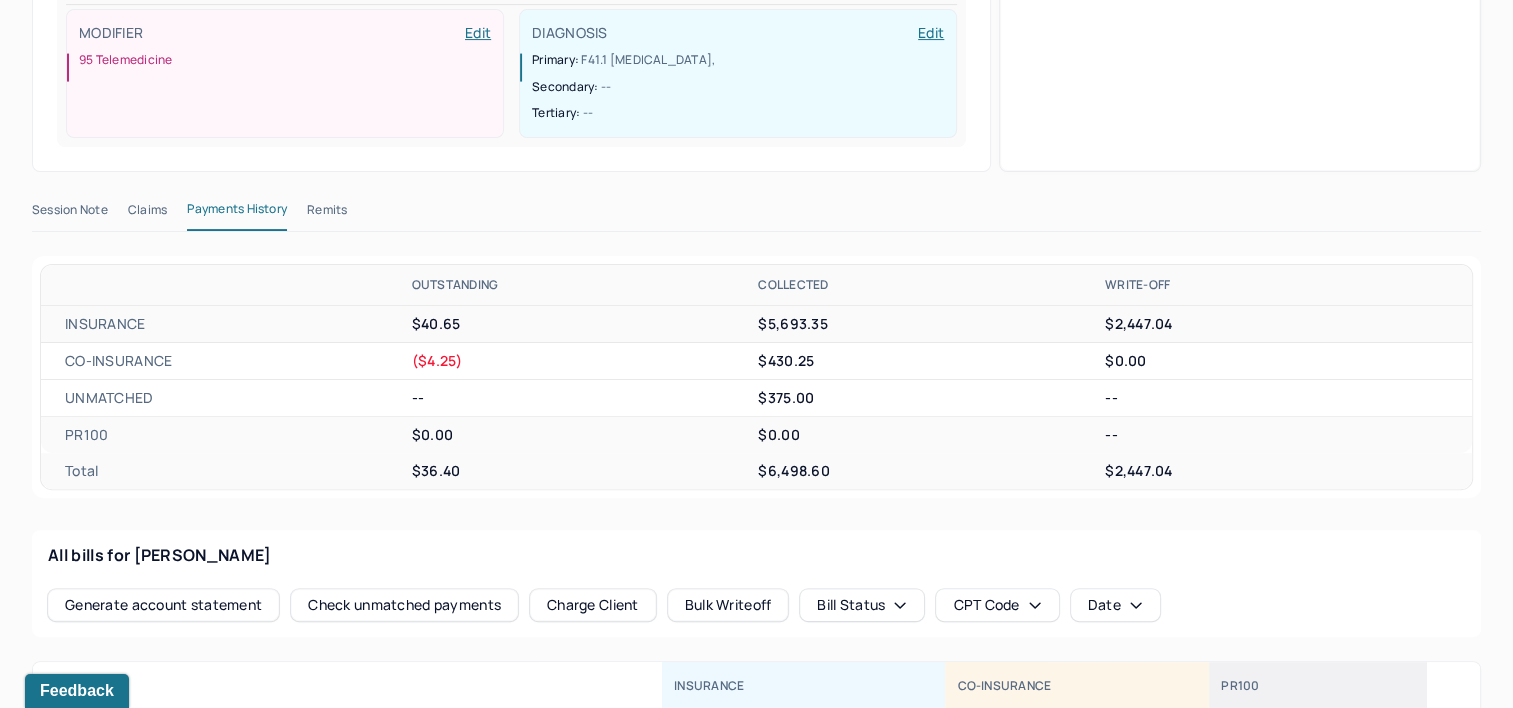 scroll, scrollTop: 496, scrollLeft: 0, axis: vertical 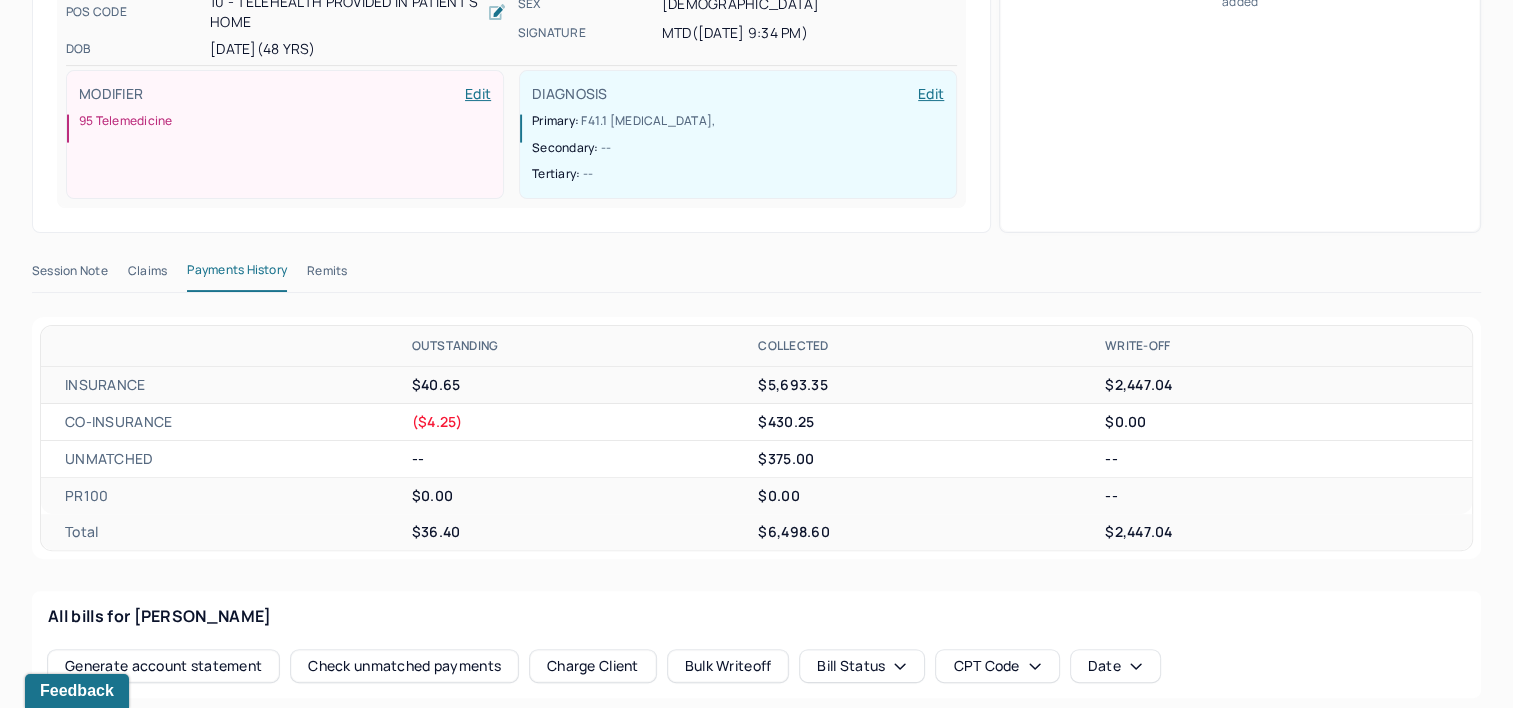 click on "Remits" at bounding box center (327, 275) 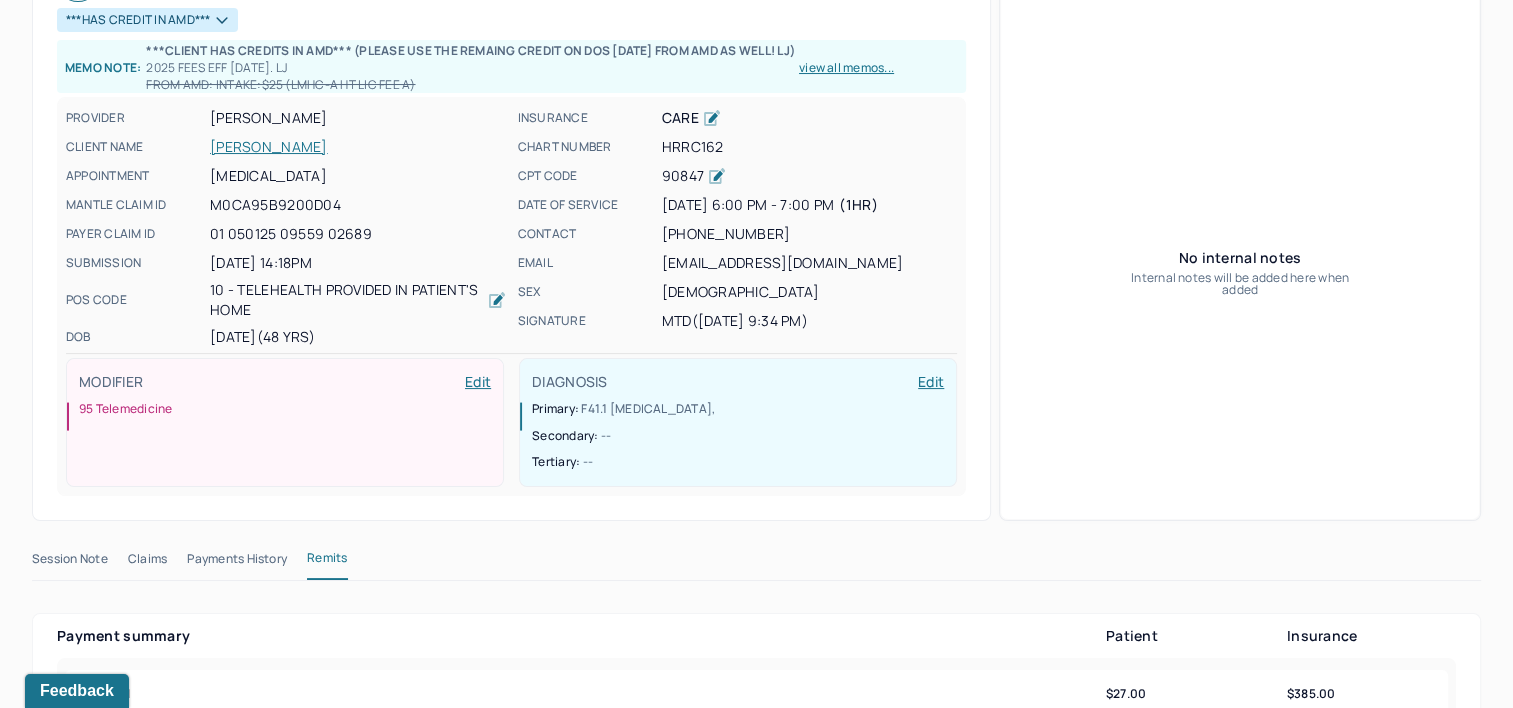 scroll, scrollTop: 0, scrollLeft: 0, axis: both 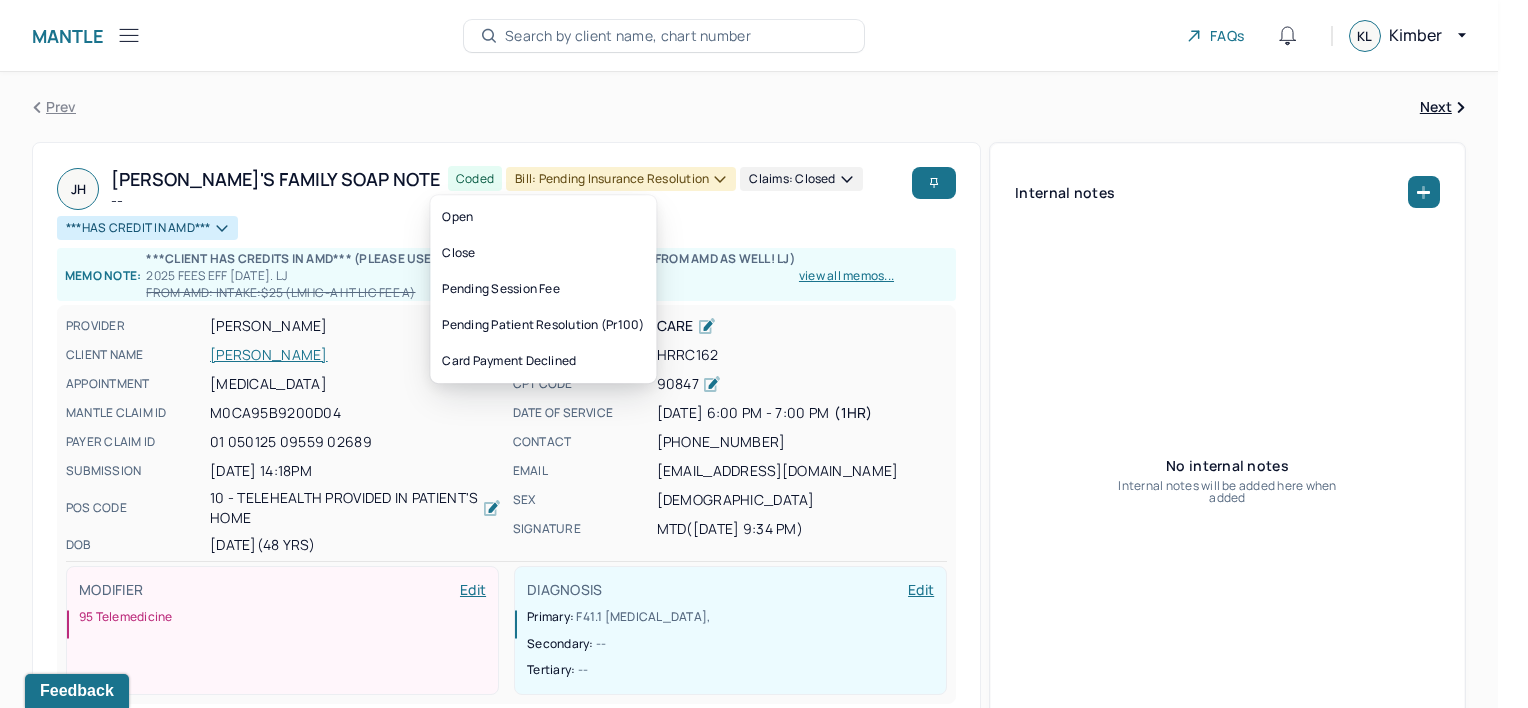 click on "Bill: Pending Insurance Resolution" at bounding box center (621, 179) 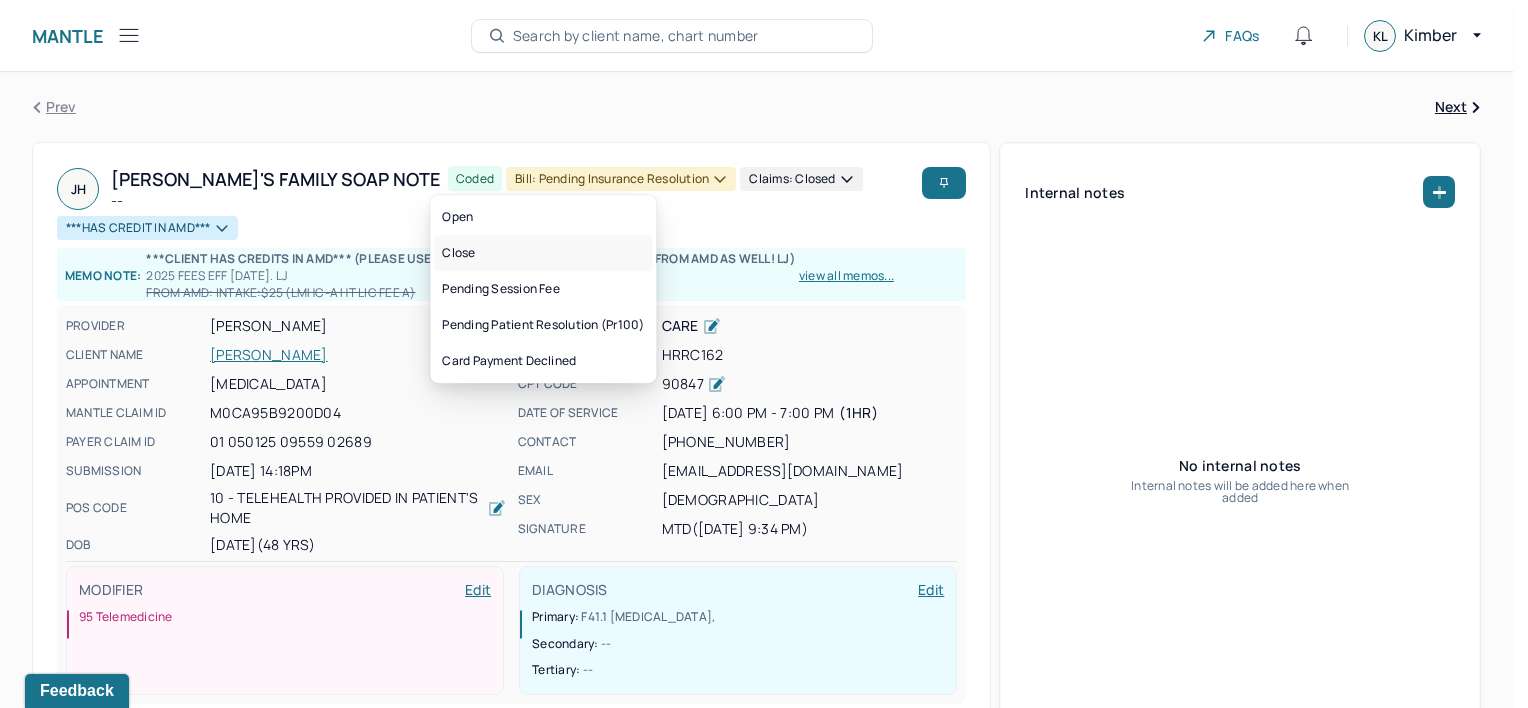 click on "Close" at bounding box center [543, 253] 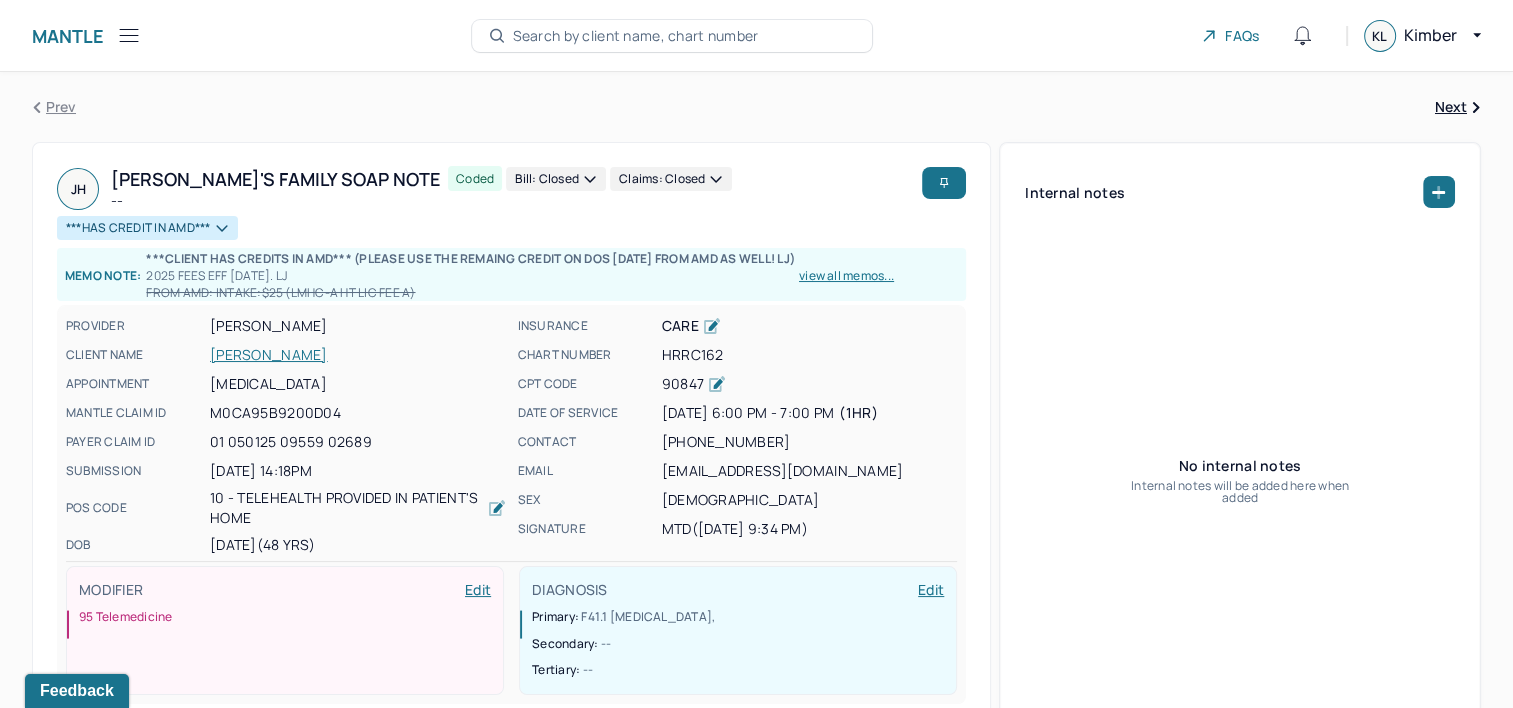type 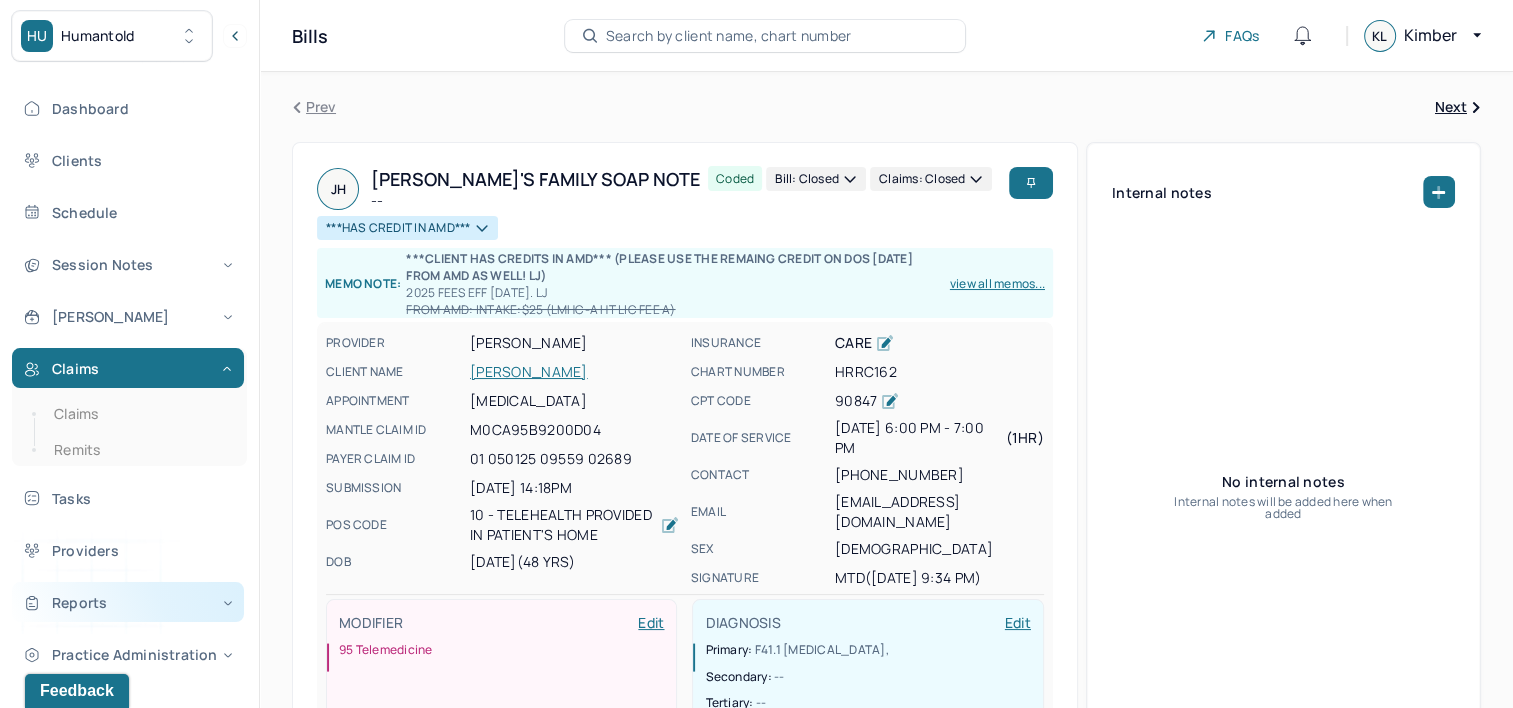 click on "Reports" at bounding box center (128, 602) 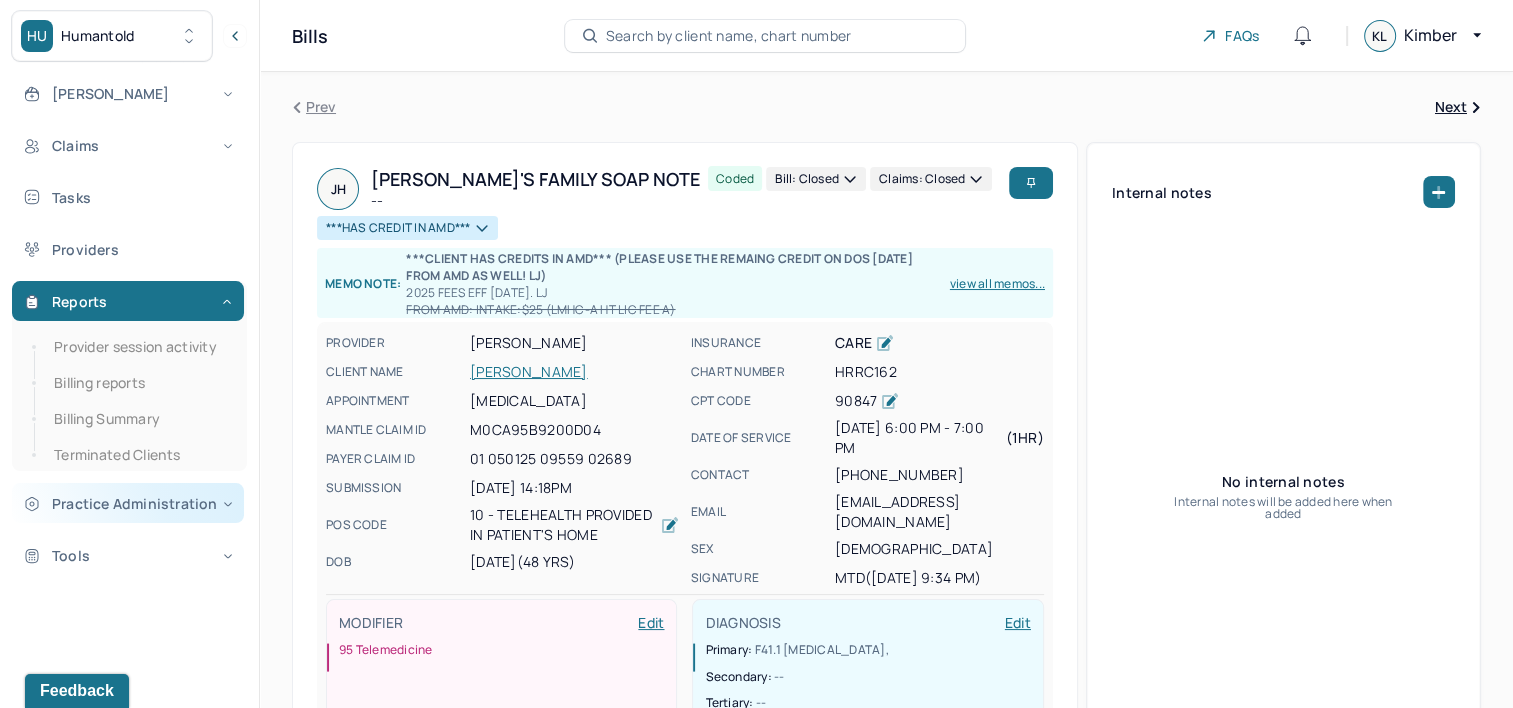 scroll, scrollTop: 225, scrollLeft: 0, axis: vertical 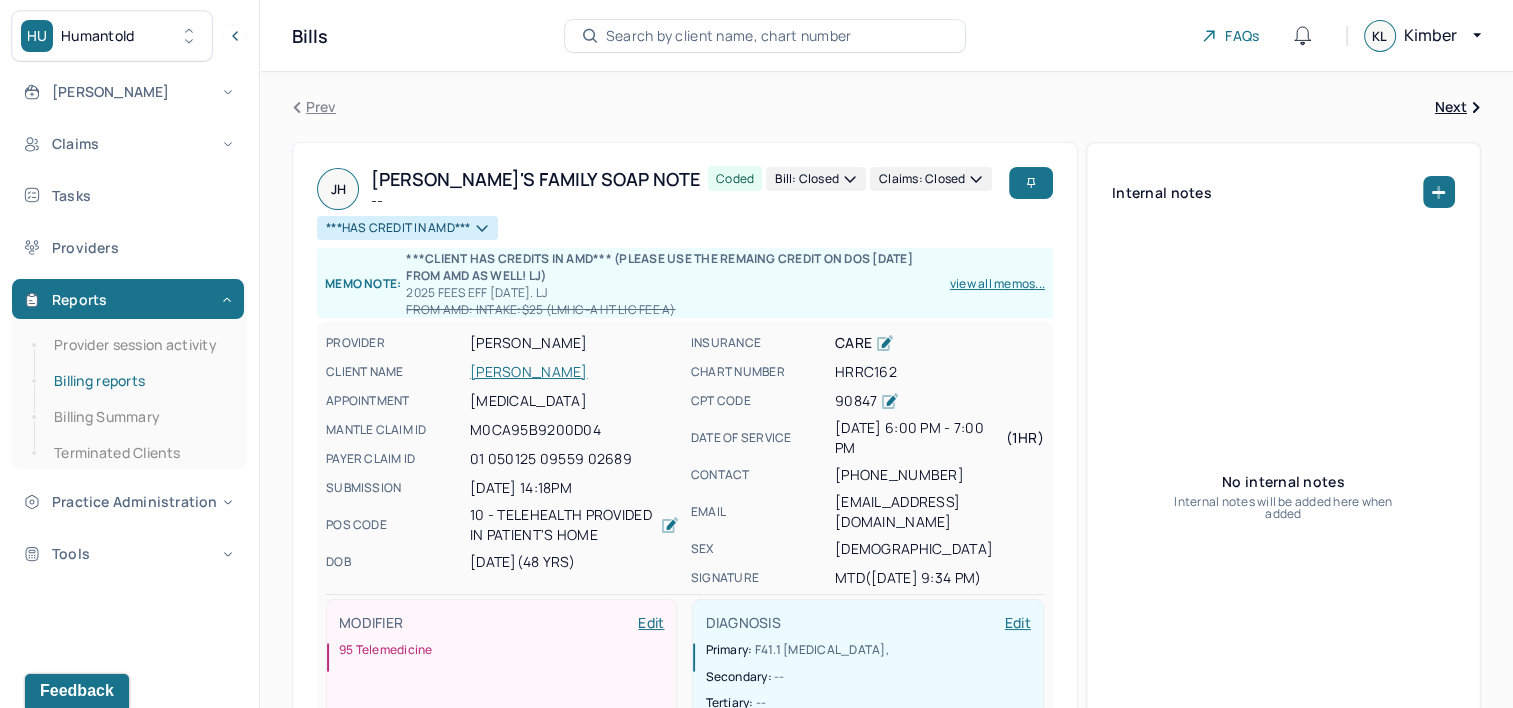 click on "Billing reports" at bounding box center [139, 381] 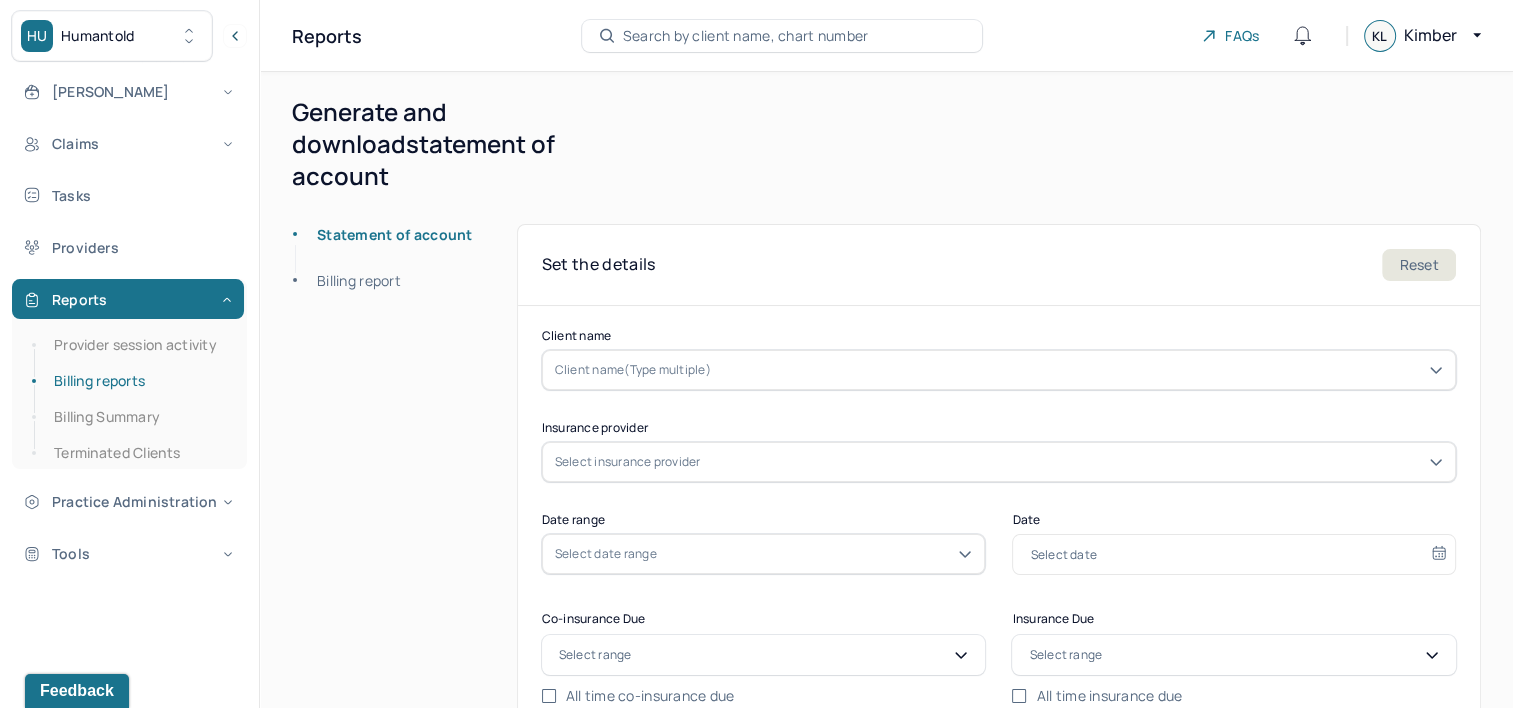 click on "Billing report" at bounding box center [347, 281] 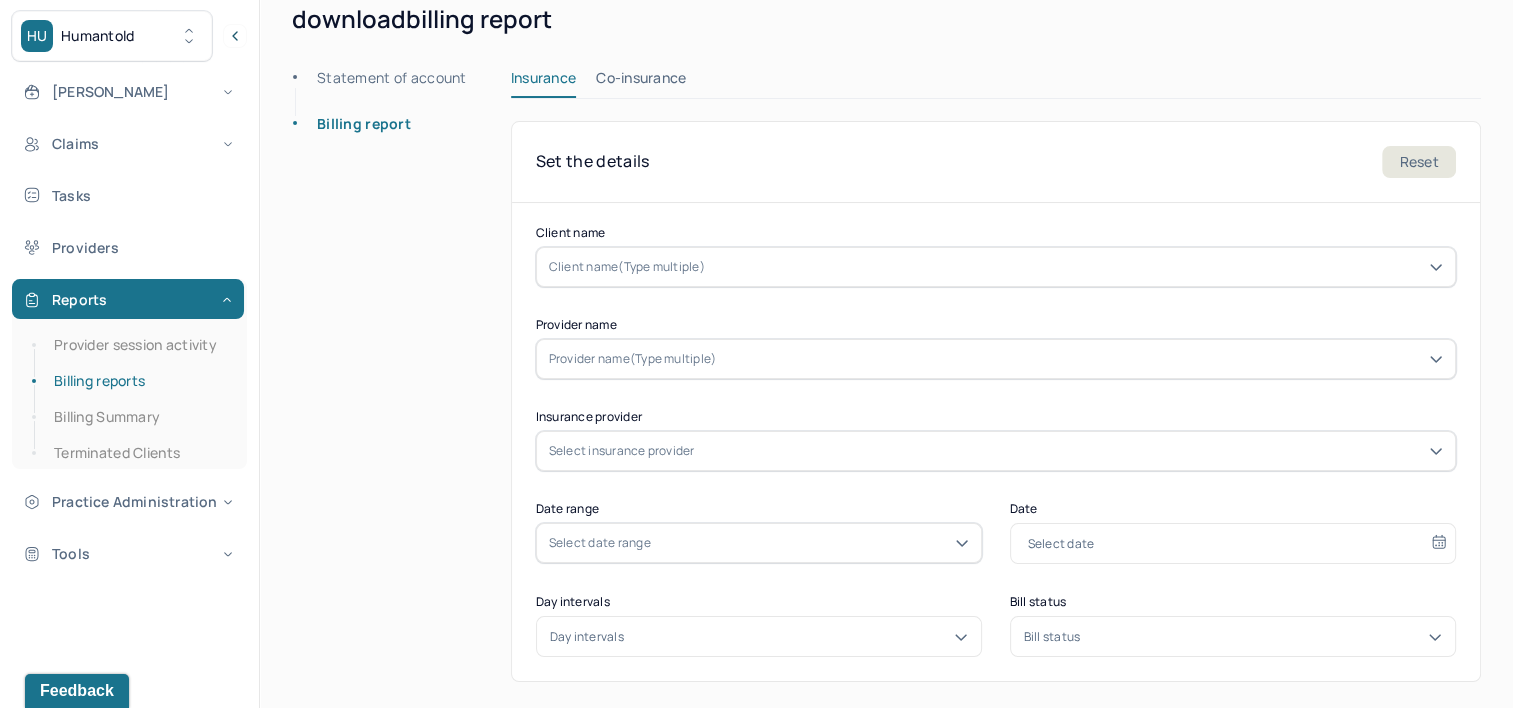 scroll, scrollTop: 153, scrollLeft: 0, axis: vertical 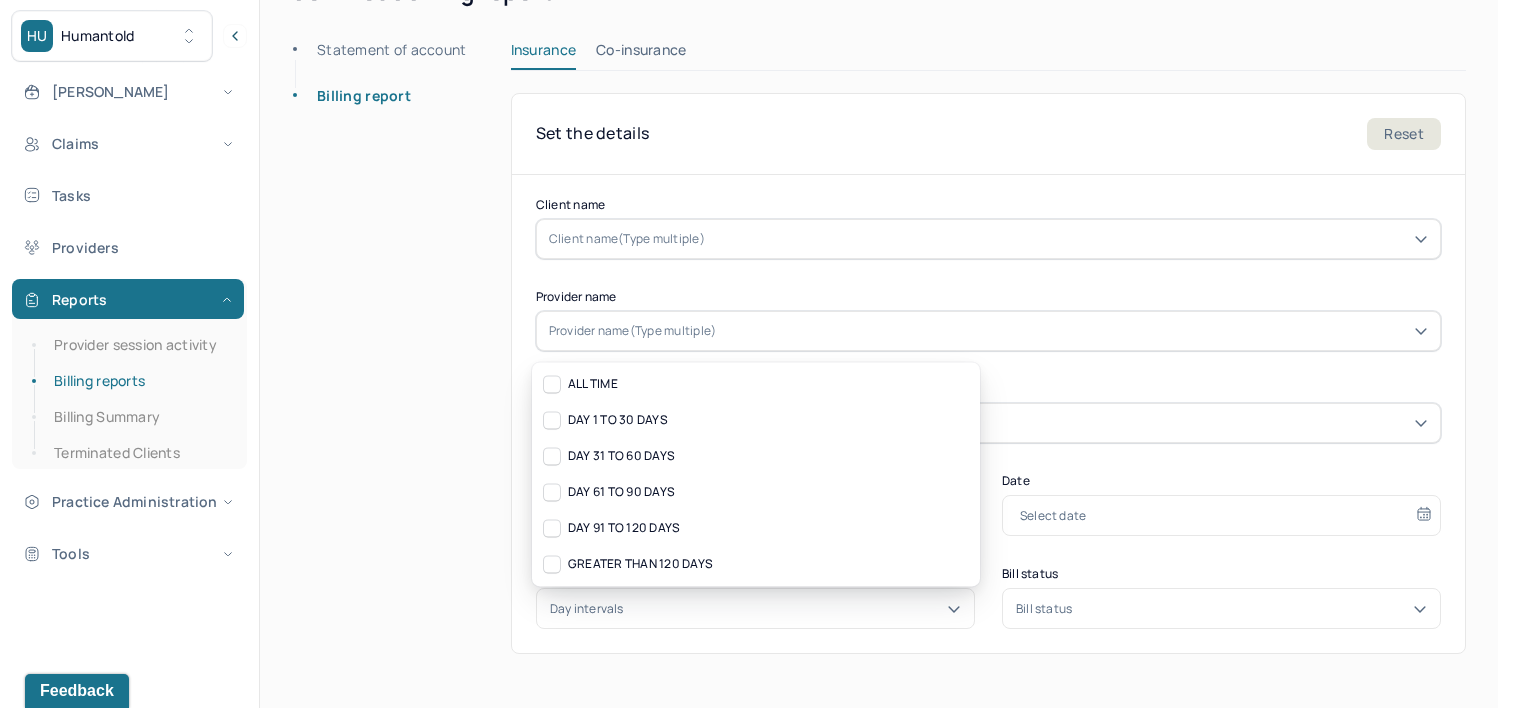 click on "Day intervals" at bounding box center (755, 609) 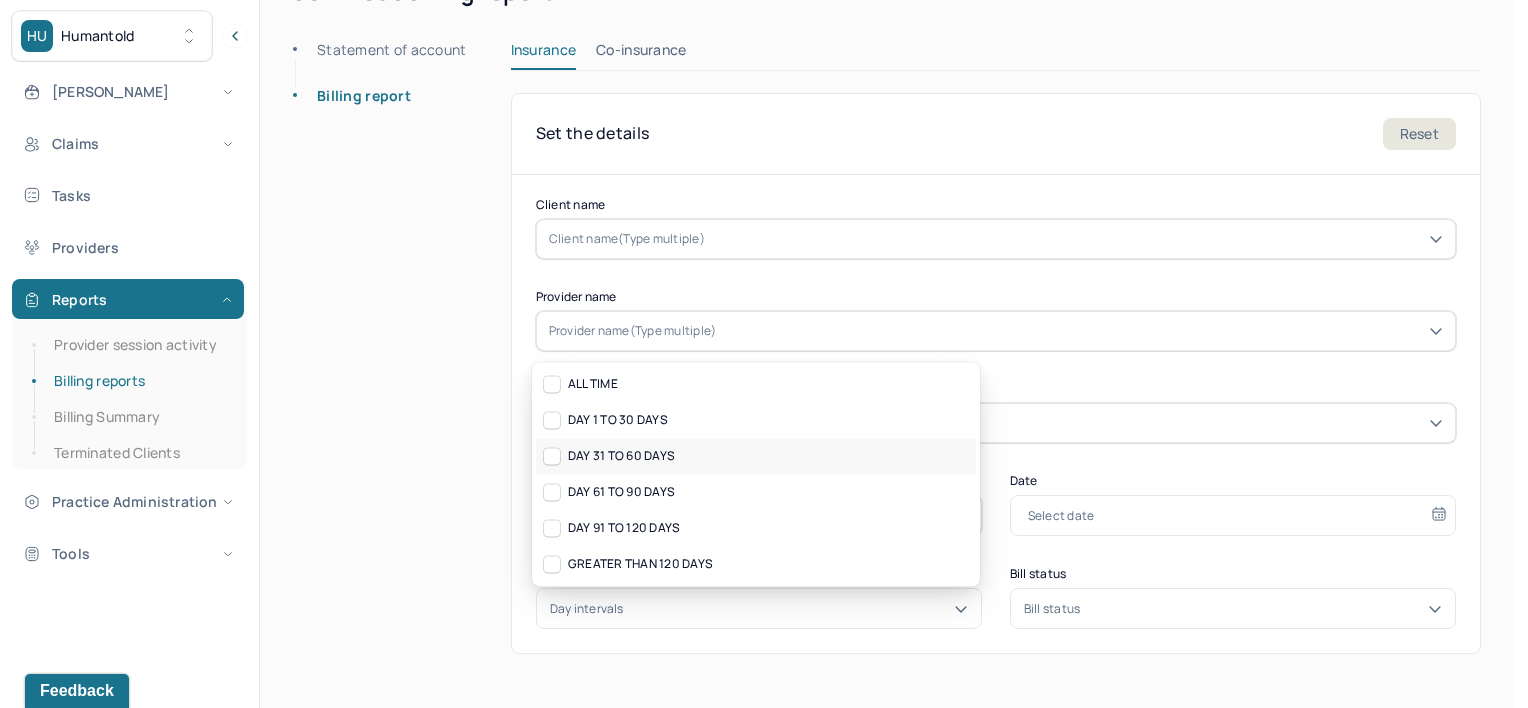 click 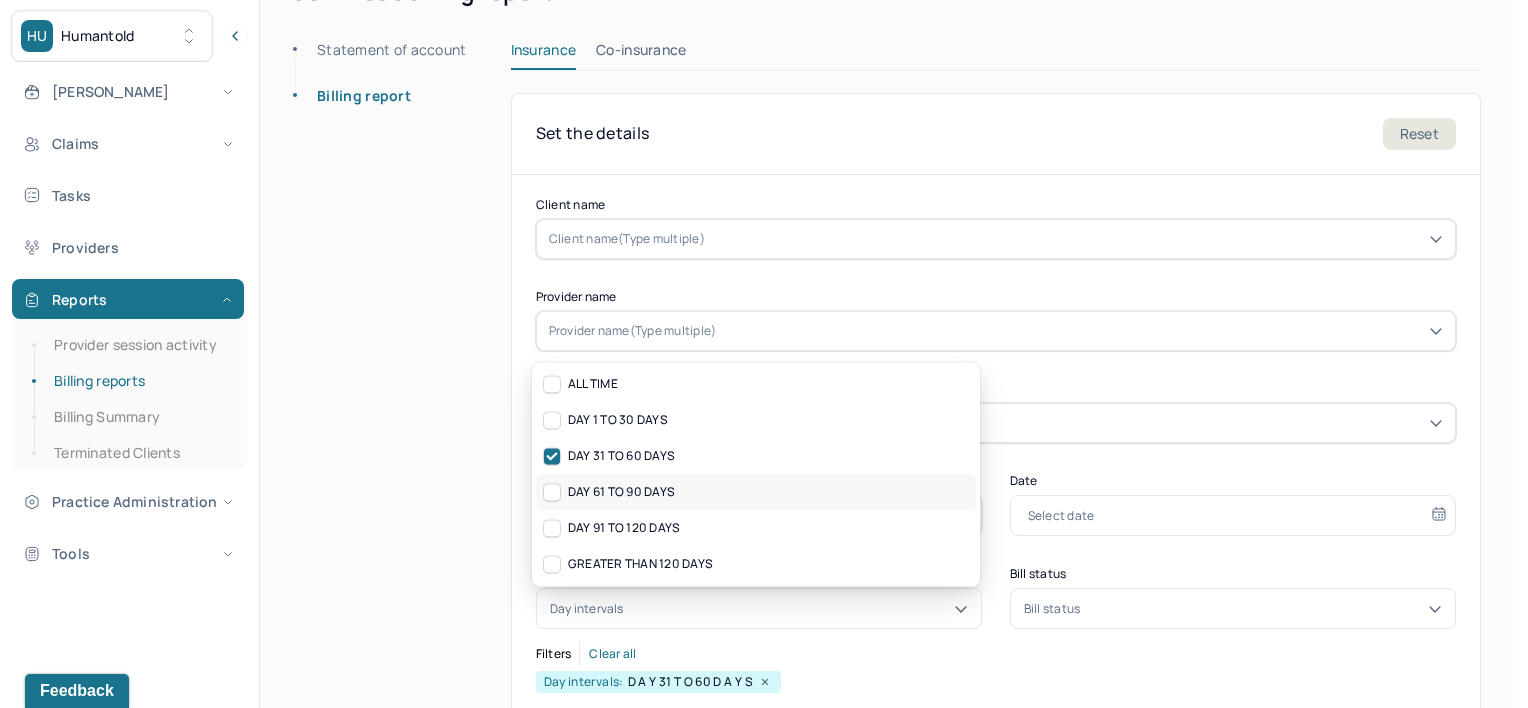 click 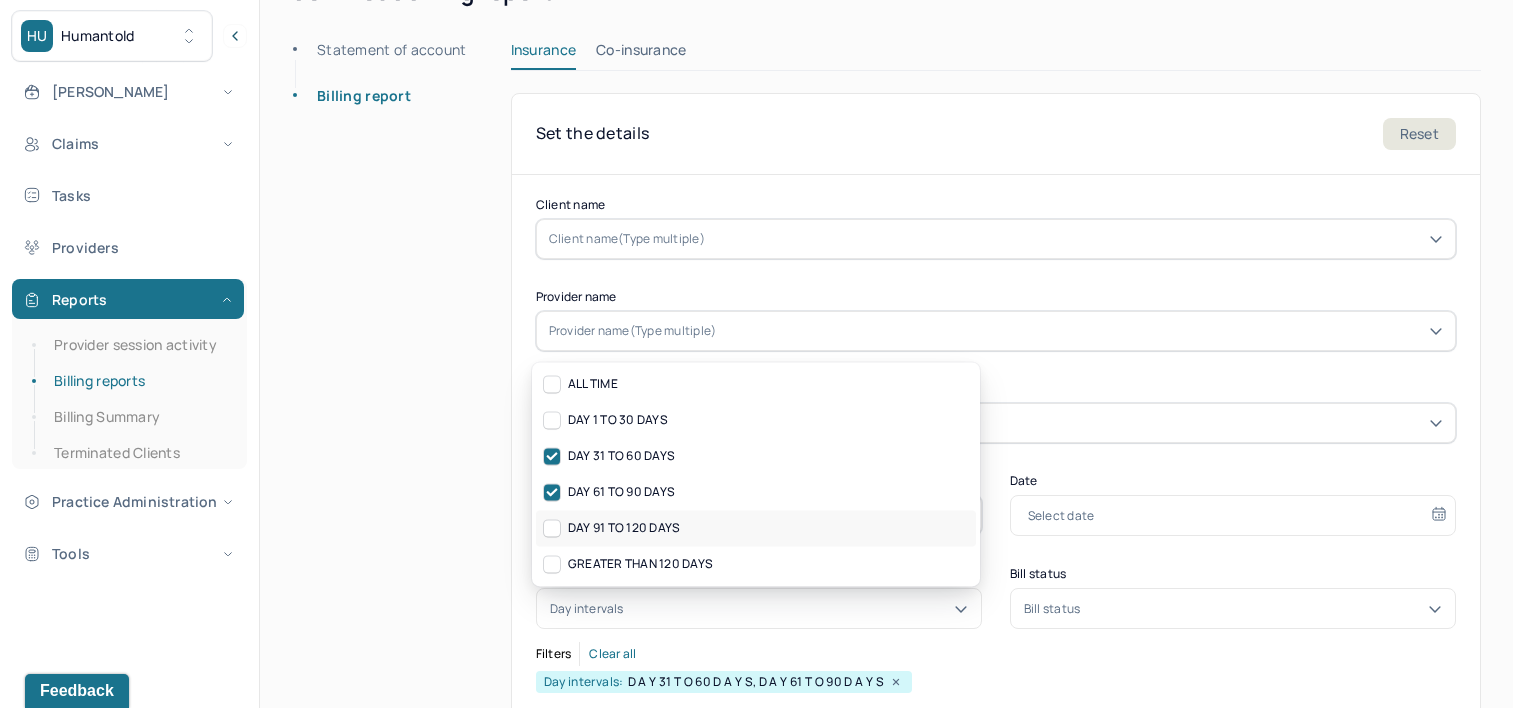click at bounding box center [552, 528] 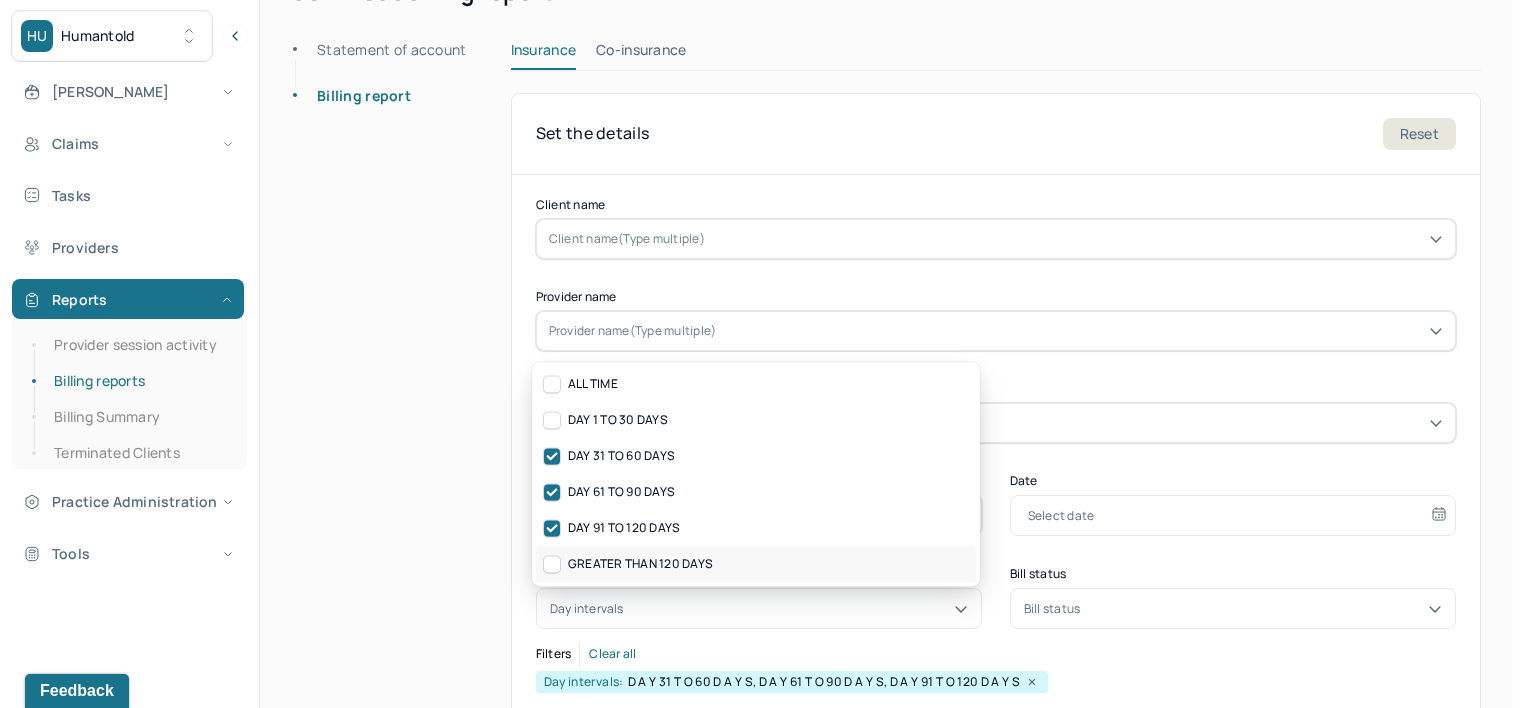 click 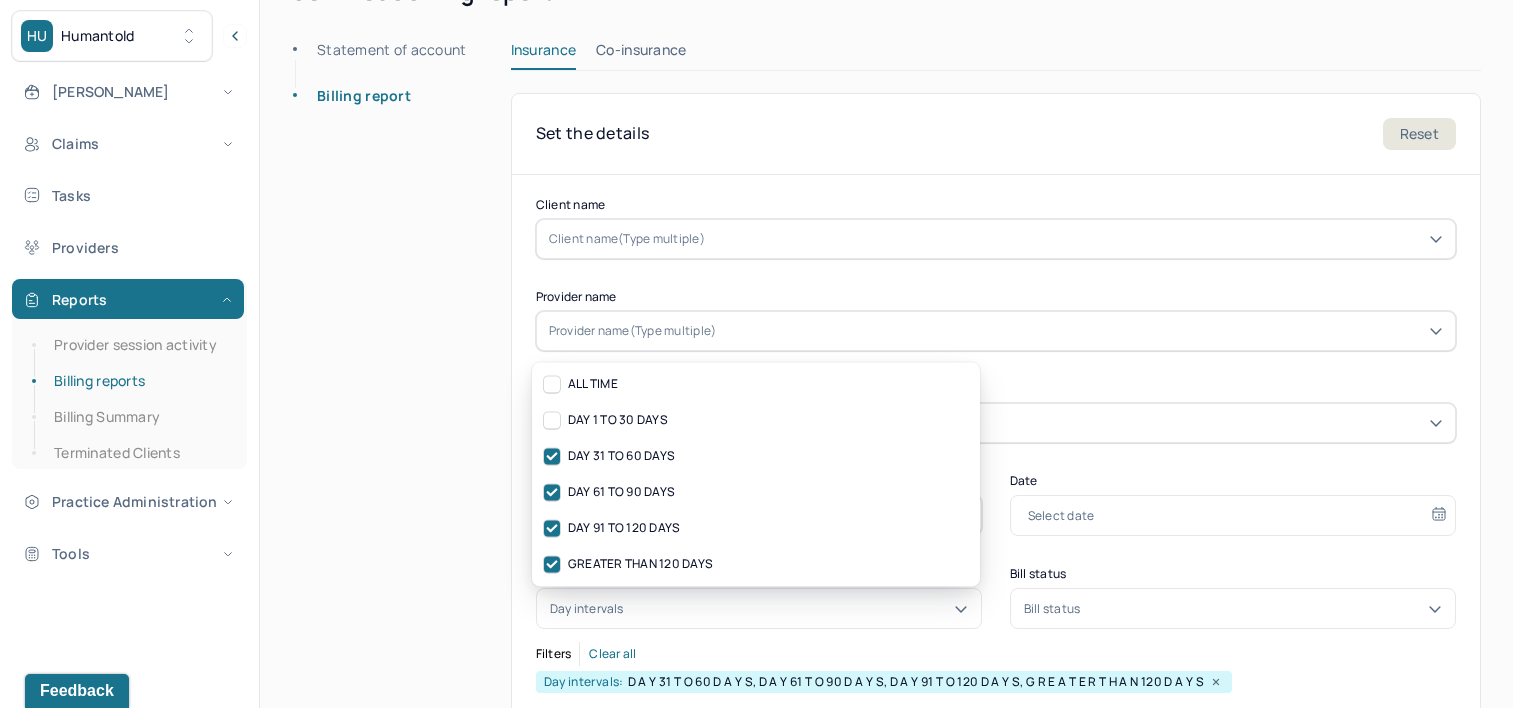 click on "Bill status" at bounding box center (1233, 609) 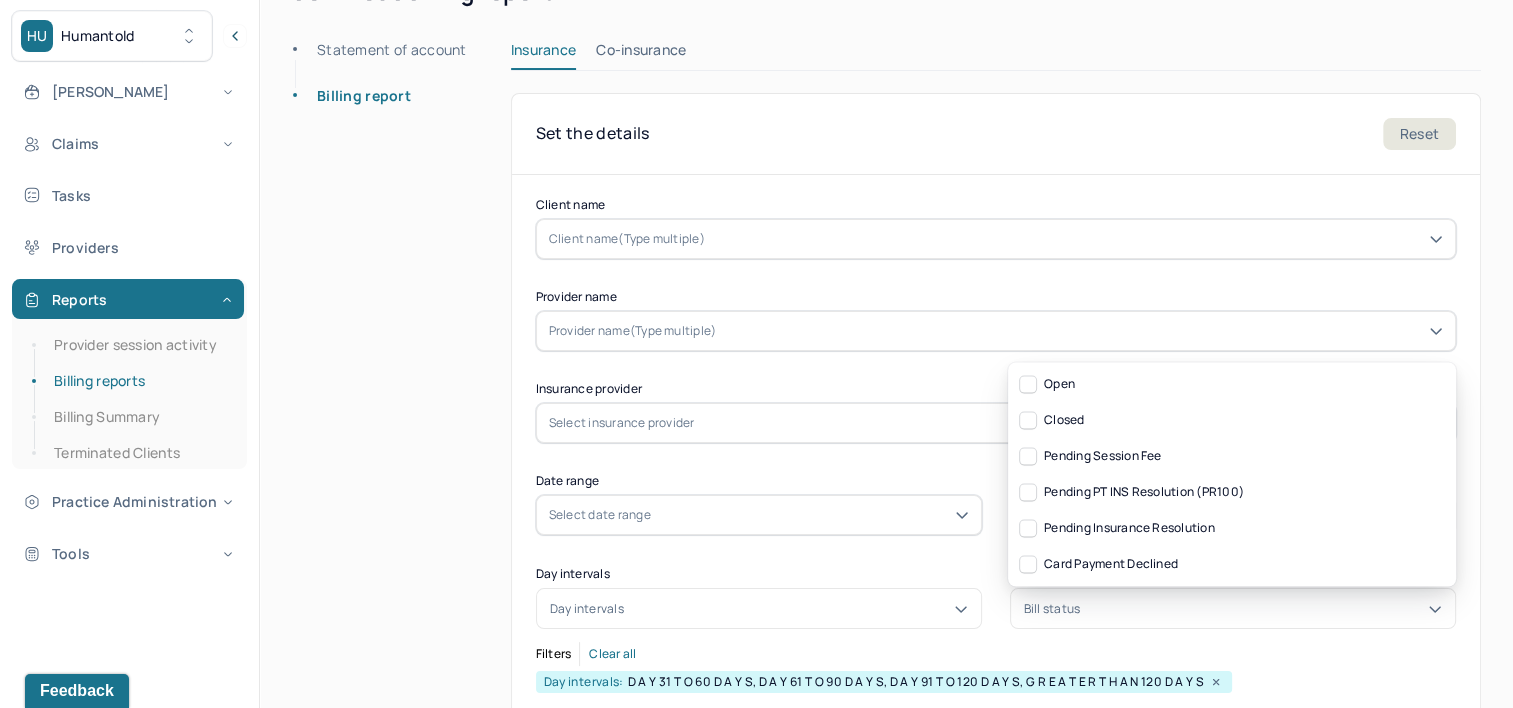 click on "Statement of account     Billing report" at bounding box center [380, 699] 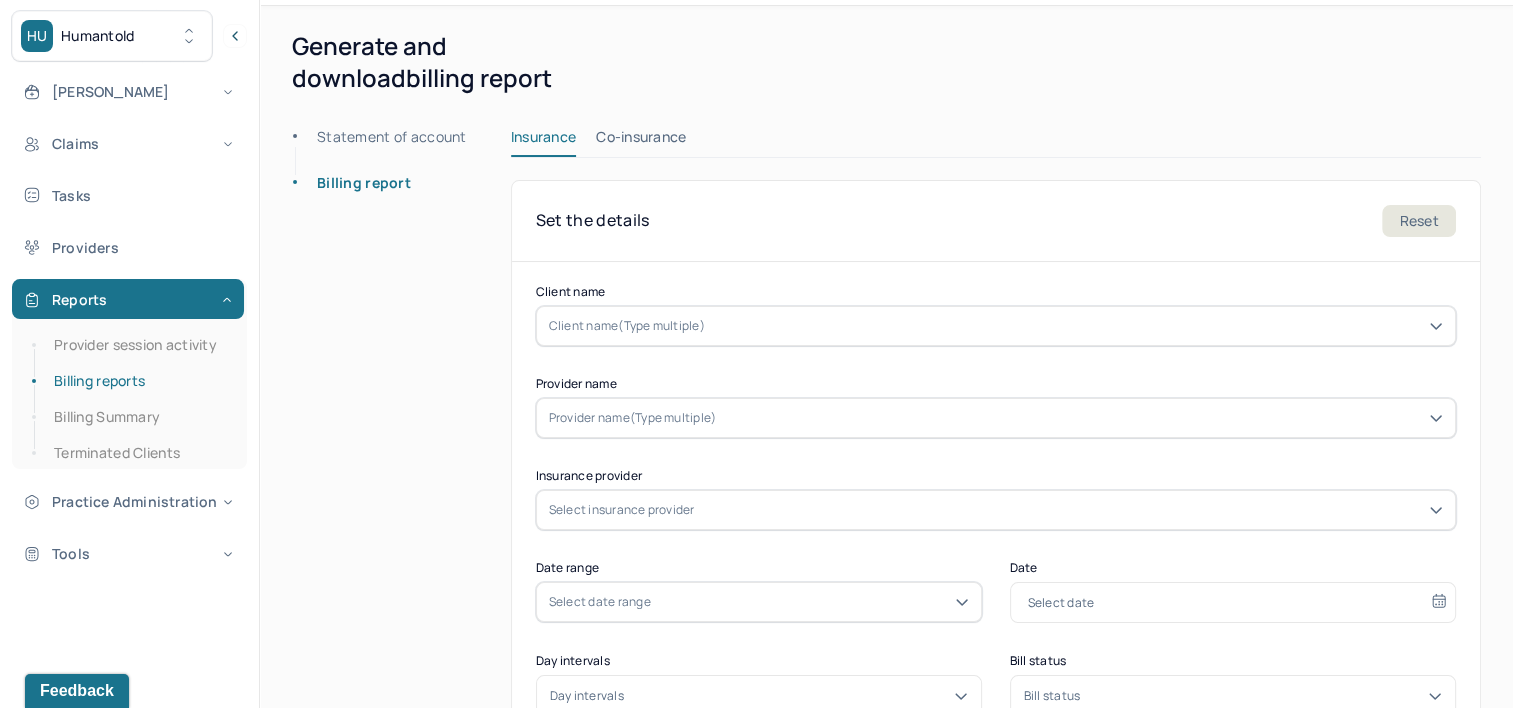 scroll, scrollTop: 0, scrollLeft: 0, axis: both 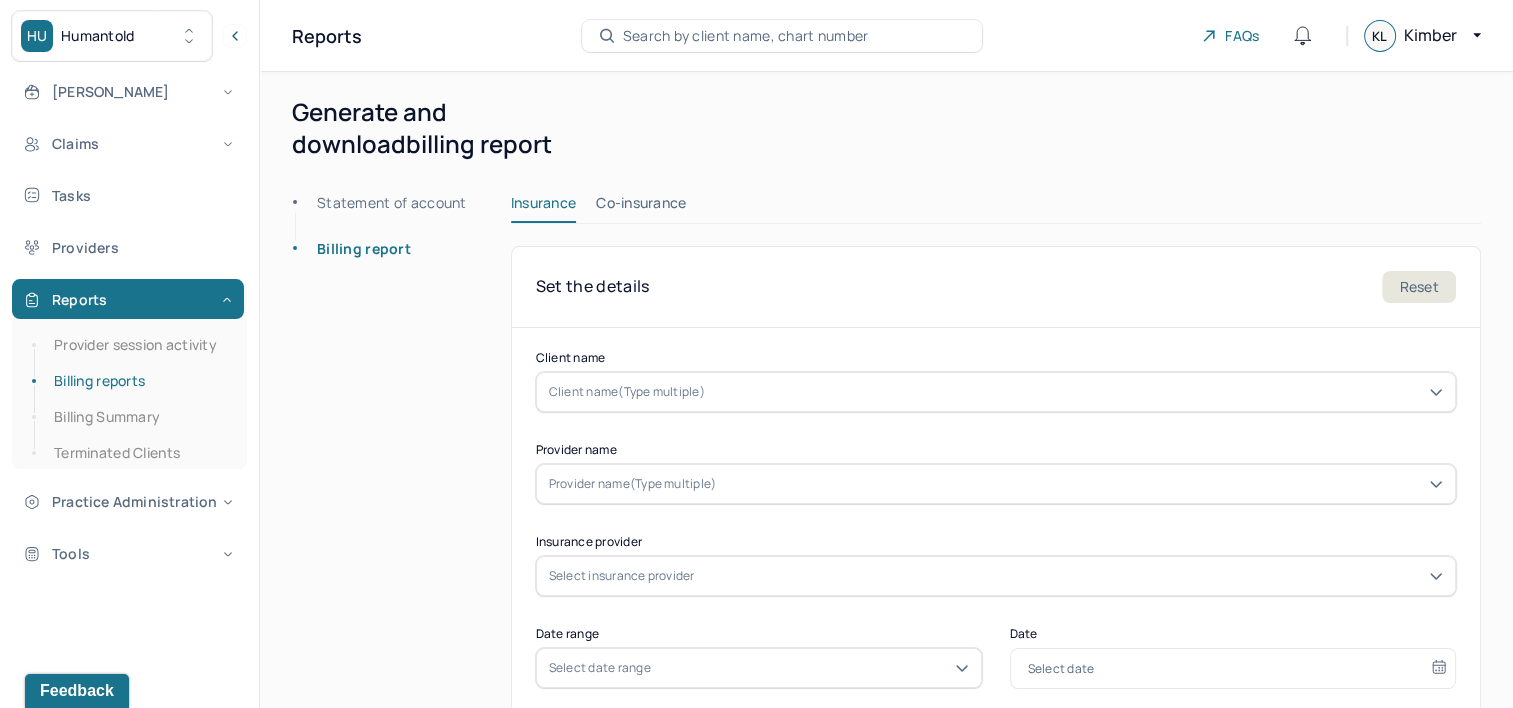 type 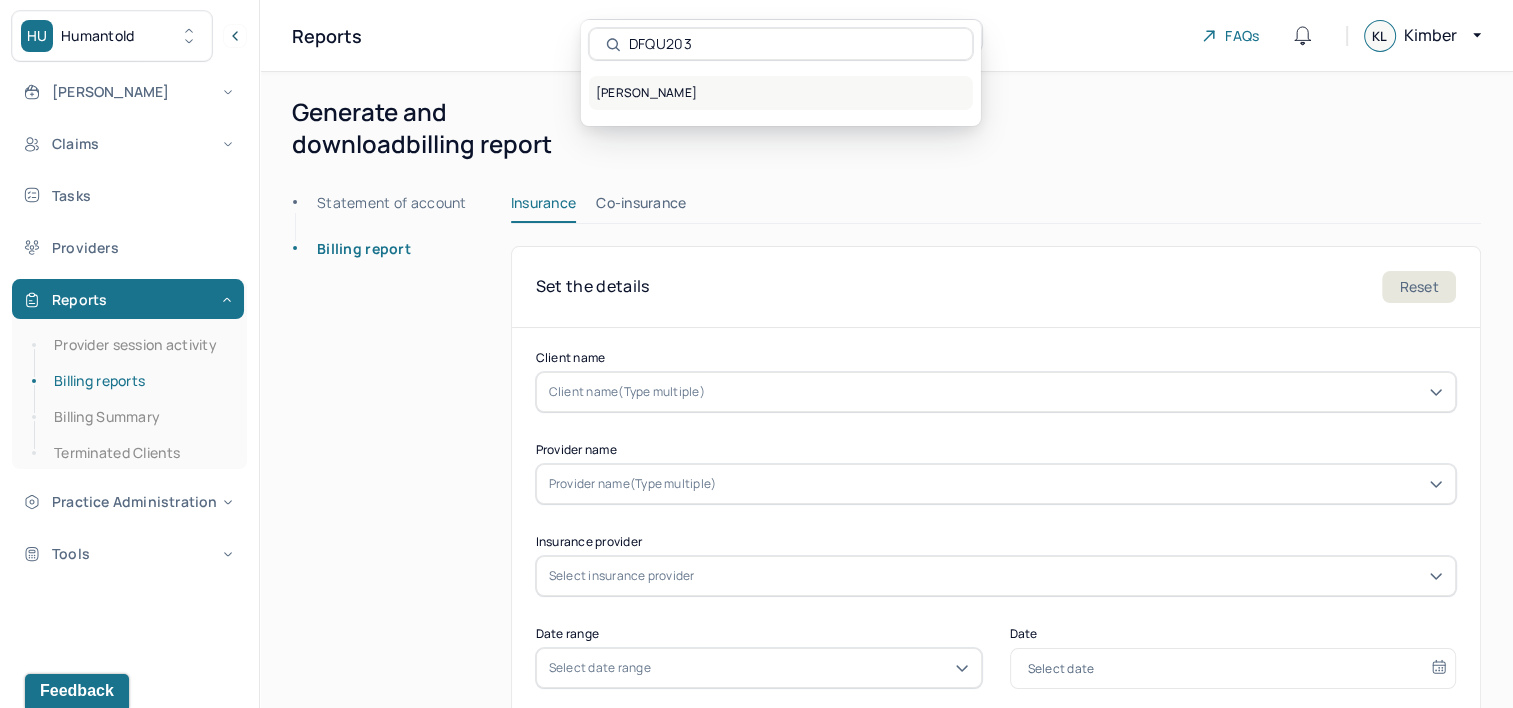 type on "DFQU203" 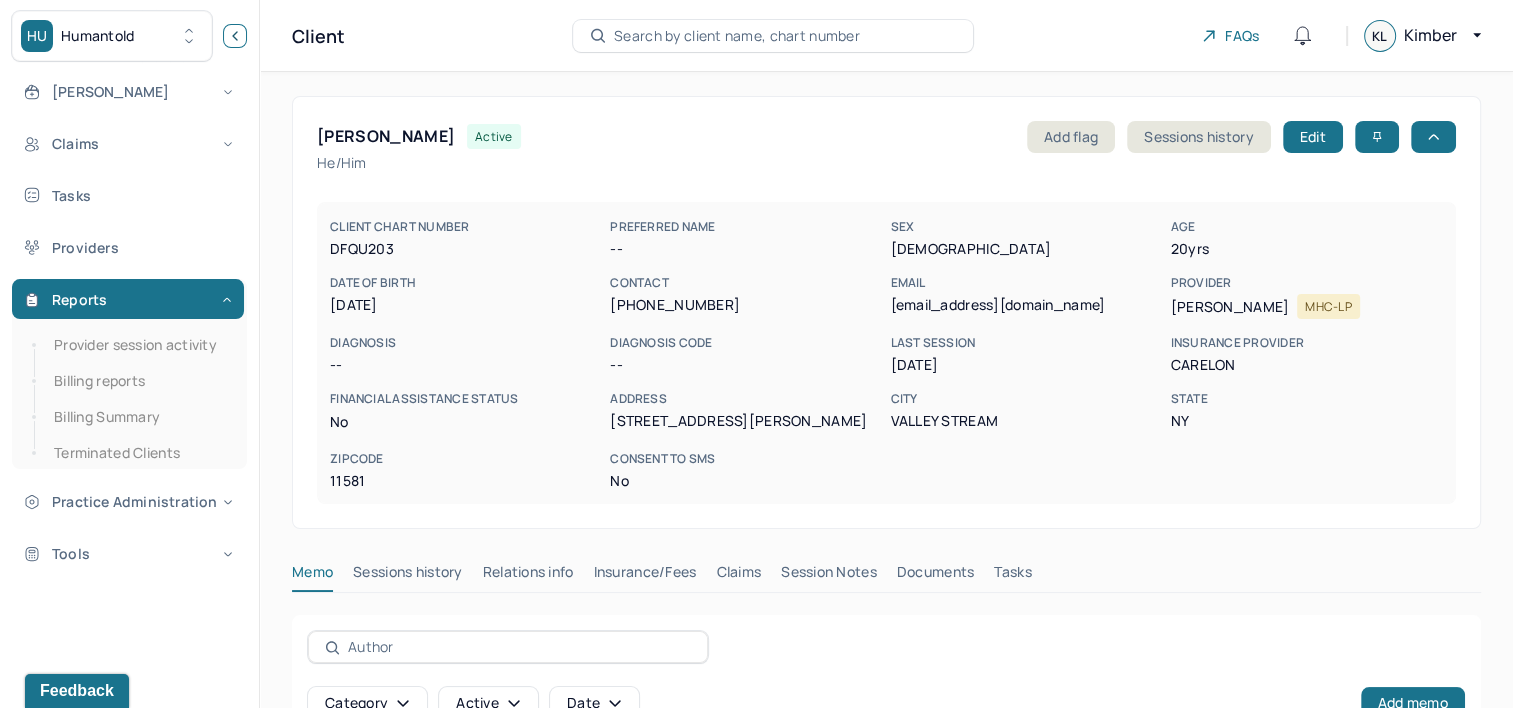 click at bounding box center [235, 36] 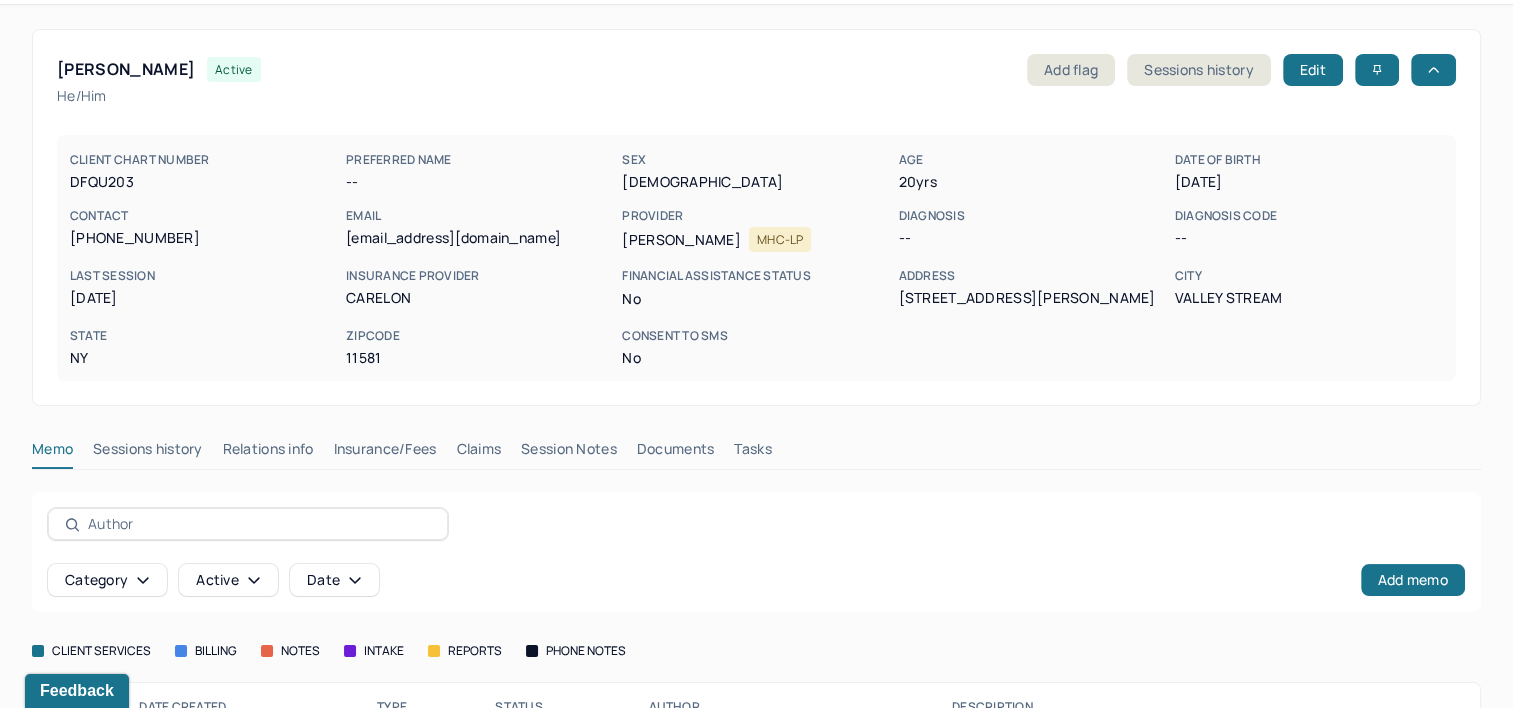 scroll, scrollTop: 100, scrollLeft: 0, axis: vertical 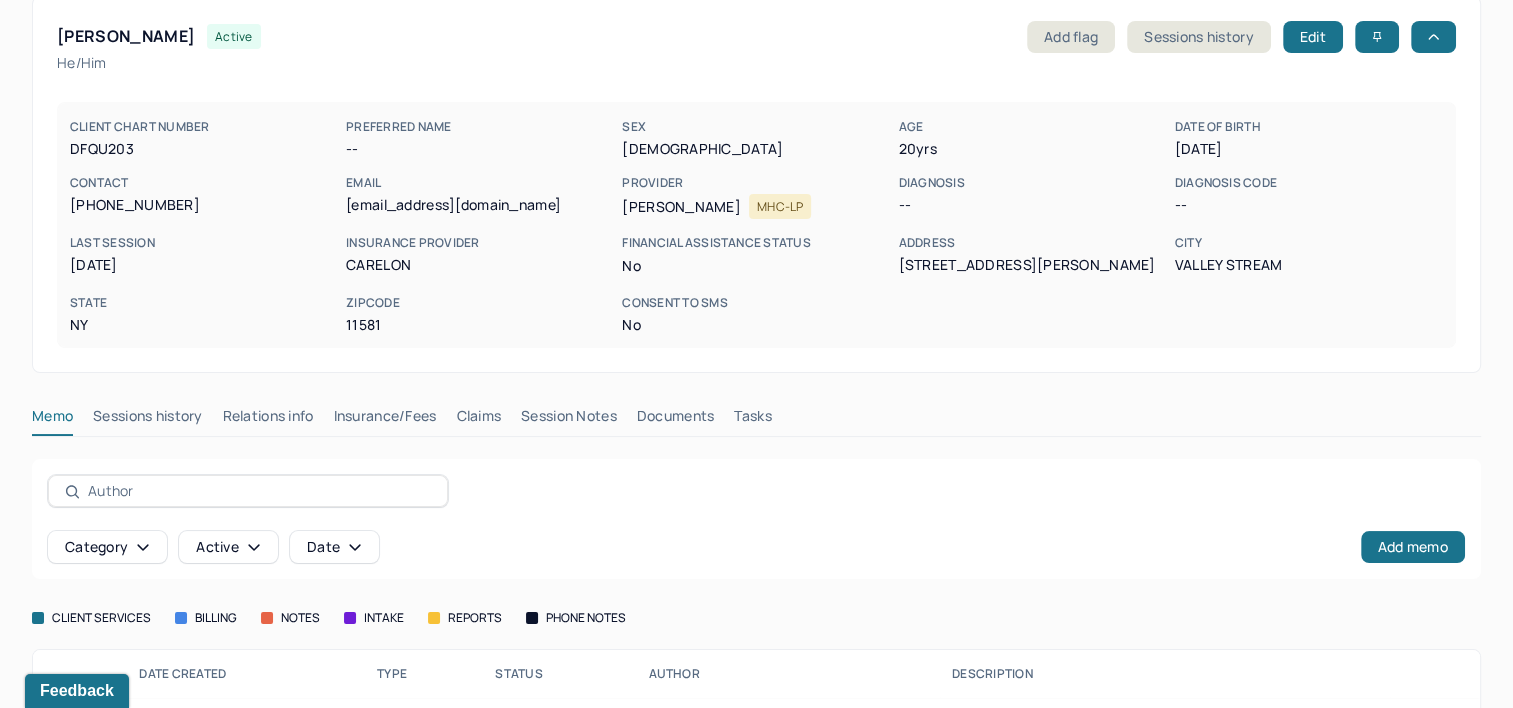 click on "Claims" at bounding box center [478, 420] 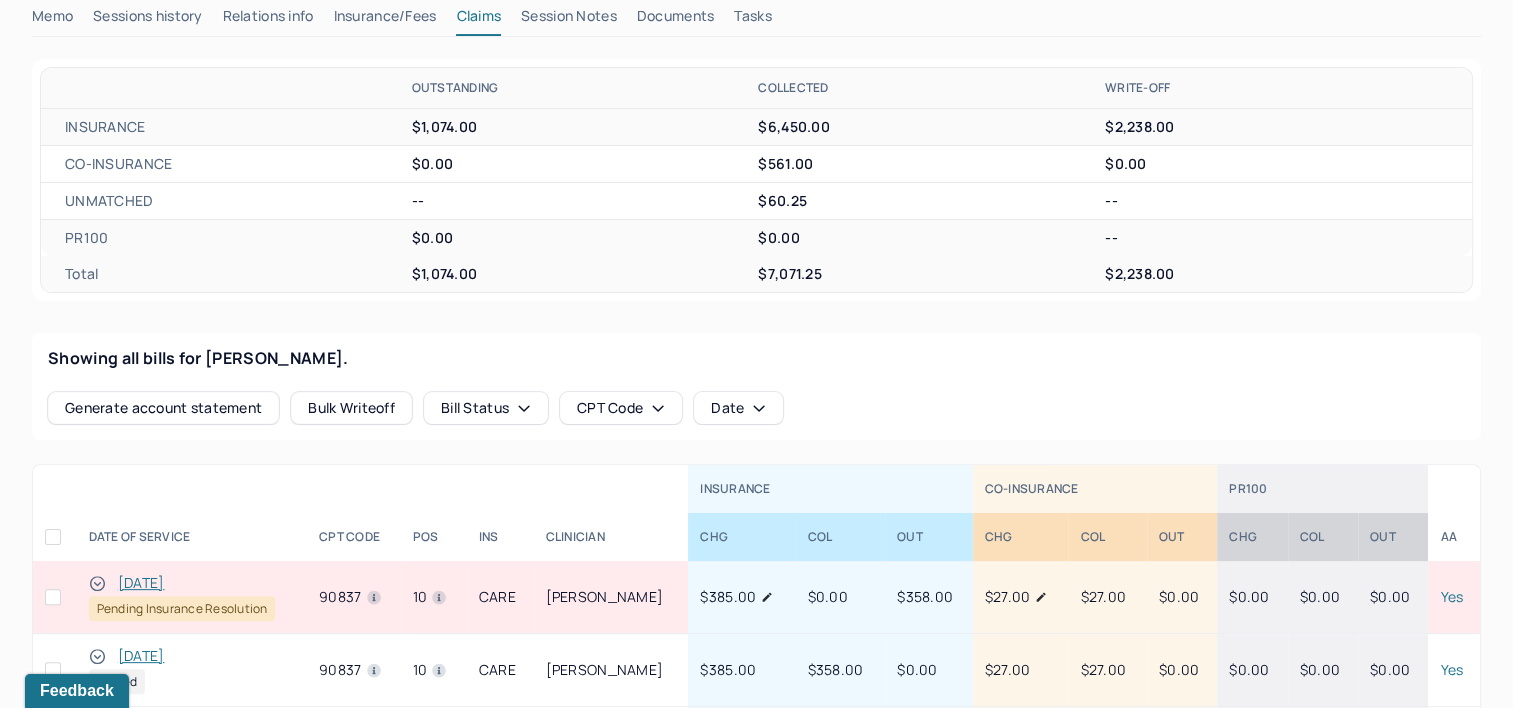 scroll, scrollTop: 800, scrollLeft: 0, axis: vertical 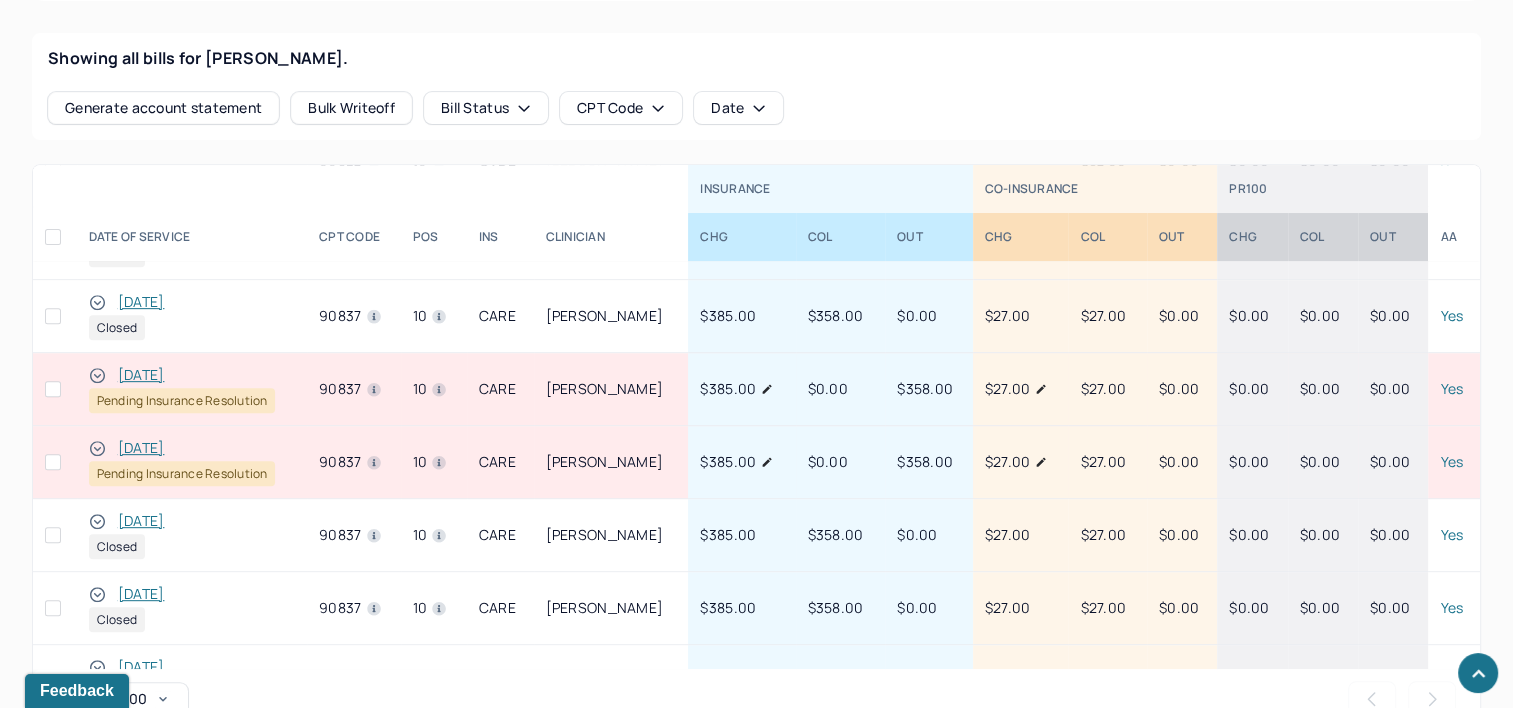 click on "[DATE]" at bounding box center (141, 448) 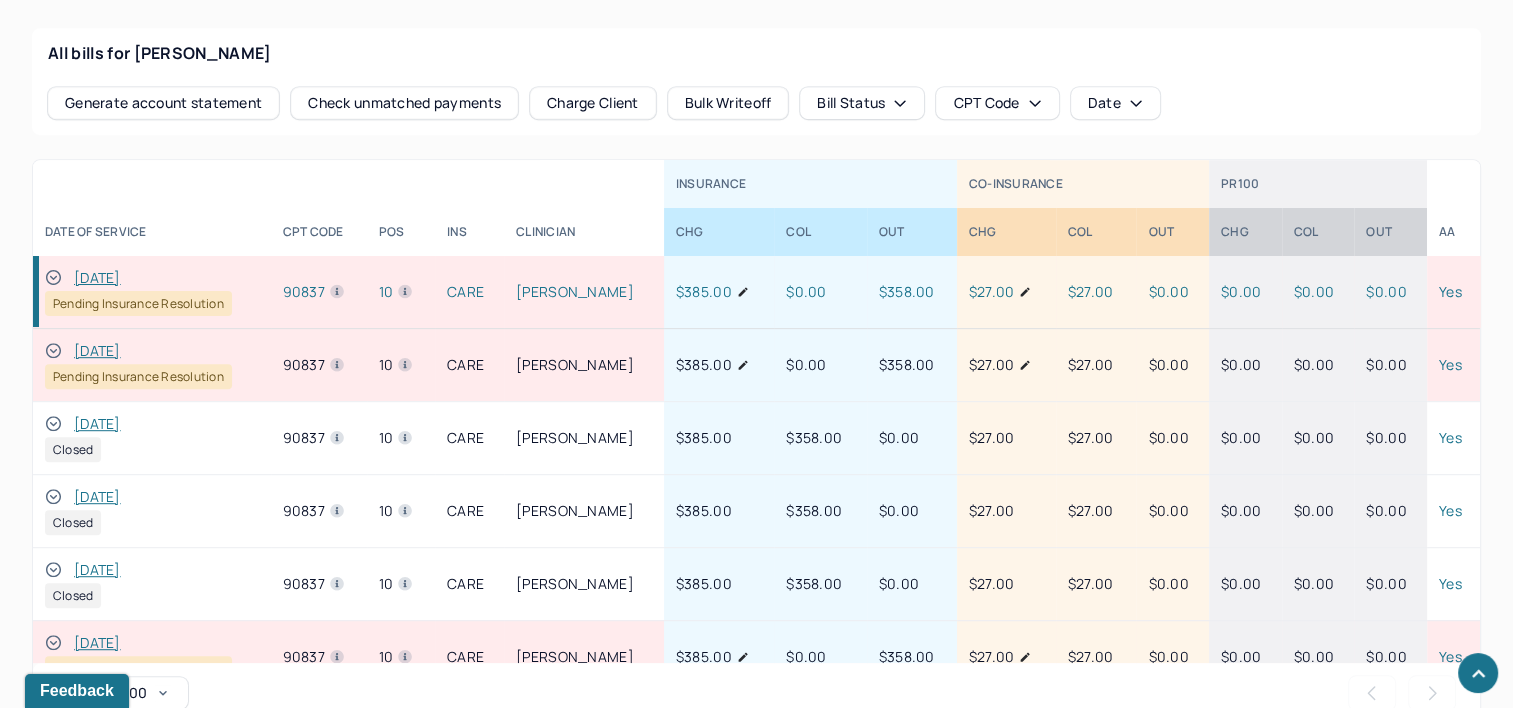 scroll, scrollTop: 1045, scrollLeft: 0, axis: vertical 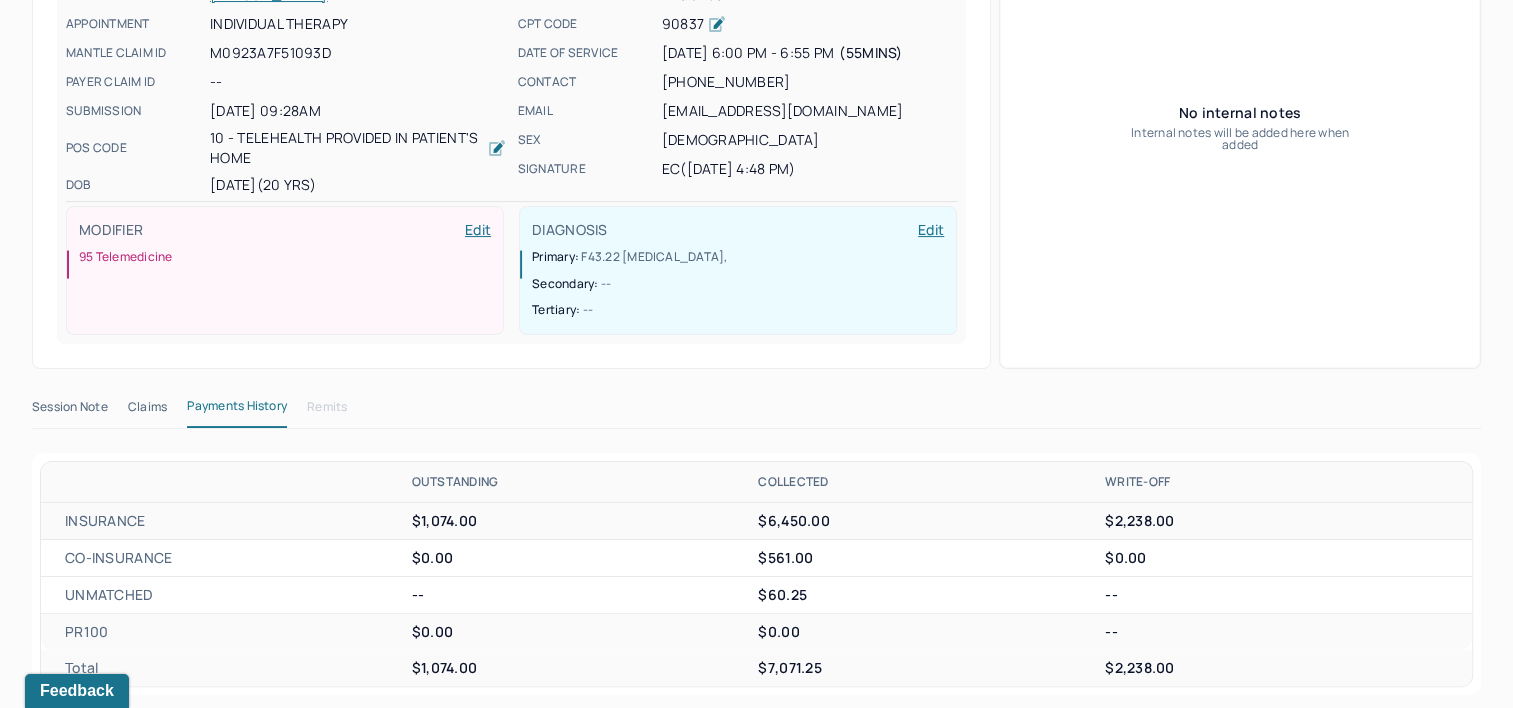 click on "Claims" at bounding box center (147, 411) 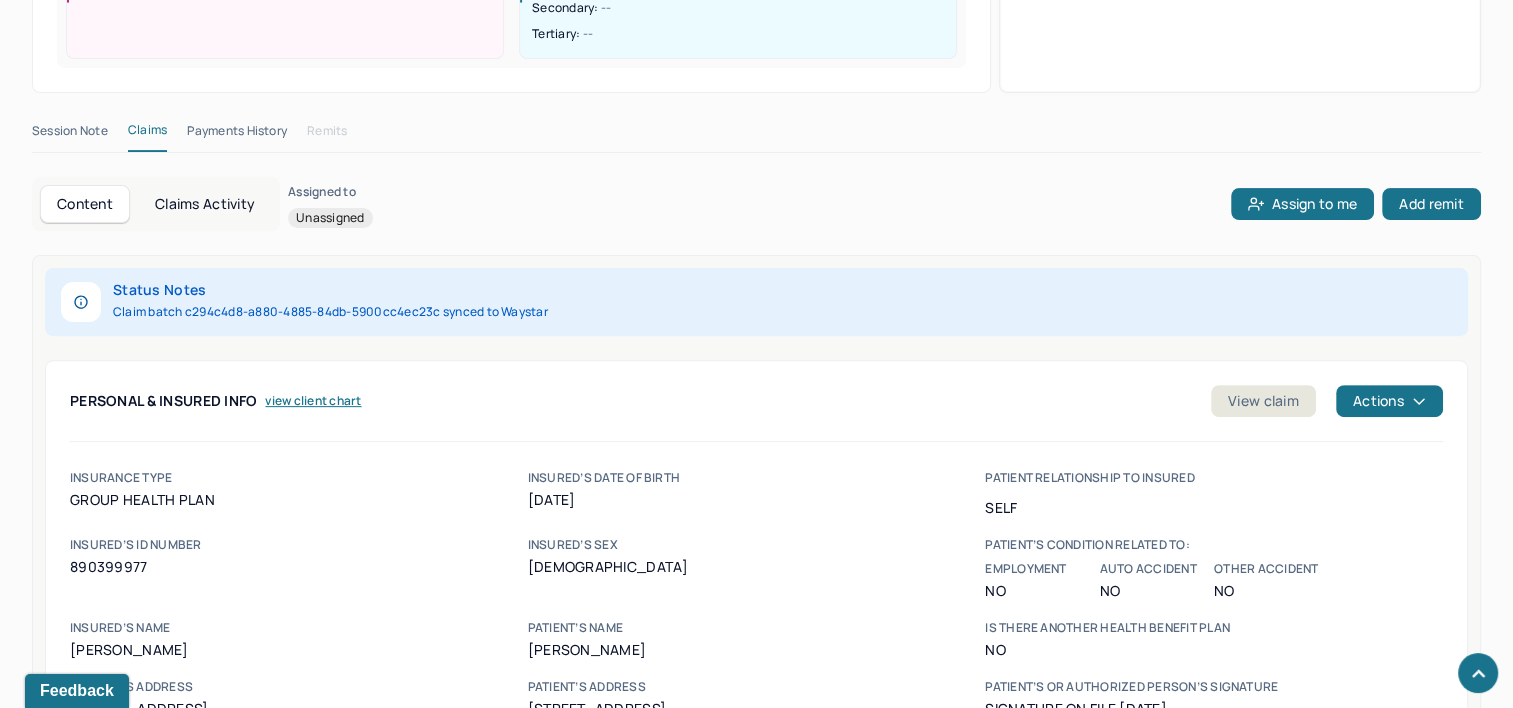 scroll, scrollTop: 645, scrollLeft: 0, axis: vertical 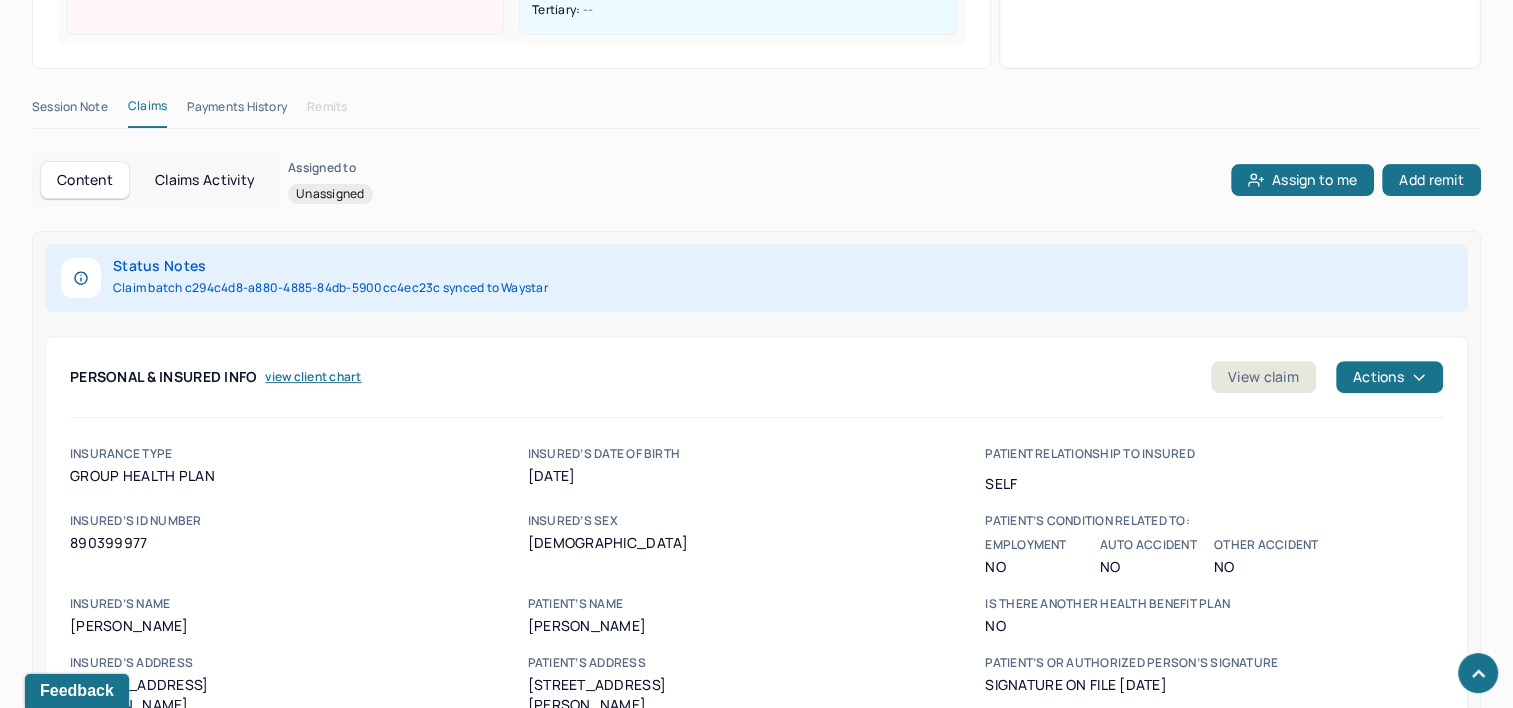 click on "Claims Activity" at bounding box center [205, 180] 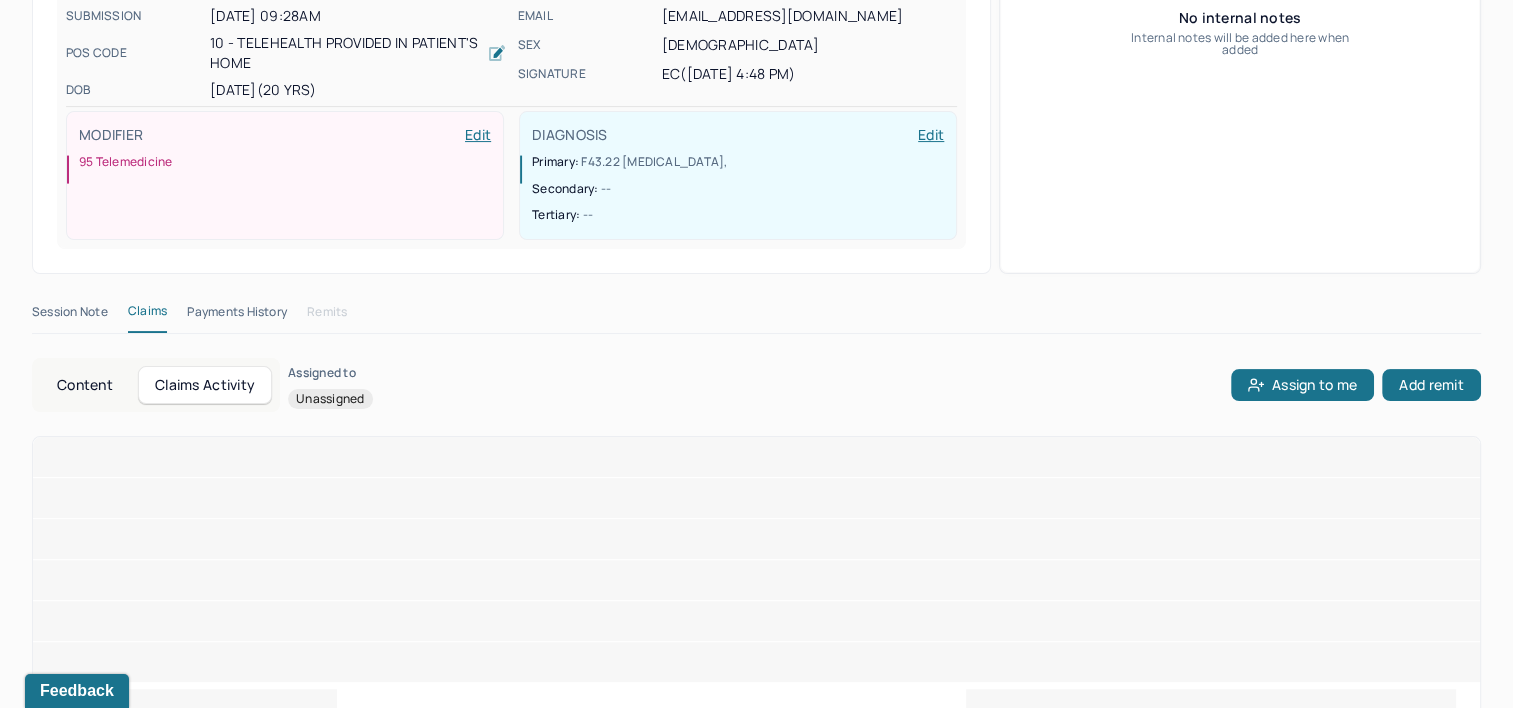scroll, scrollTop: 292, scrollLeft: 0, axis: vertical 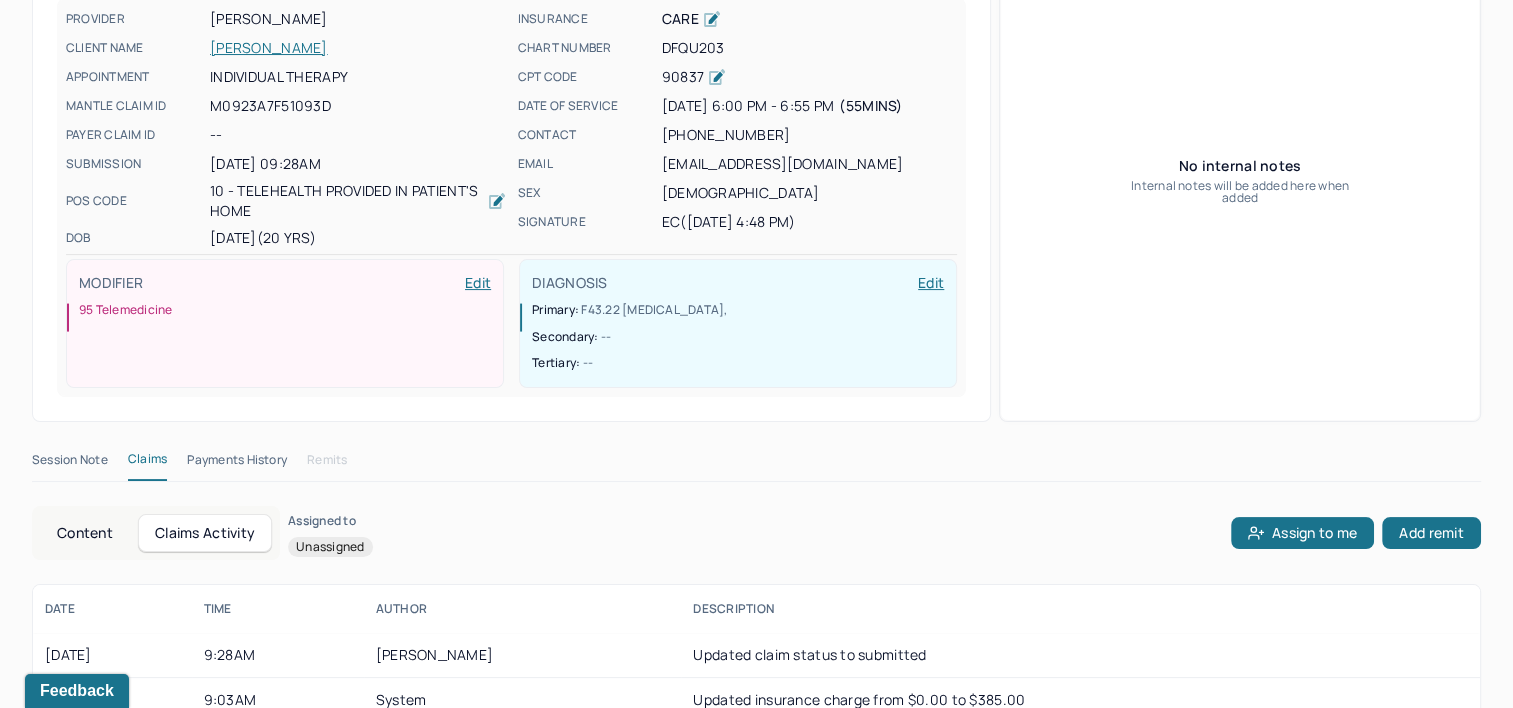 click on "Content" at bounding box center (85, 533) 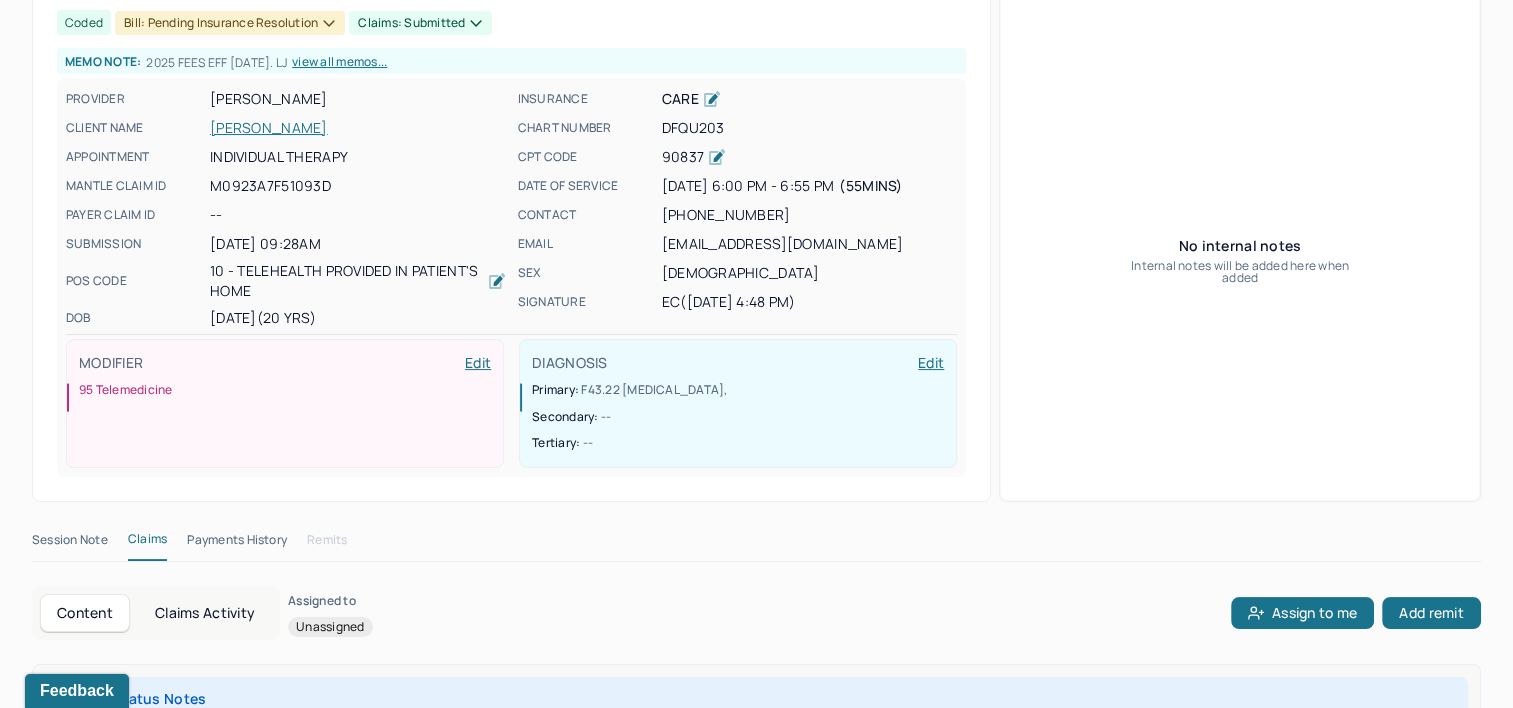 scroll, scrollTop: 92, scrollLeft: 0, axis: vertical 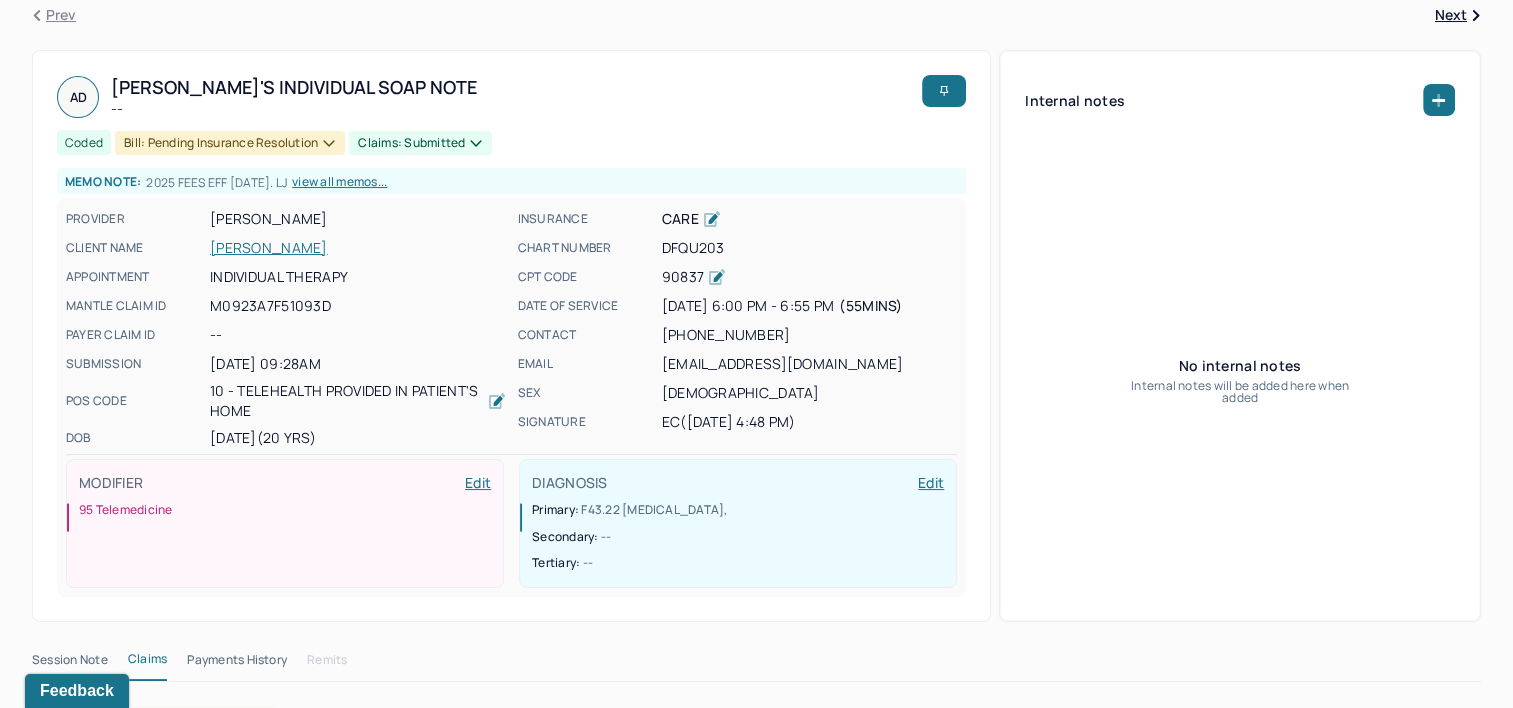 type 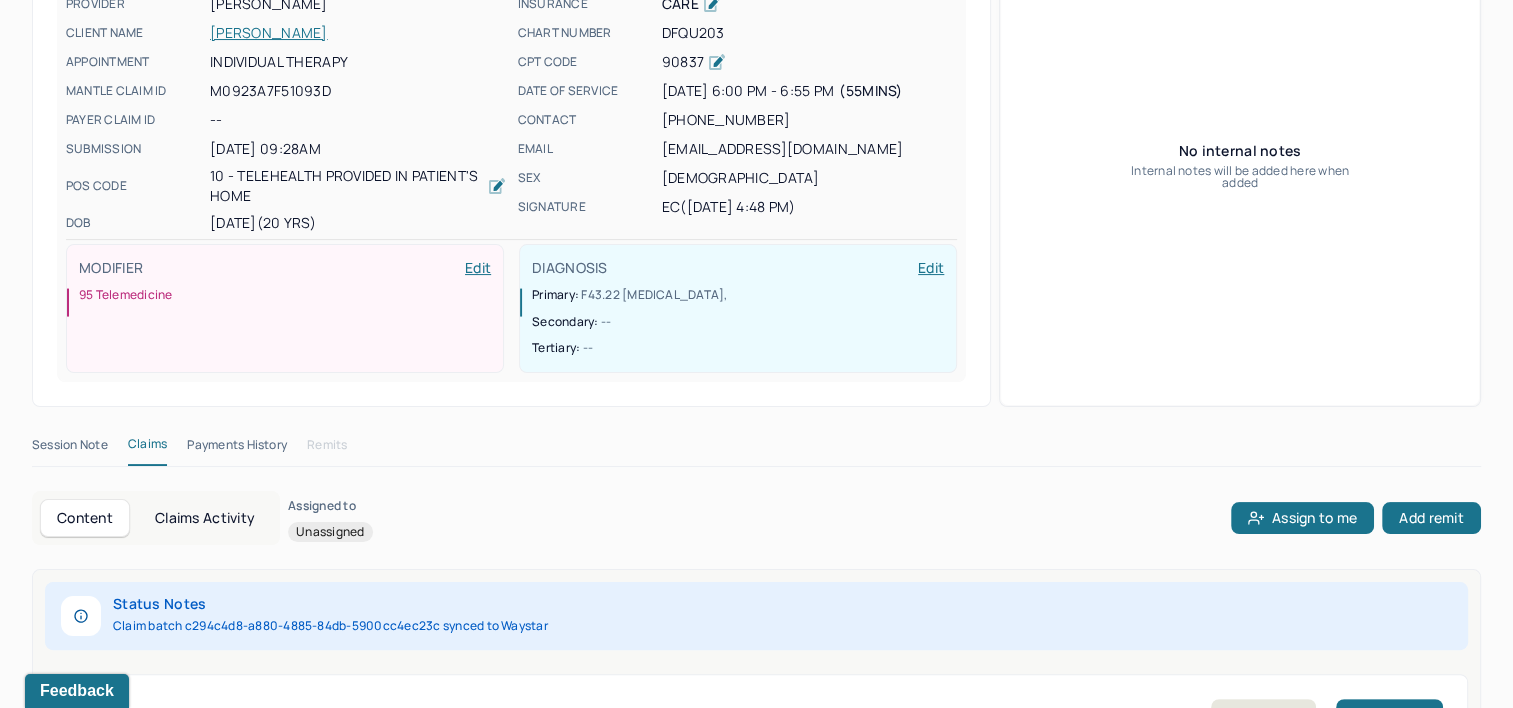 scroll, scrollTop: 192, scrollLeft: 0, axis: vertical 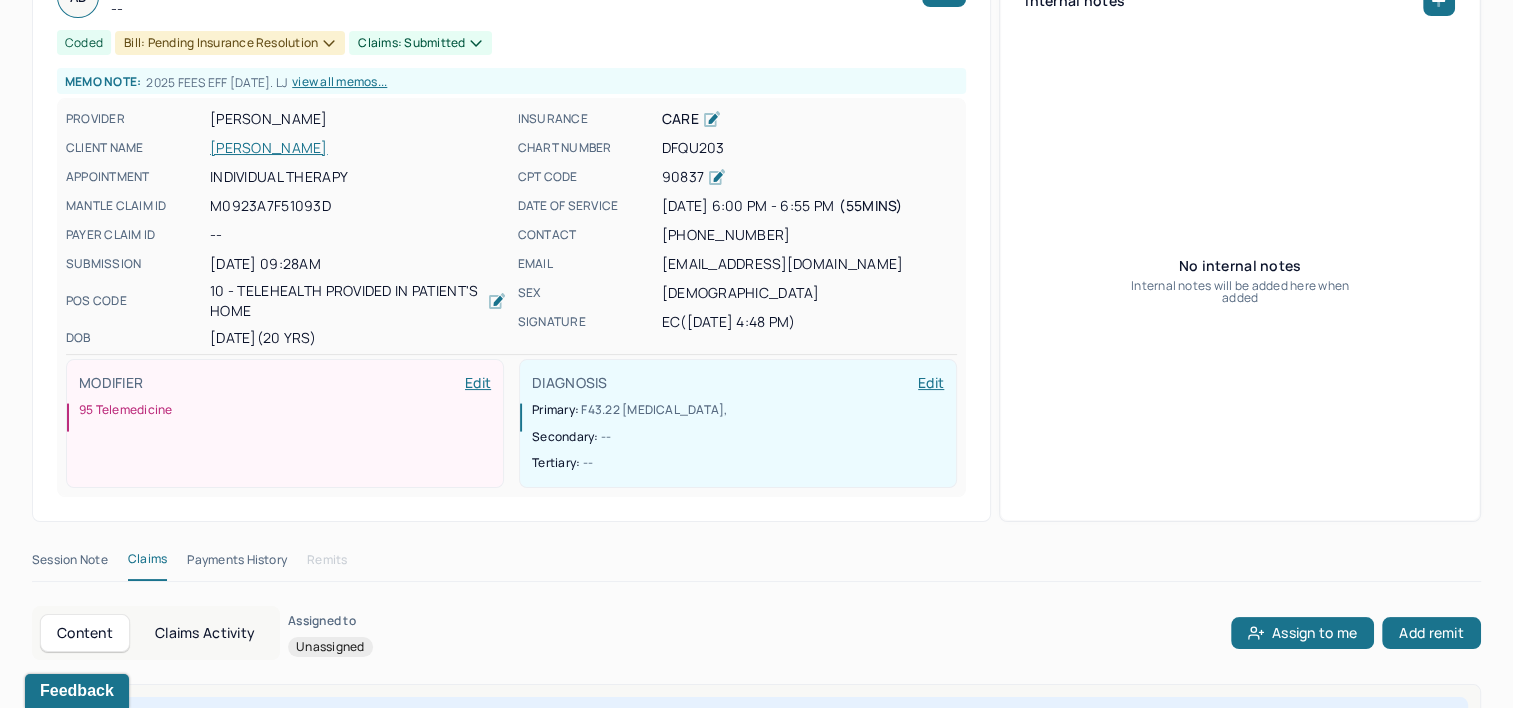 click on "Claims Activity" at bounding box center (205, 633) 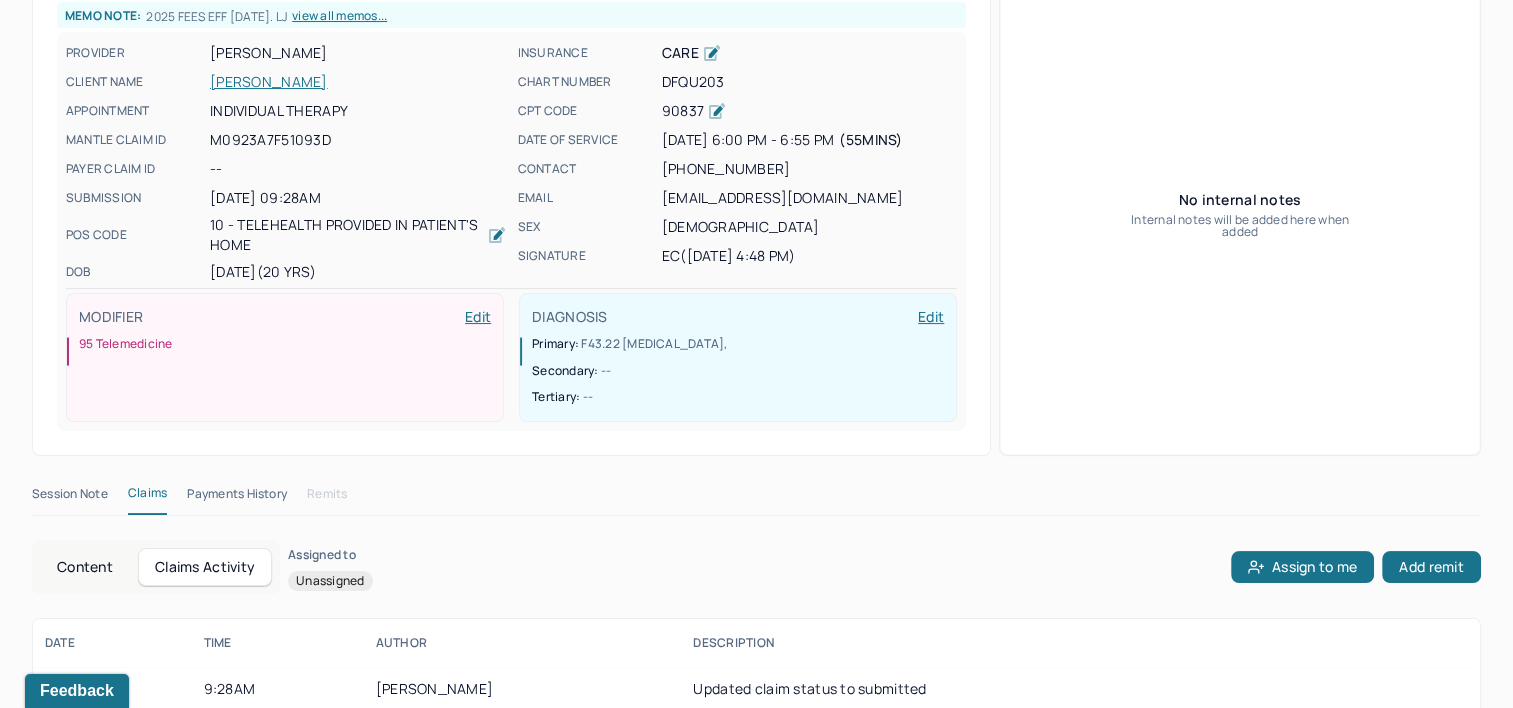 scroll, scrollTop: 292, scrollLeft: 0, axis: vertical 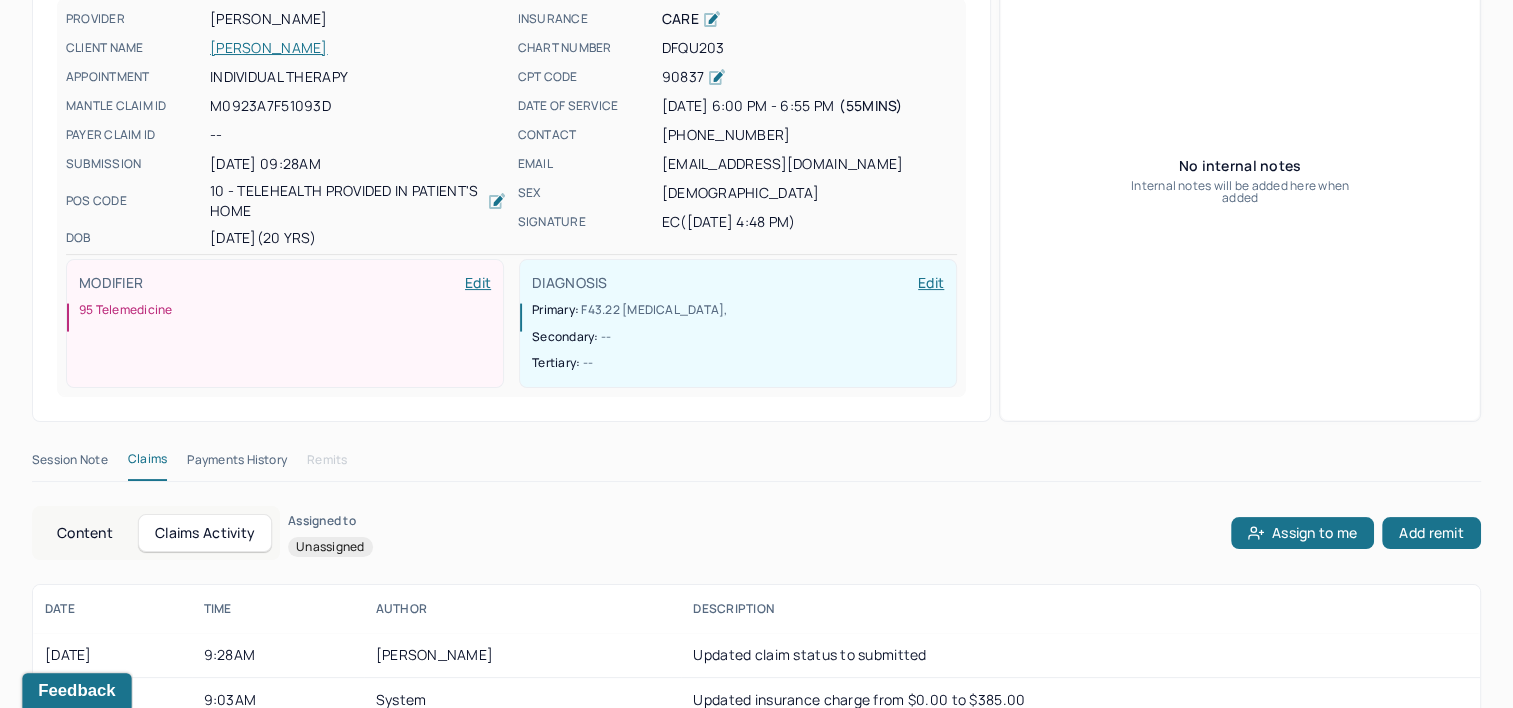 click on "Feedback" at bounding box center (76, 691) 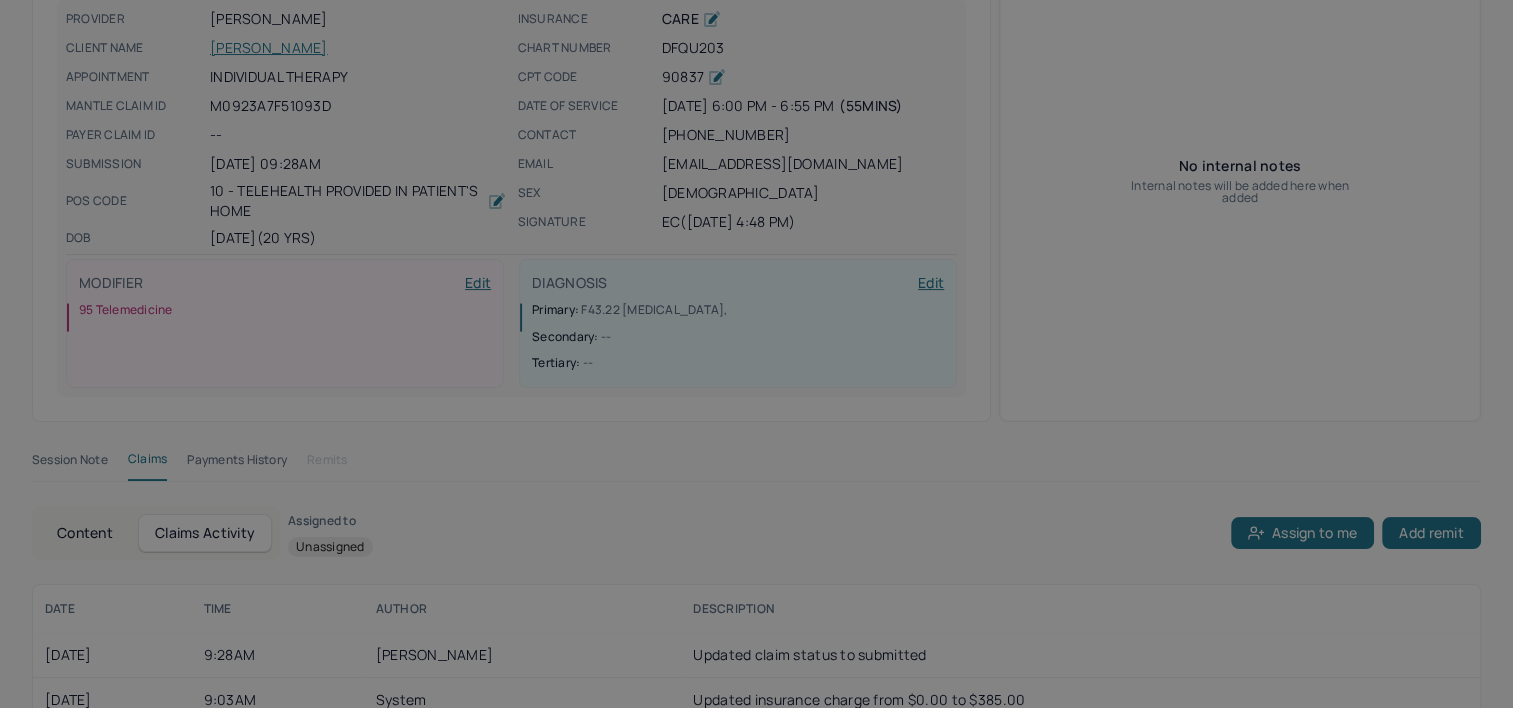 scroll, scrollTop: 0, scrollLeft: 0, axis: both 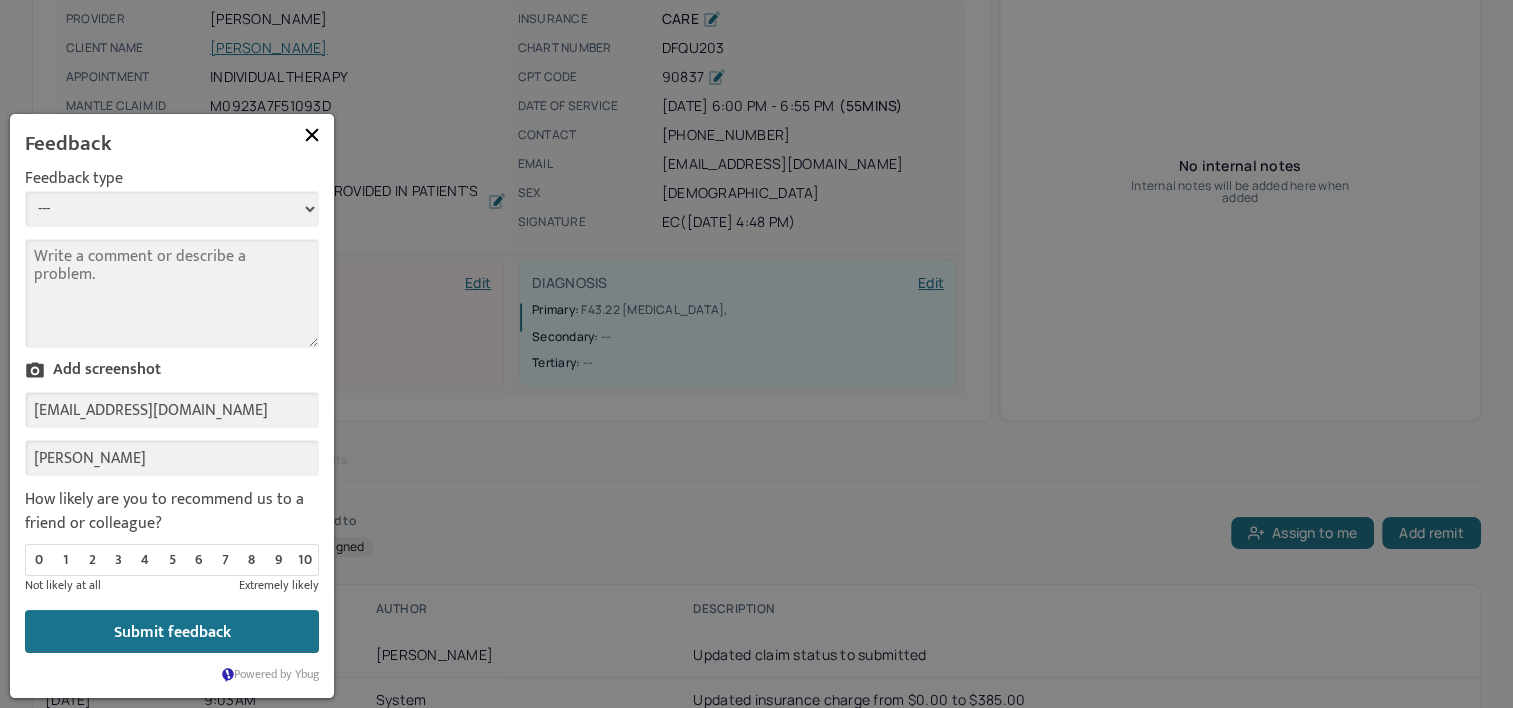 click on "--- Bug Improvement Question Feedback" at bounding box center [172, 209] 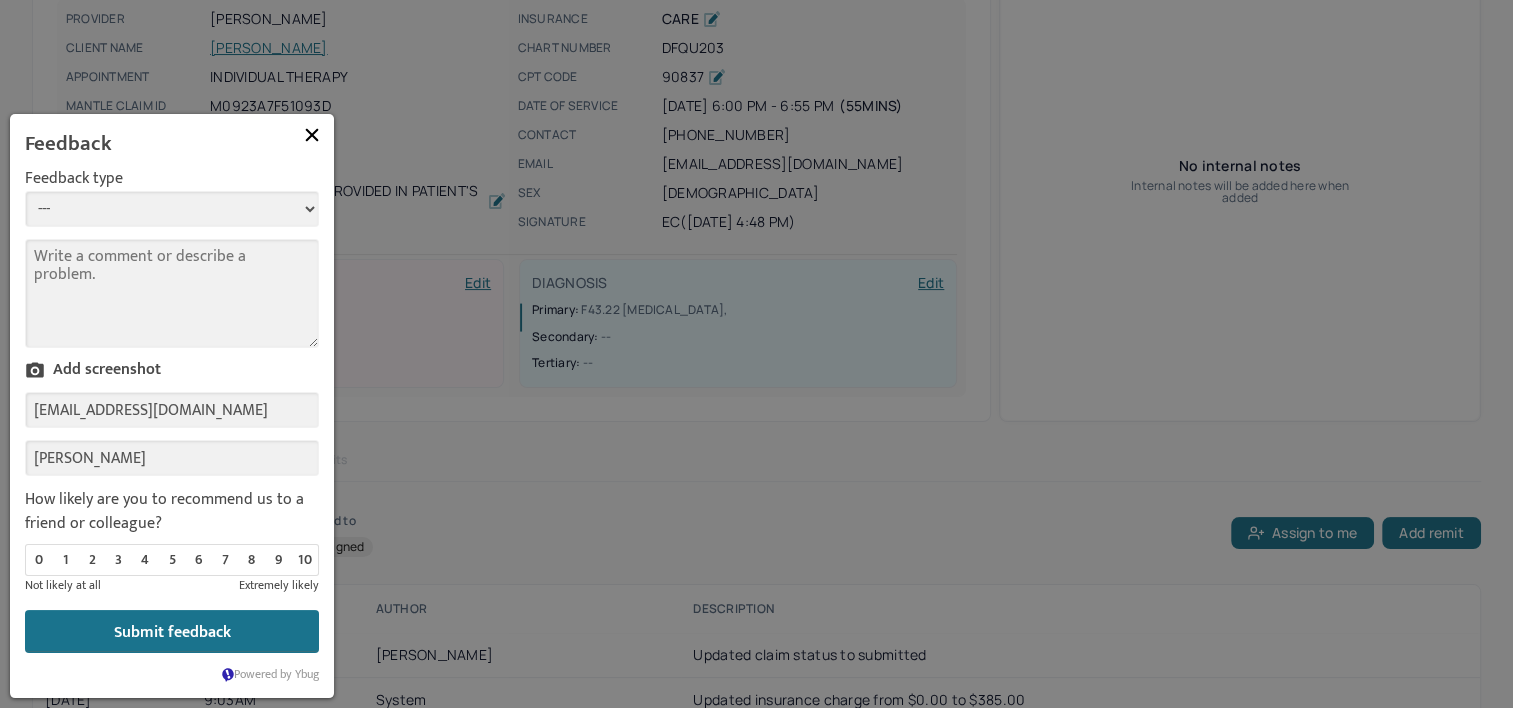 select on "4" 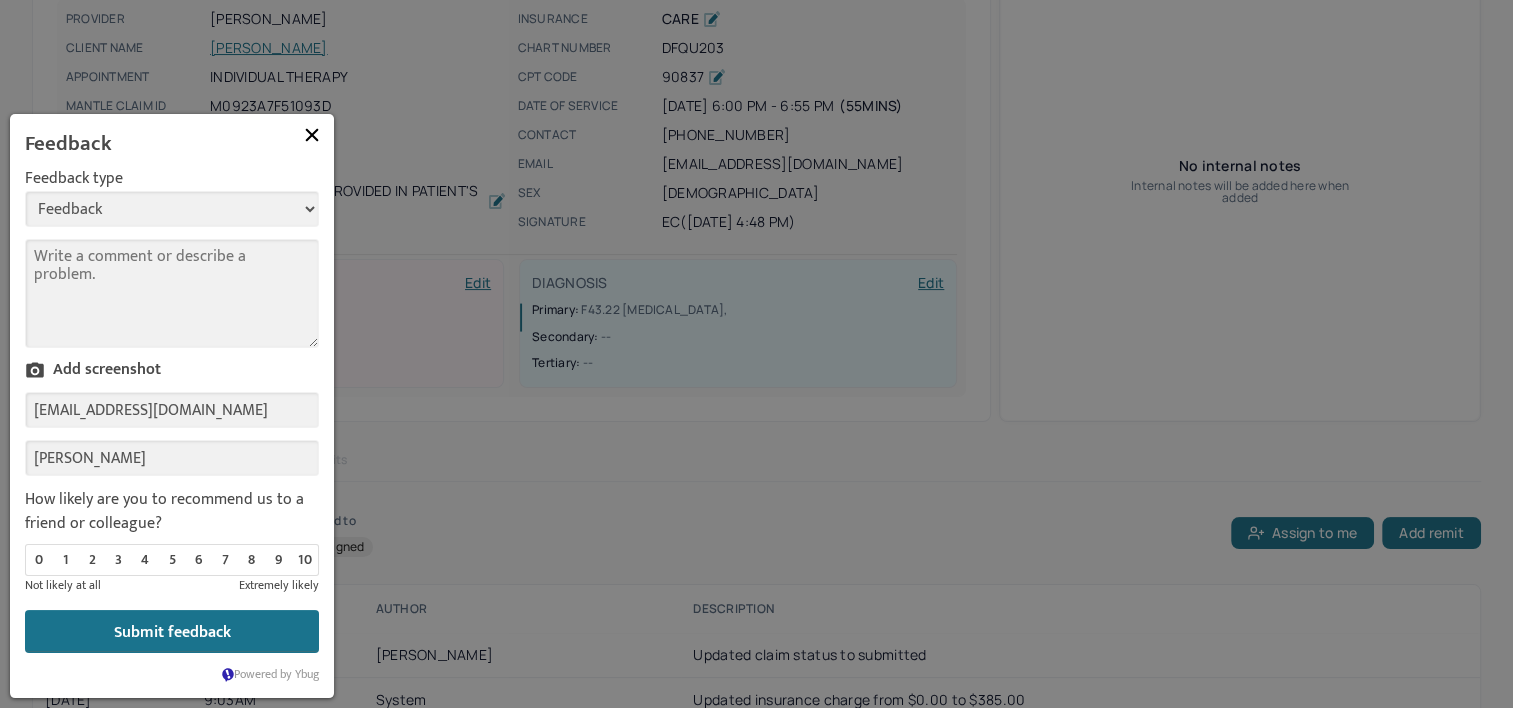 click on "--- Bug Improvement Question Feedback" at bounding box center (172, 209) 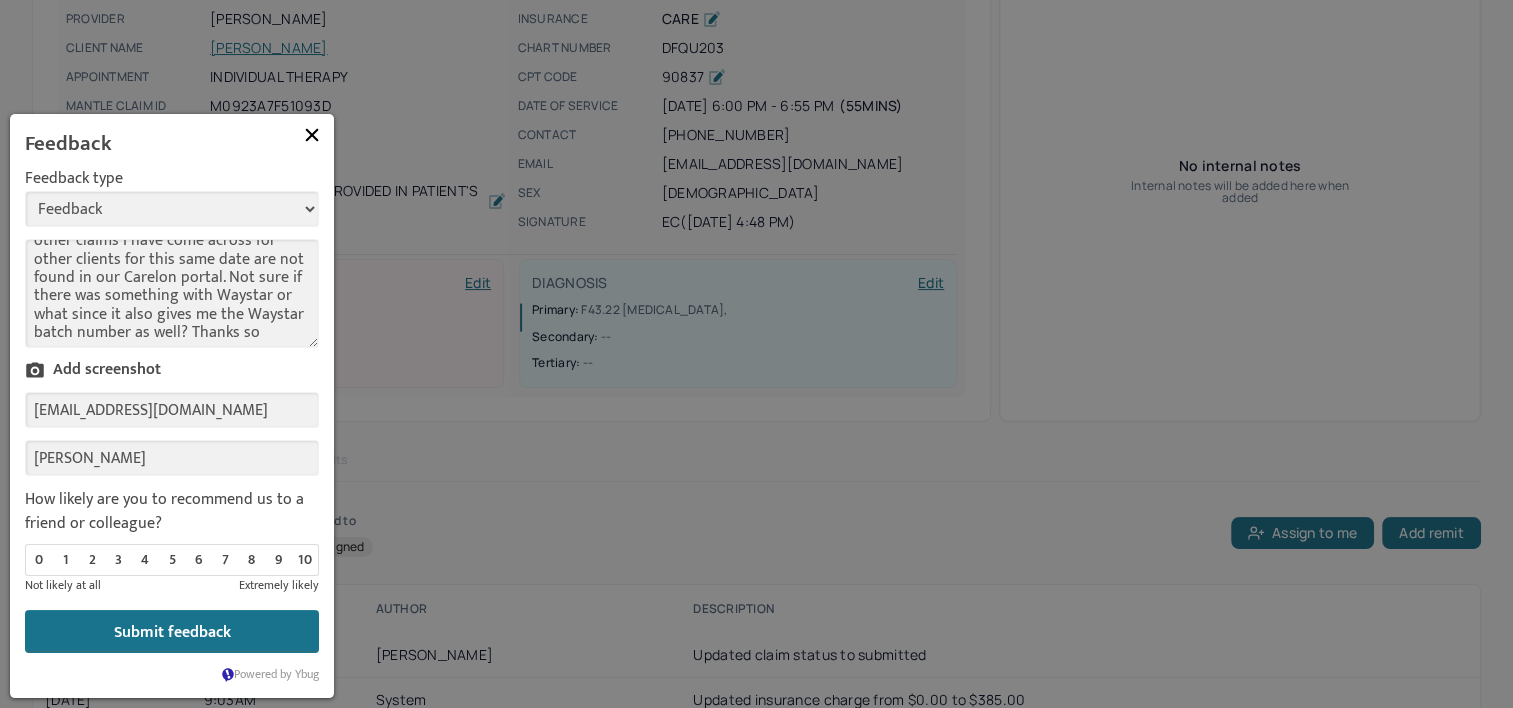 scroll, scrollTop: 52, scrollLeft: 0, axis: vertical 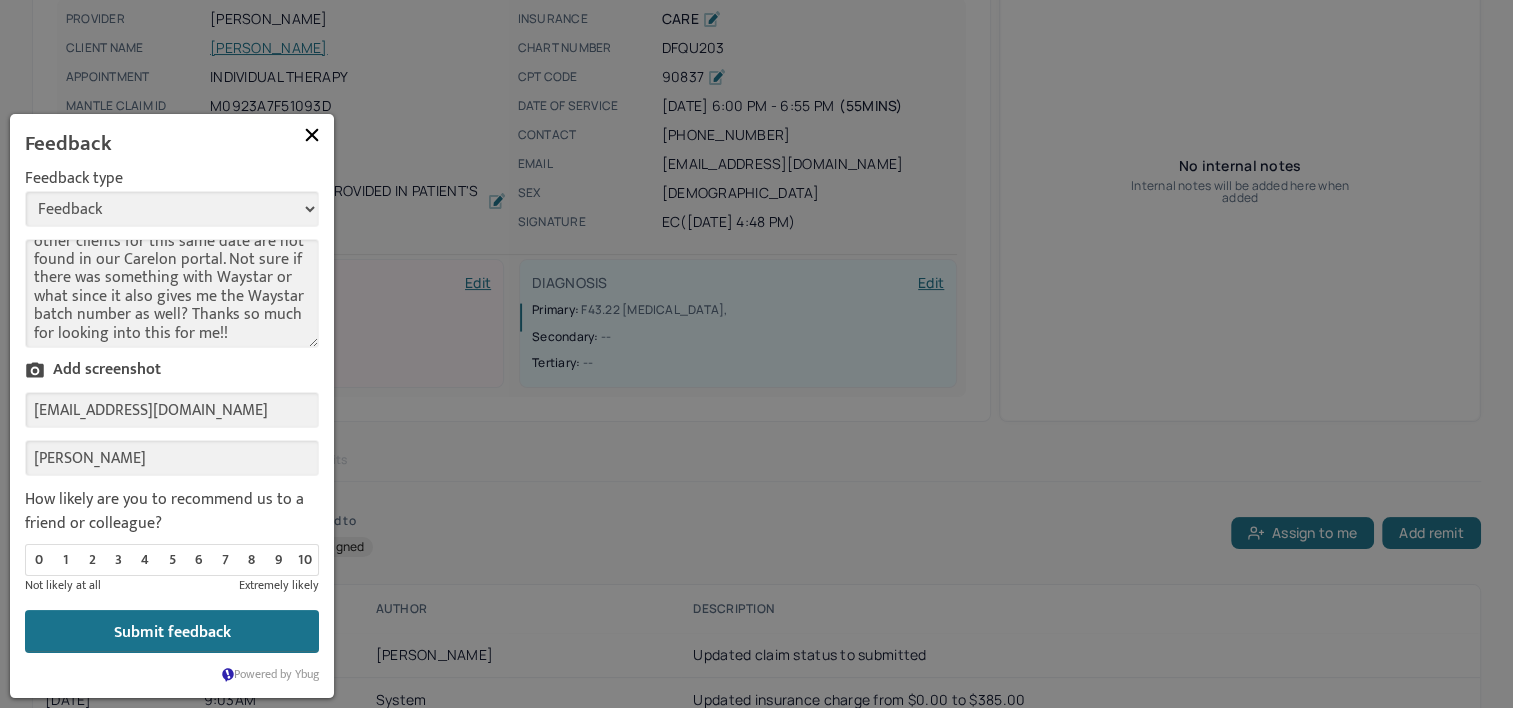 type on "The claim status on this claim plus other claims I have come across for other clients for this same date are not found in our Carelon portal. Not sure if there was something with Waystar or what since it also gives me the Waystar batch number as well? Thanks so much for looking into this for me!!" 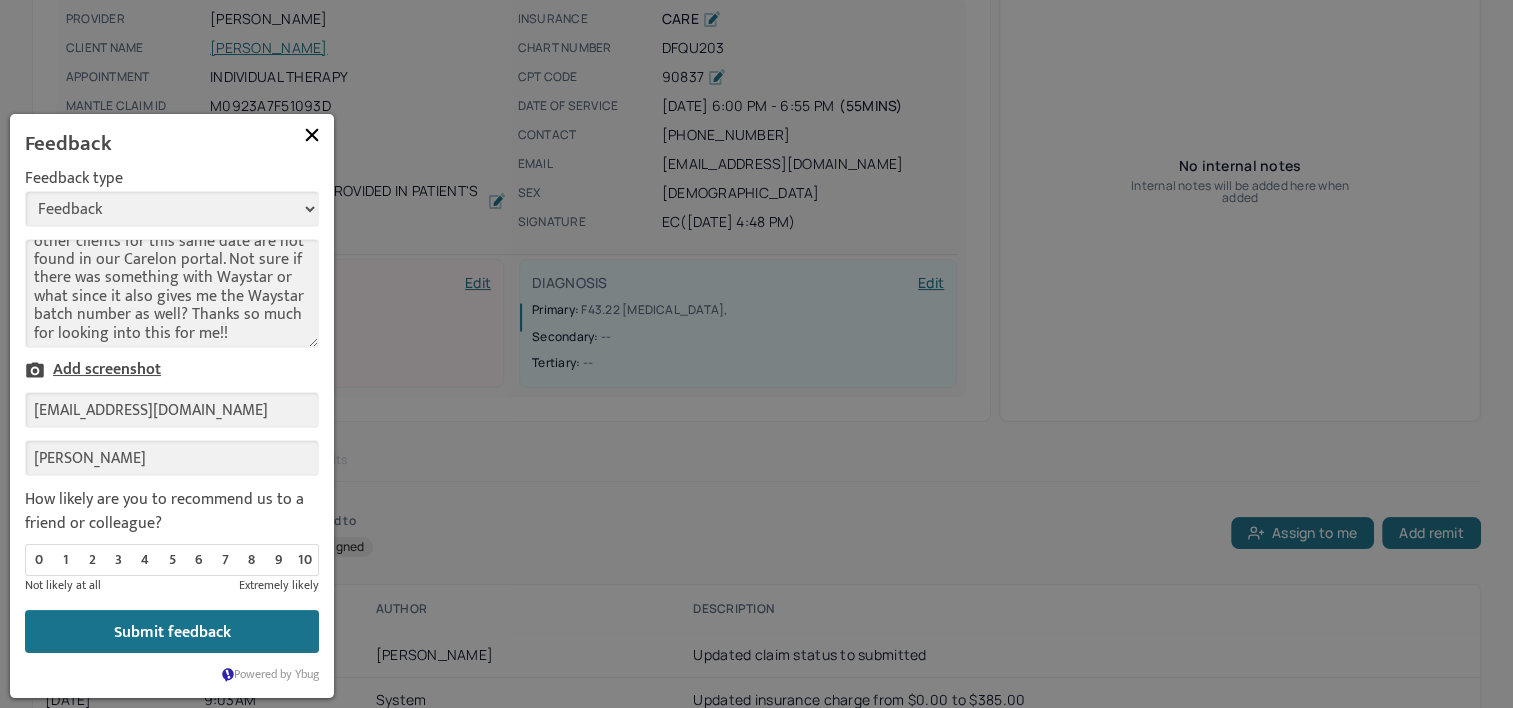 click on "Add screenshot" at bounding box center (93, 370) 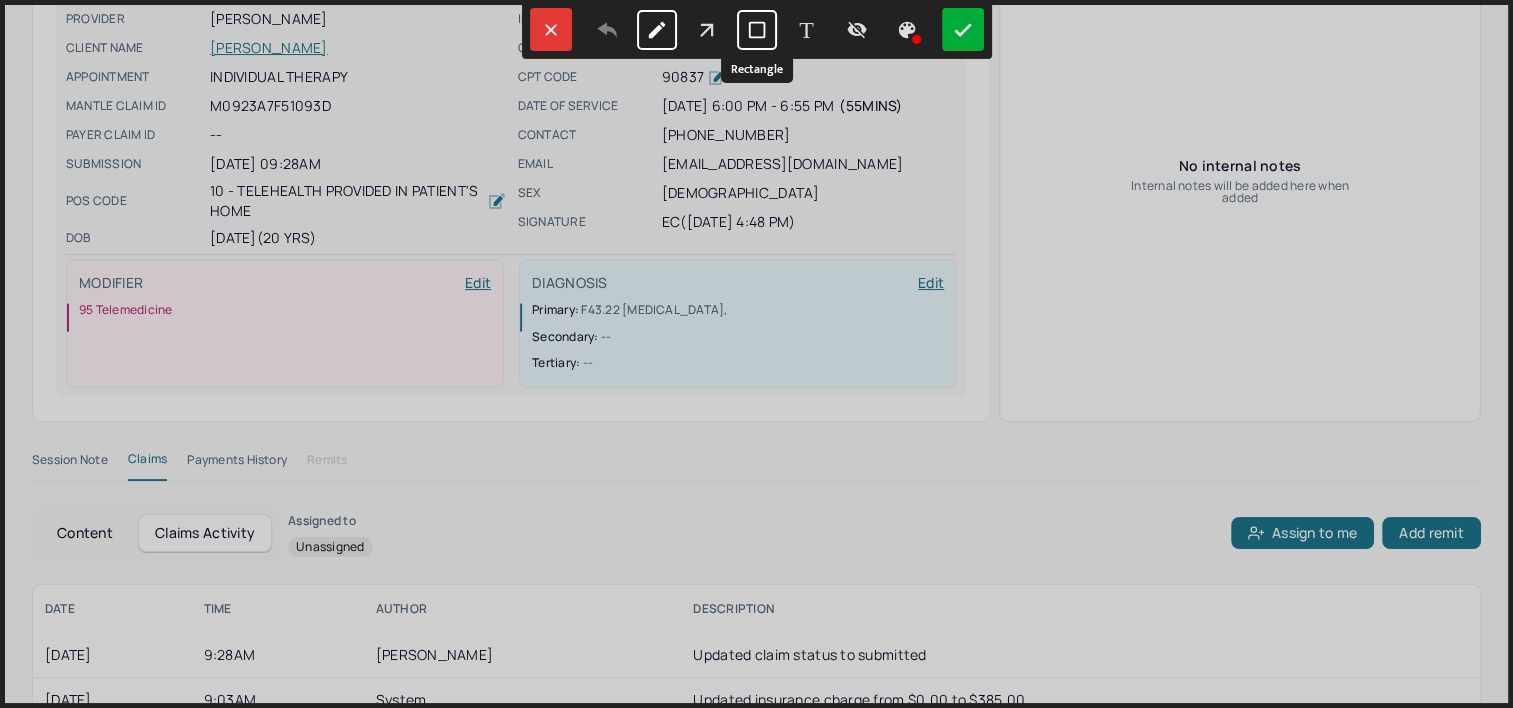 click at bounding box center [757, 30] 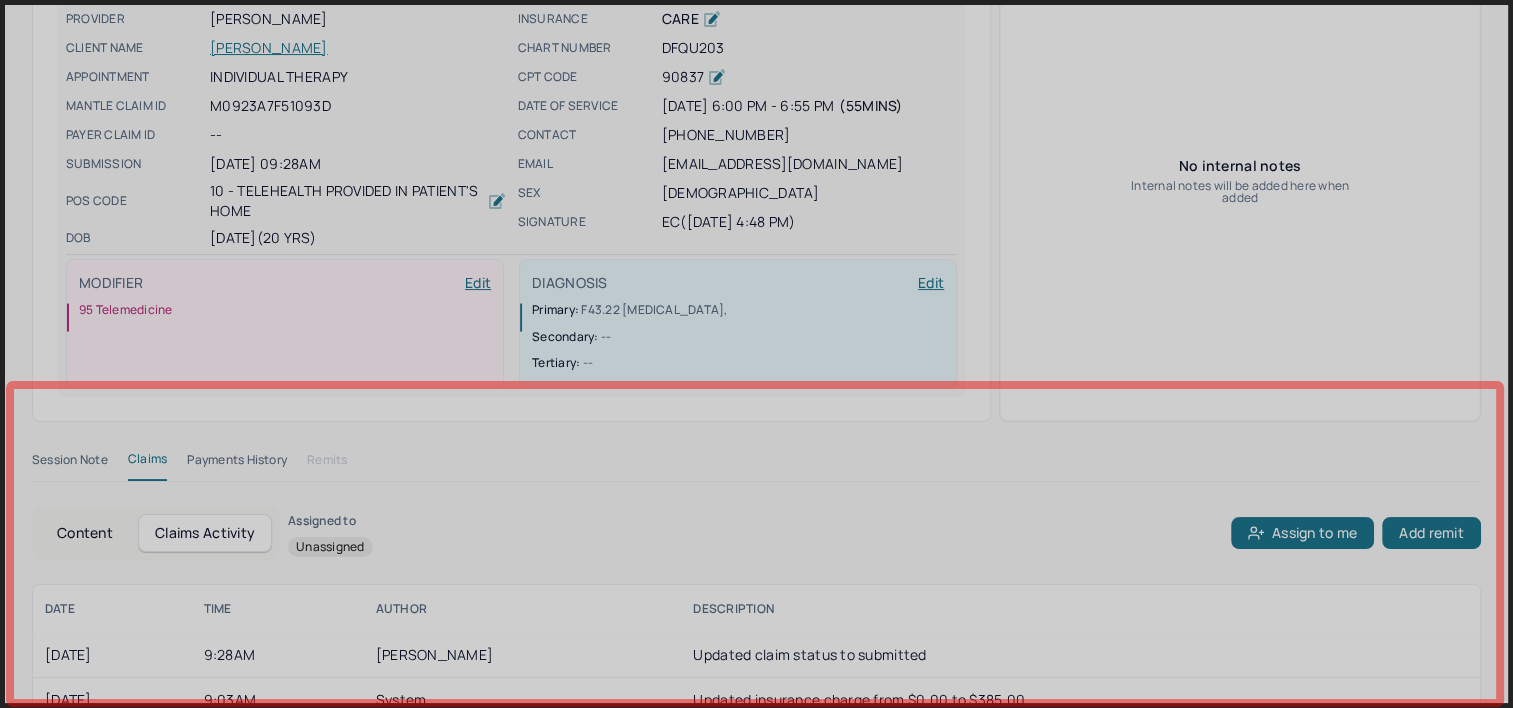 drag, startPoint x: 9, startPoint y: 384, endPoint x: 1500, endPoint y: 703, distance: 1524.7433 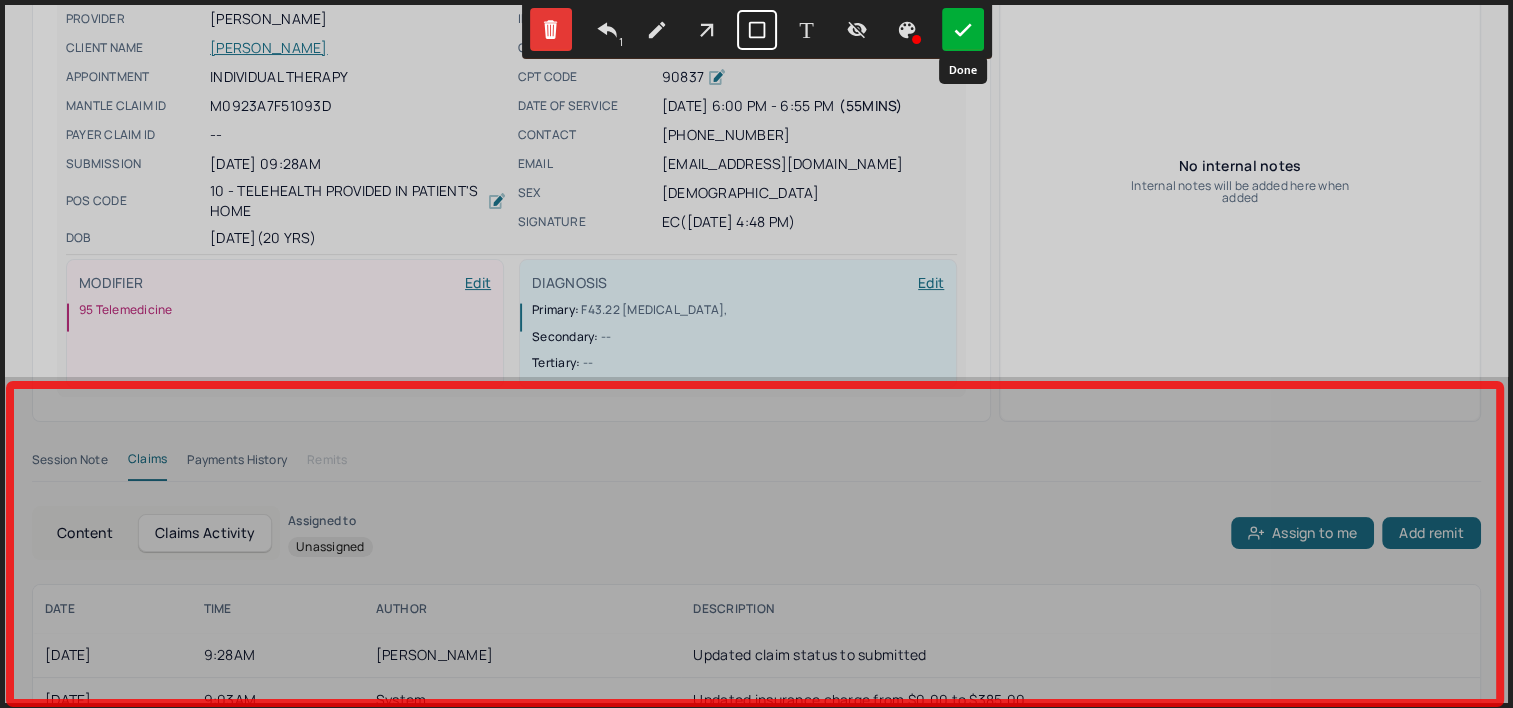 click at bounding box center [963, 29] 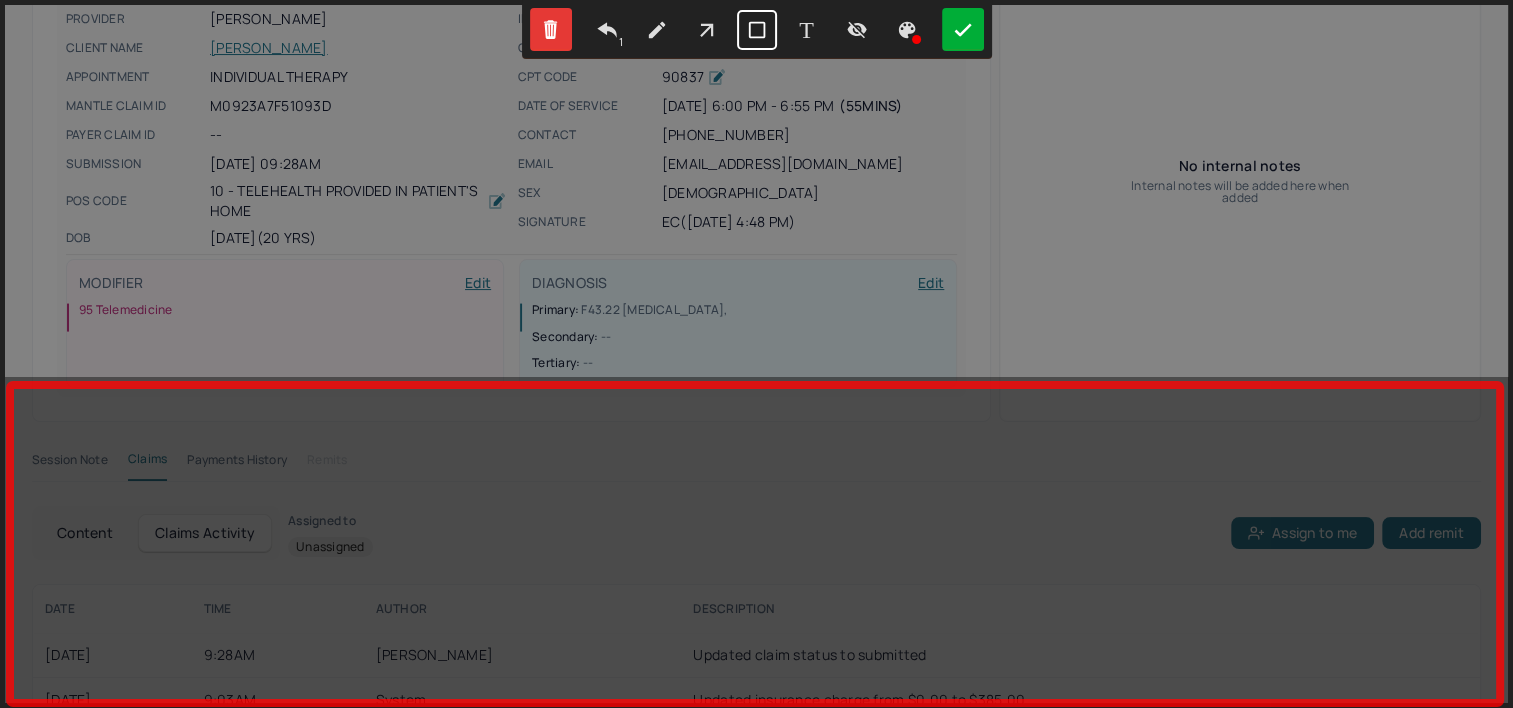 select on "4" 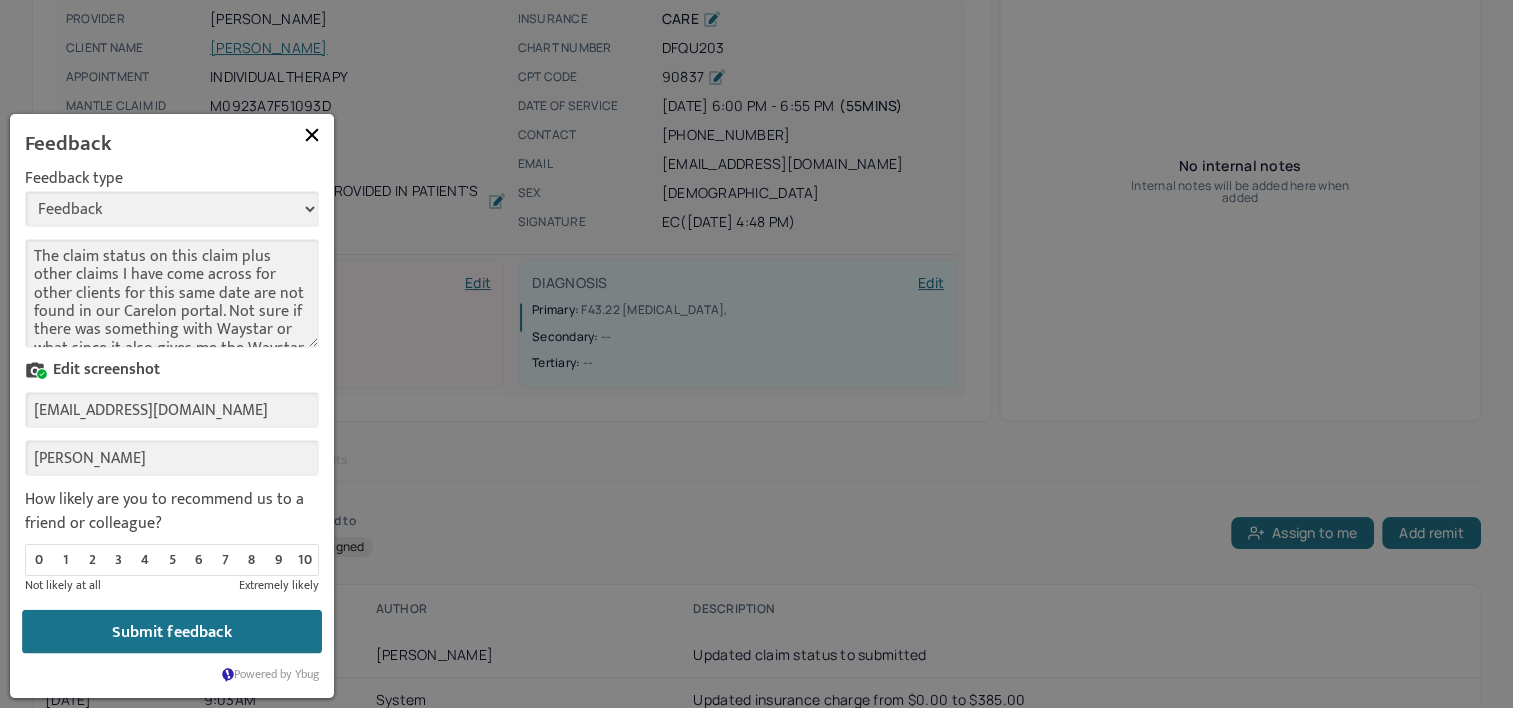 click on "Submit feedback" at bounding box center (172, 632) 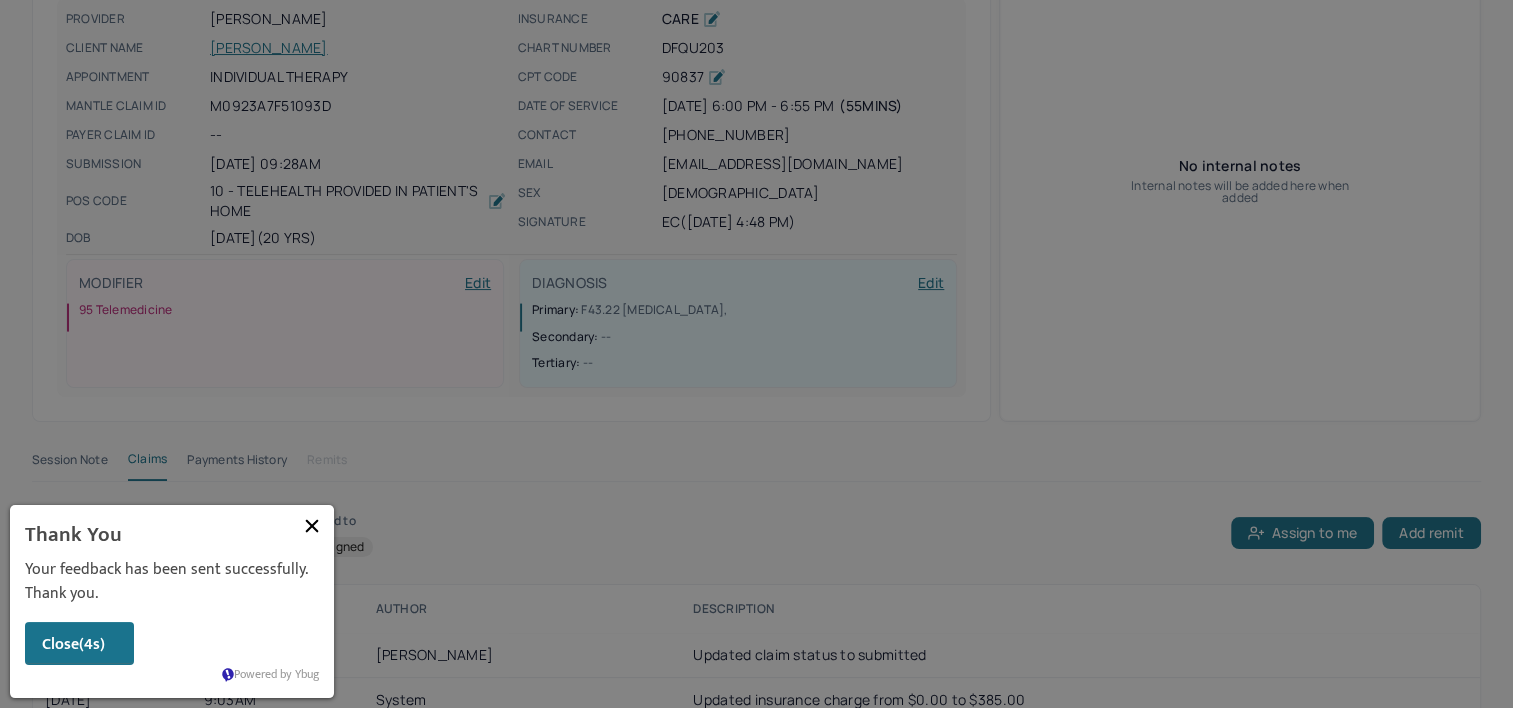 click at bounding box center [312, 526] 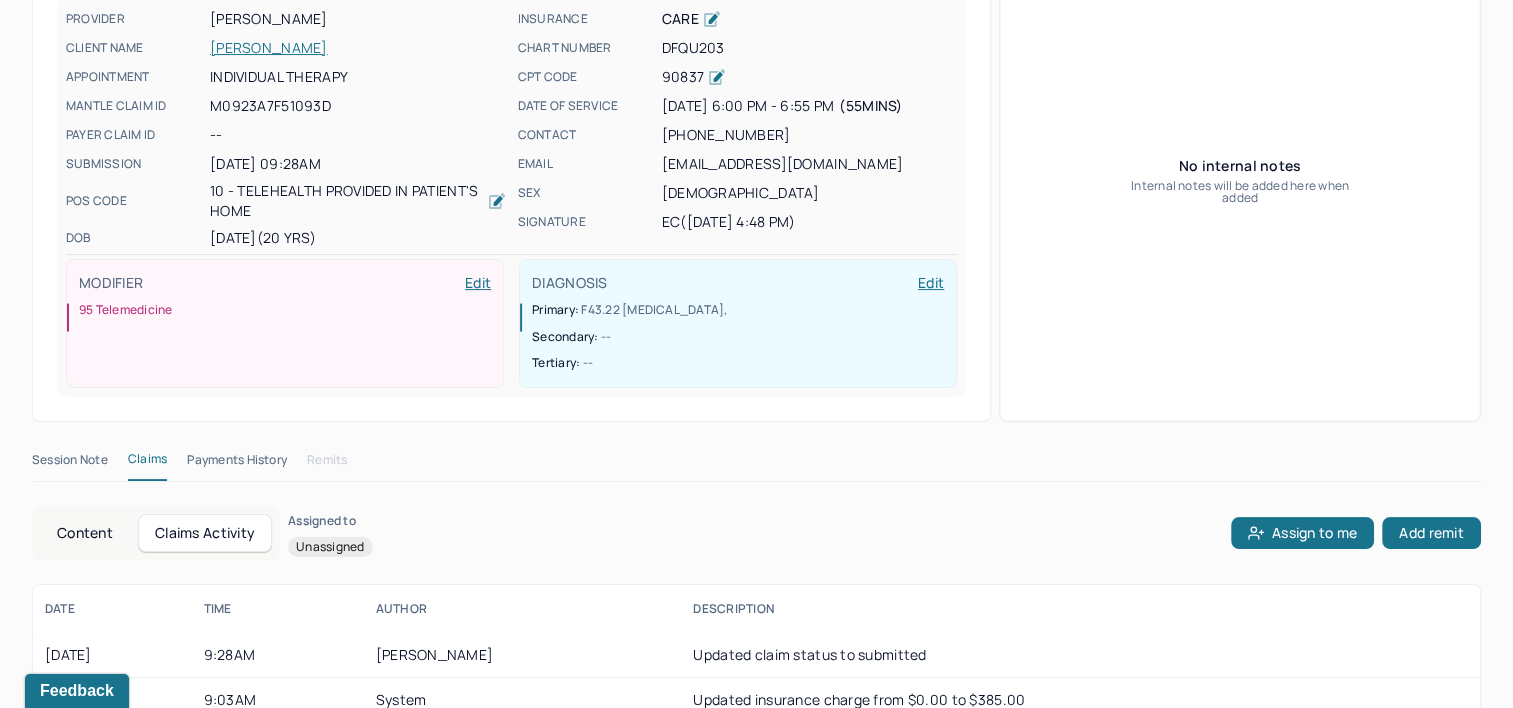 click on "Content" at bounding box center (85, 533) 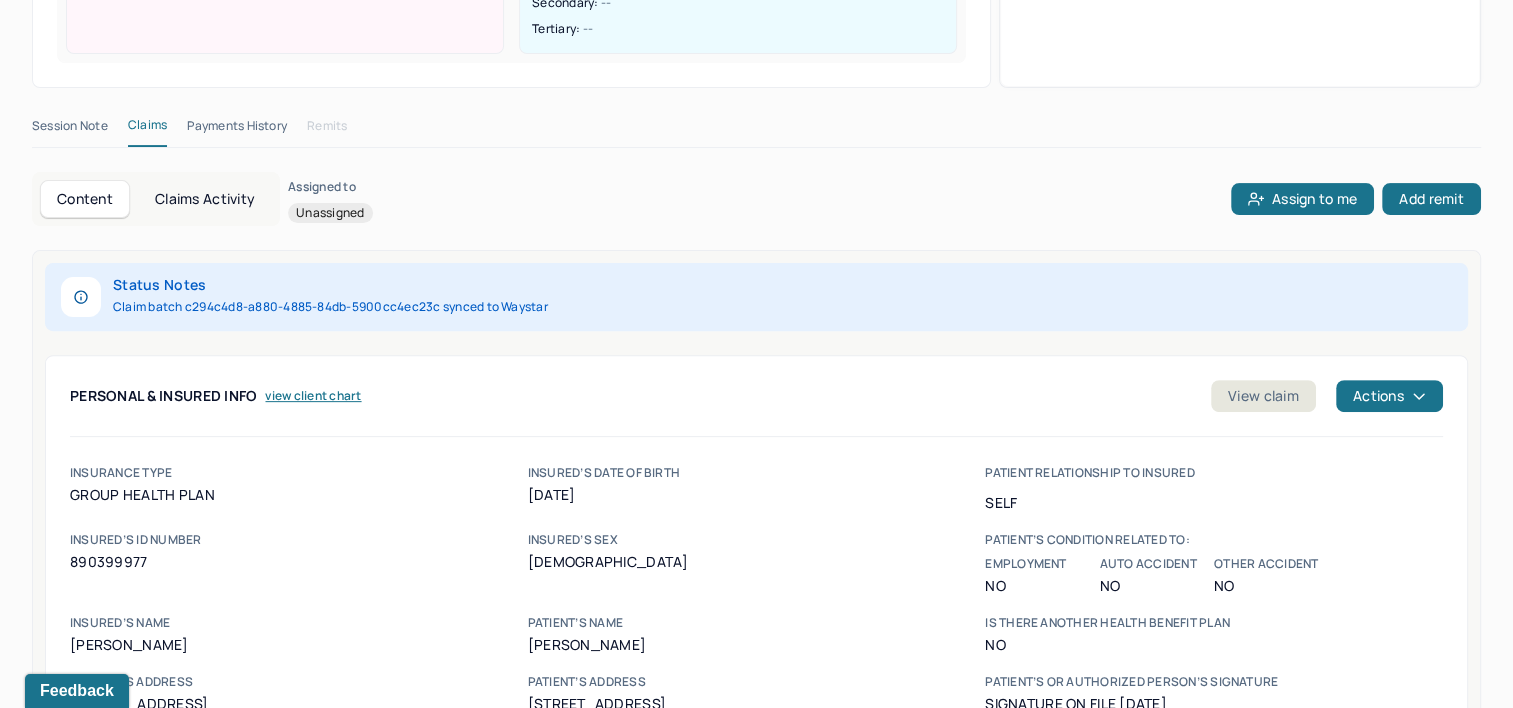 scroll, scrollTop: 592, scrollLeft: 0, axis: vertical 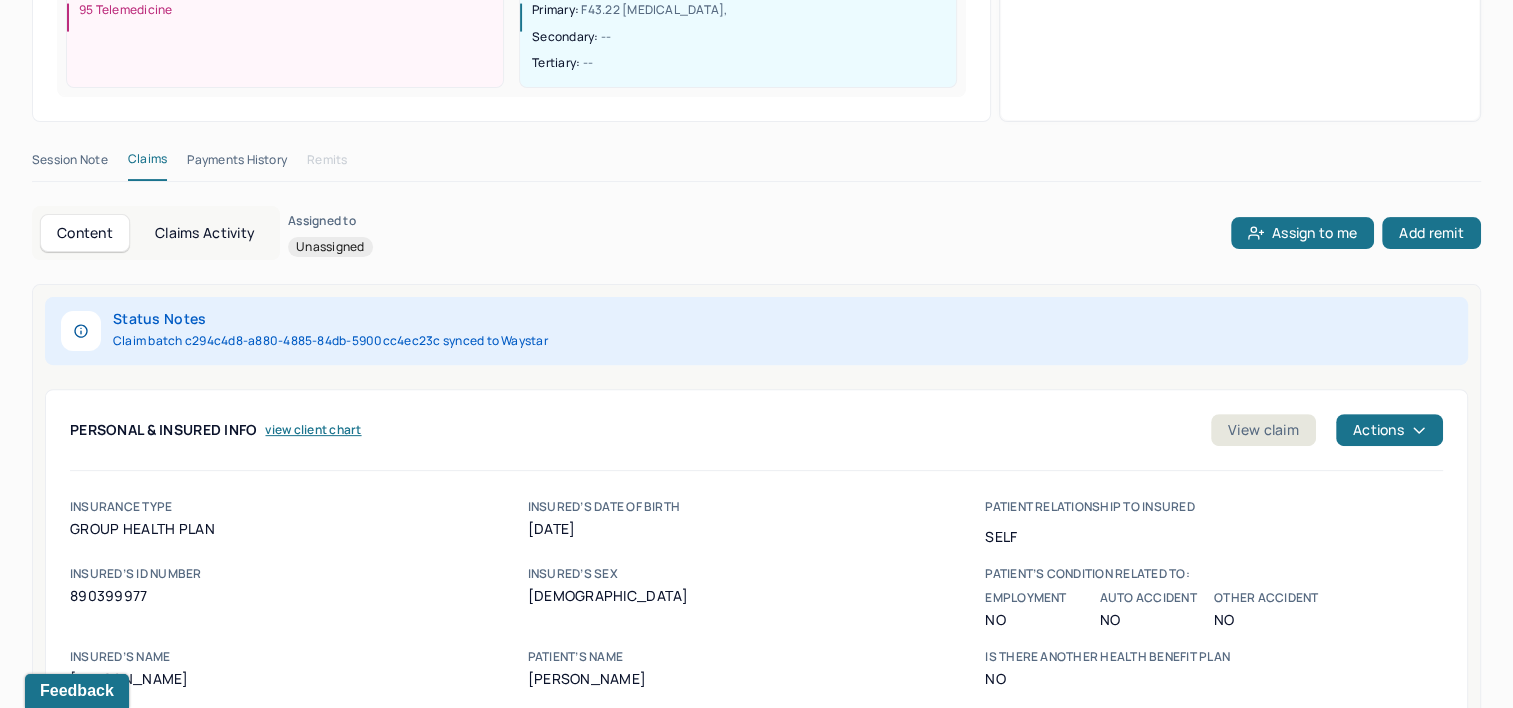click on "Claims Activity" at bounding box center [205, 233] 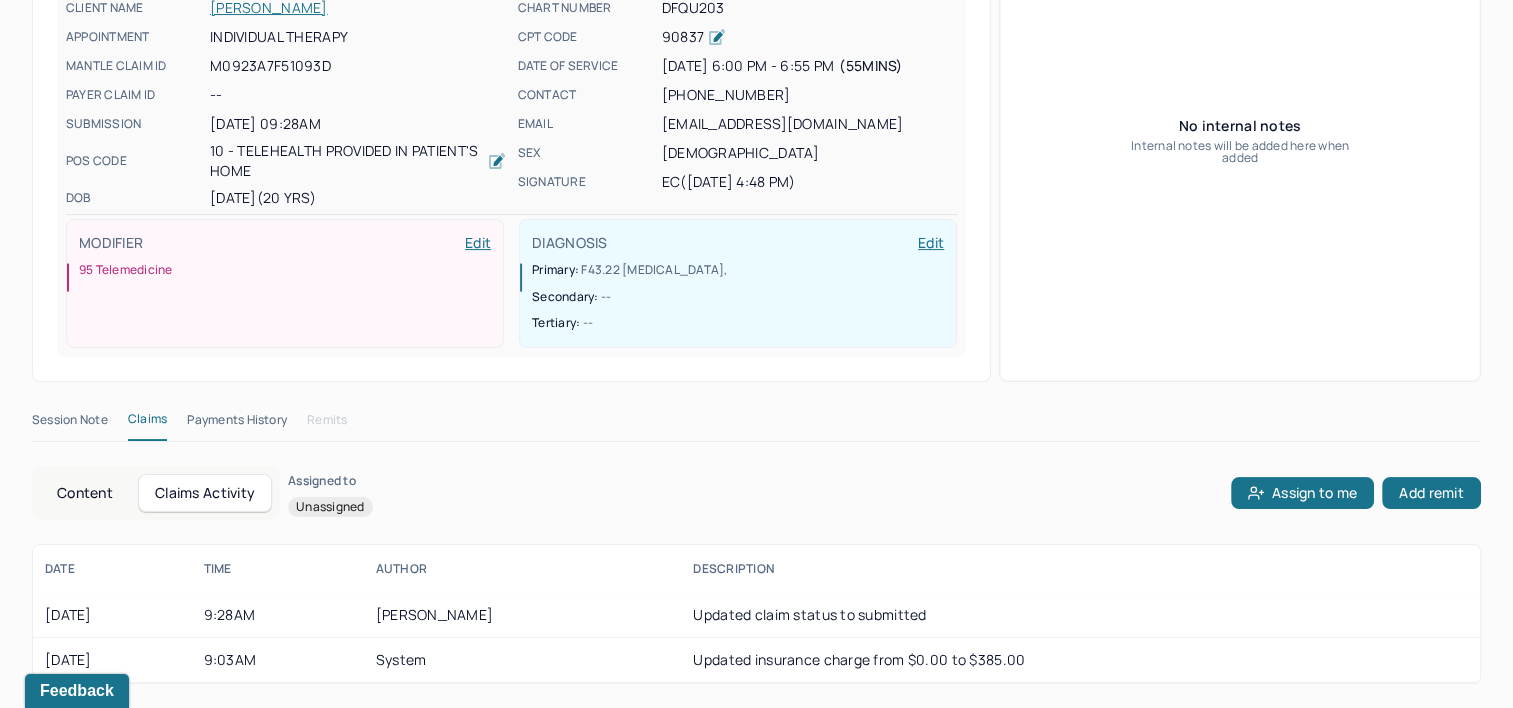 scroll, scrollTop: 292, scrollLeft: 0, axis: vertical 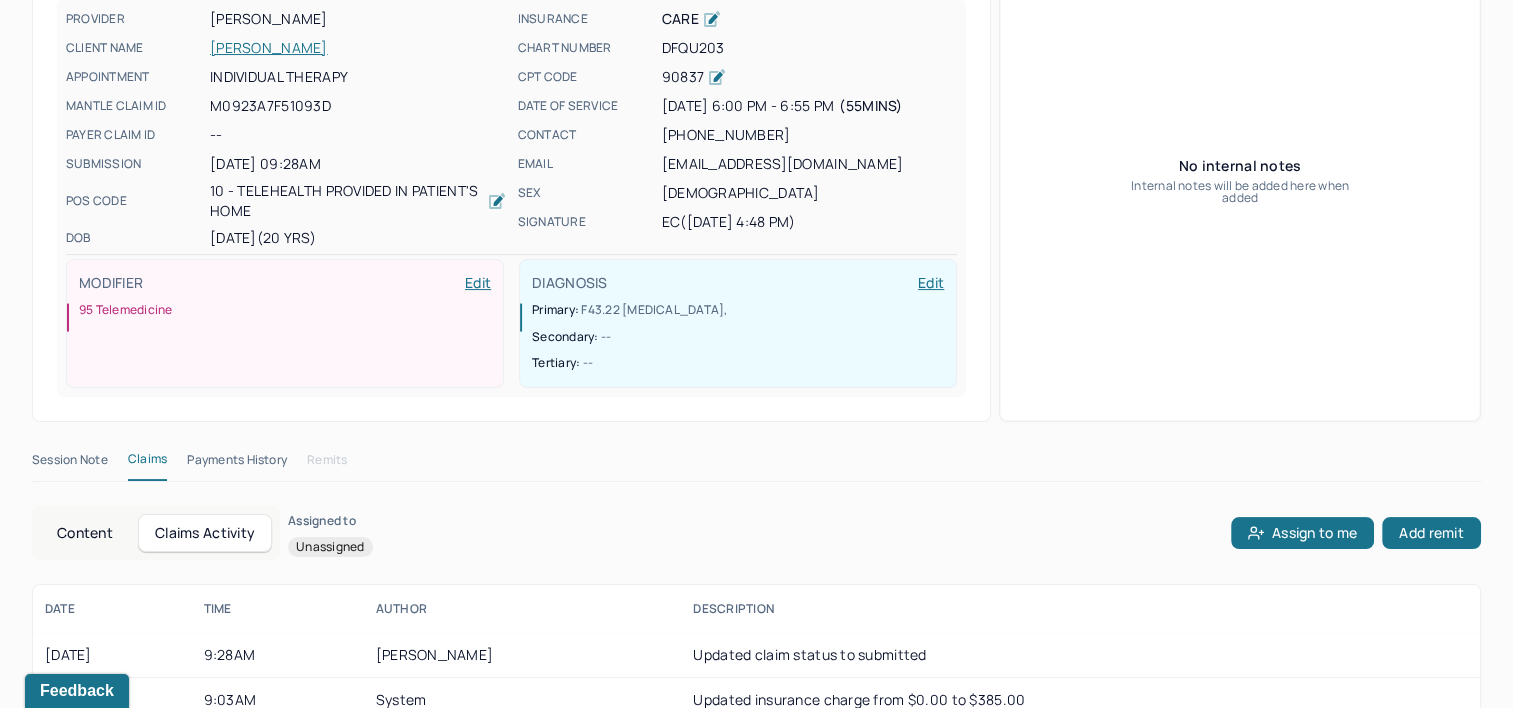 click on "Content" at bounding box center (85, 533) 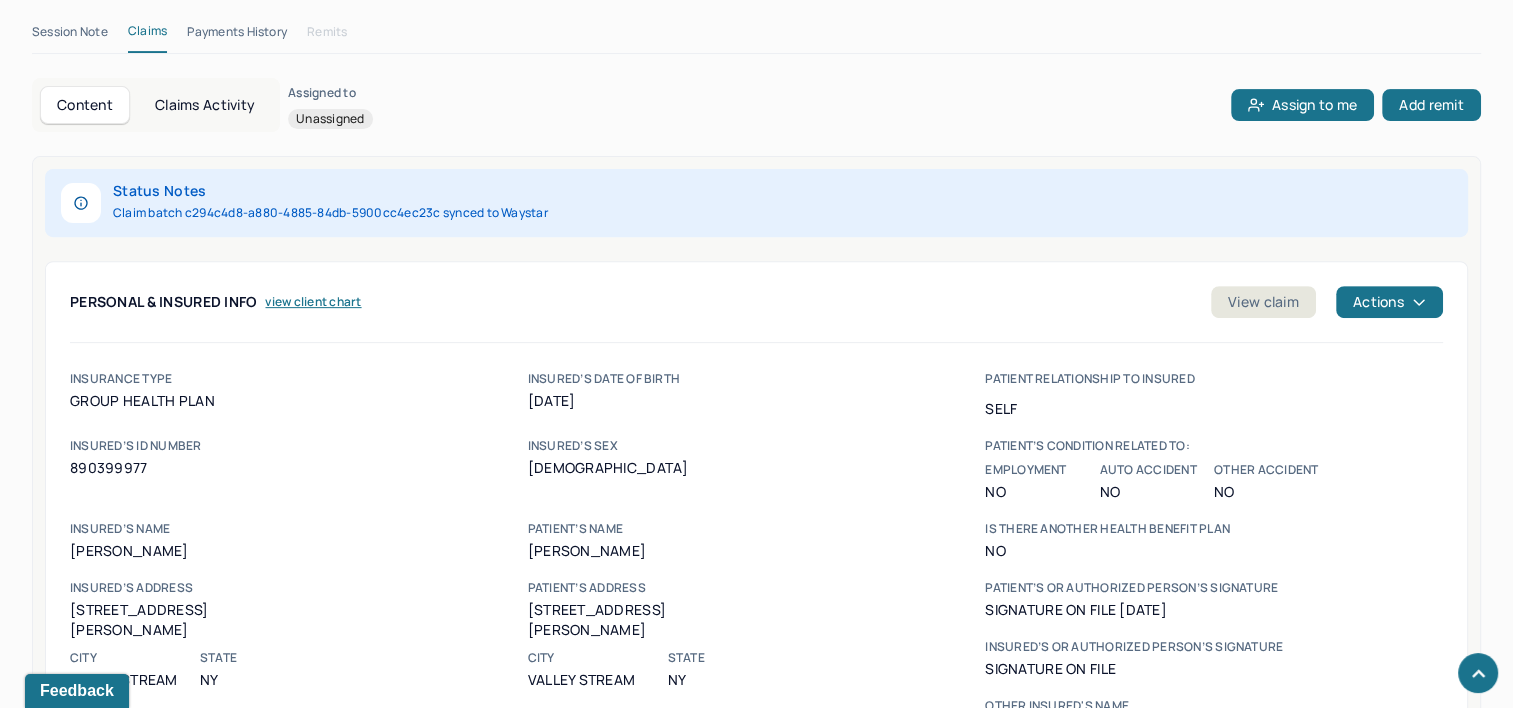 scroll, scrollTop: 792, scrollLeft: 0, axis: vertical 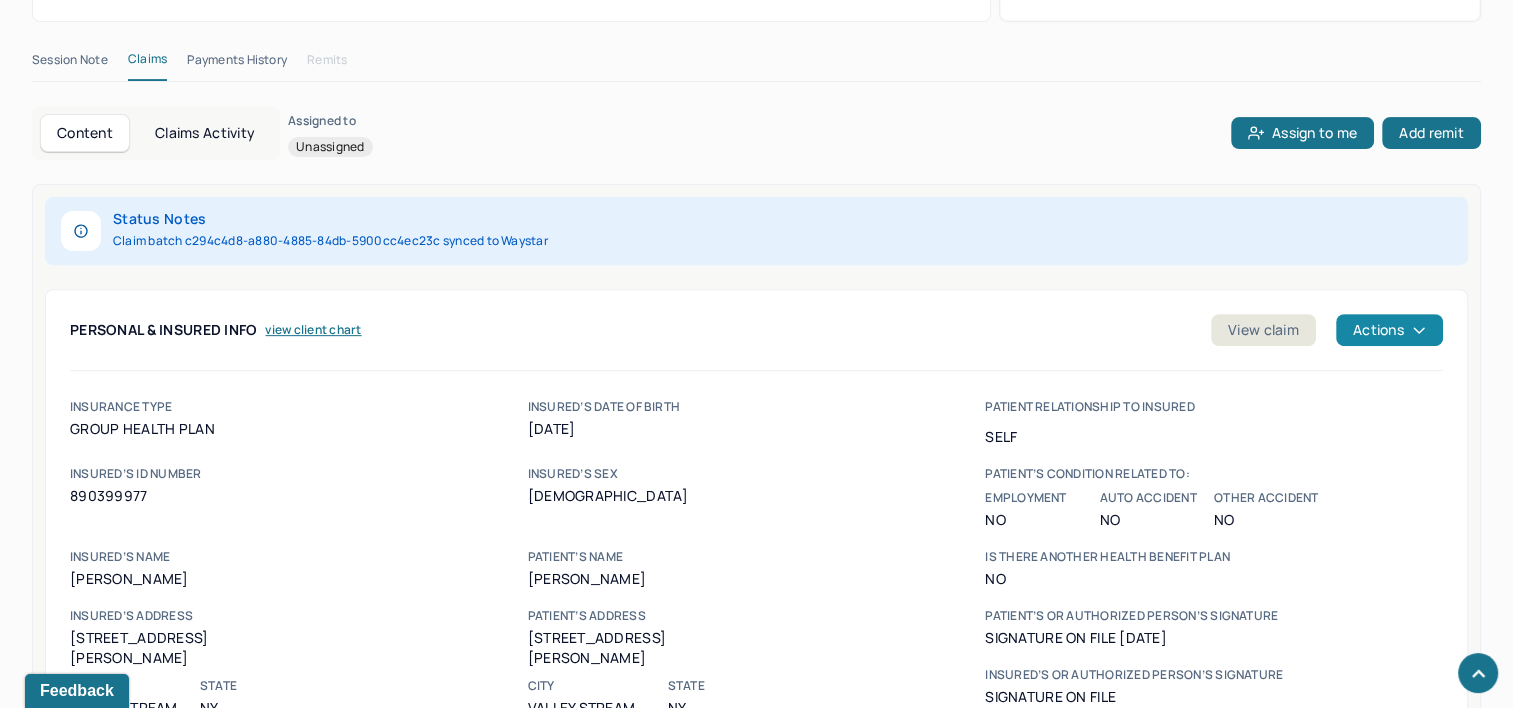 click 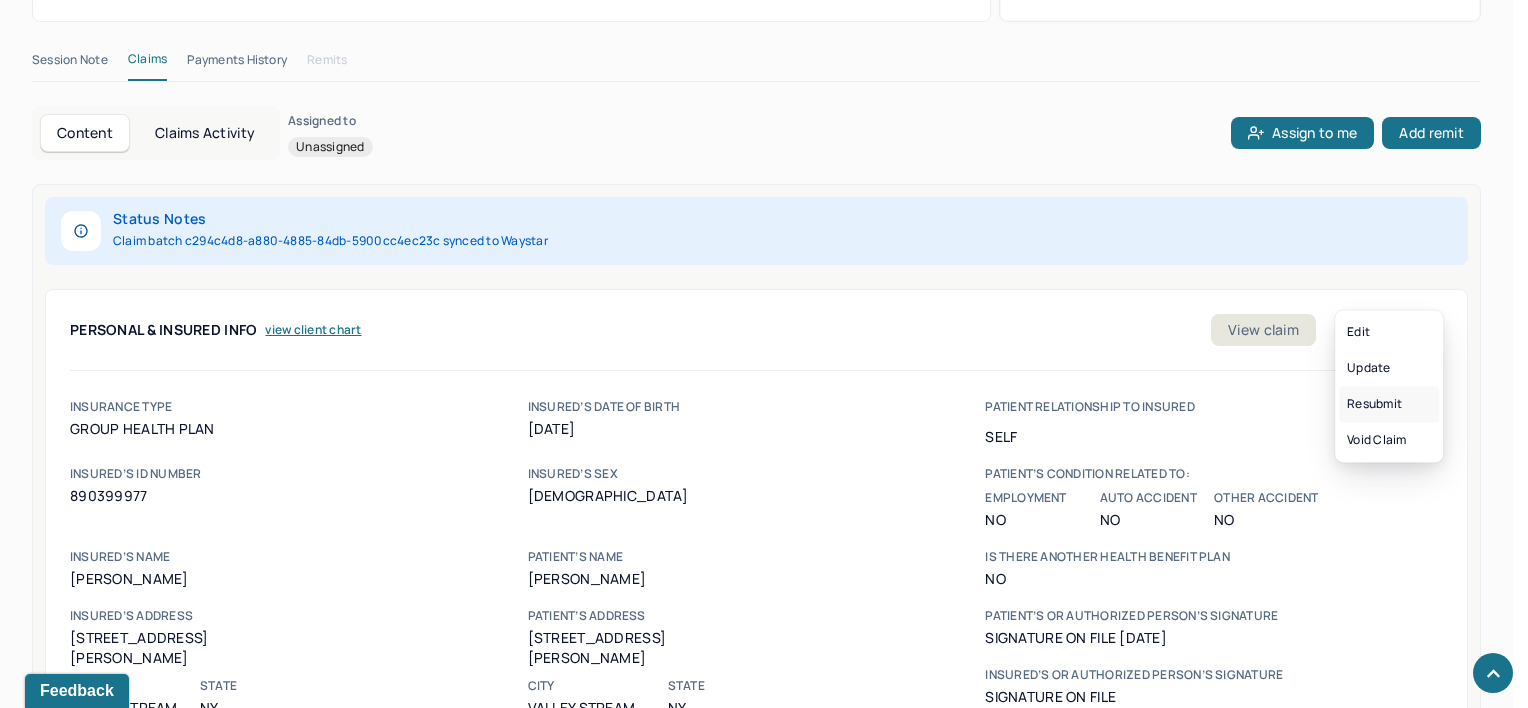 click on "Resubmit" at bounding box center (1389, 404) 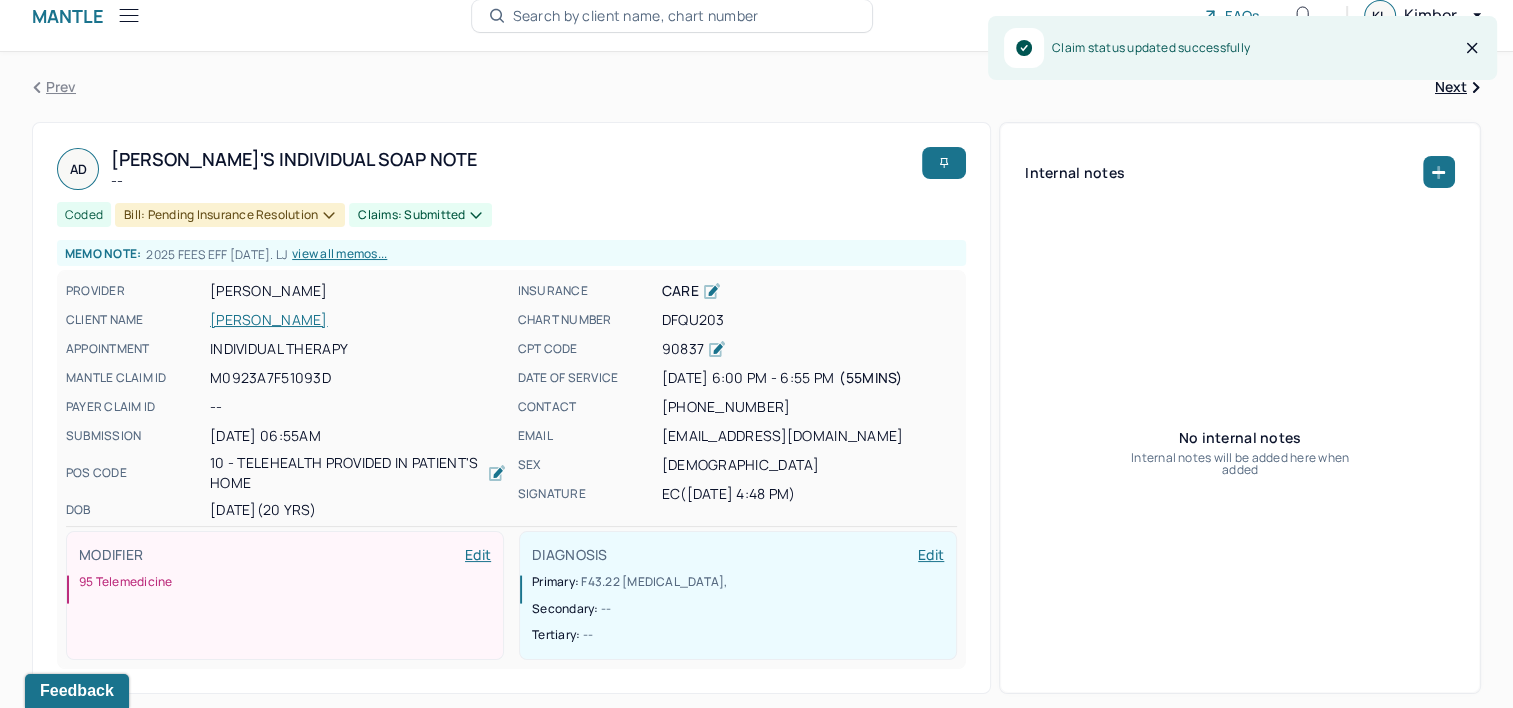 scroll, scrollTop: 0, scrollLeft: 0, axis: both 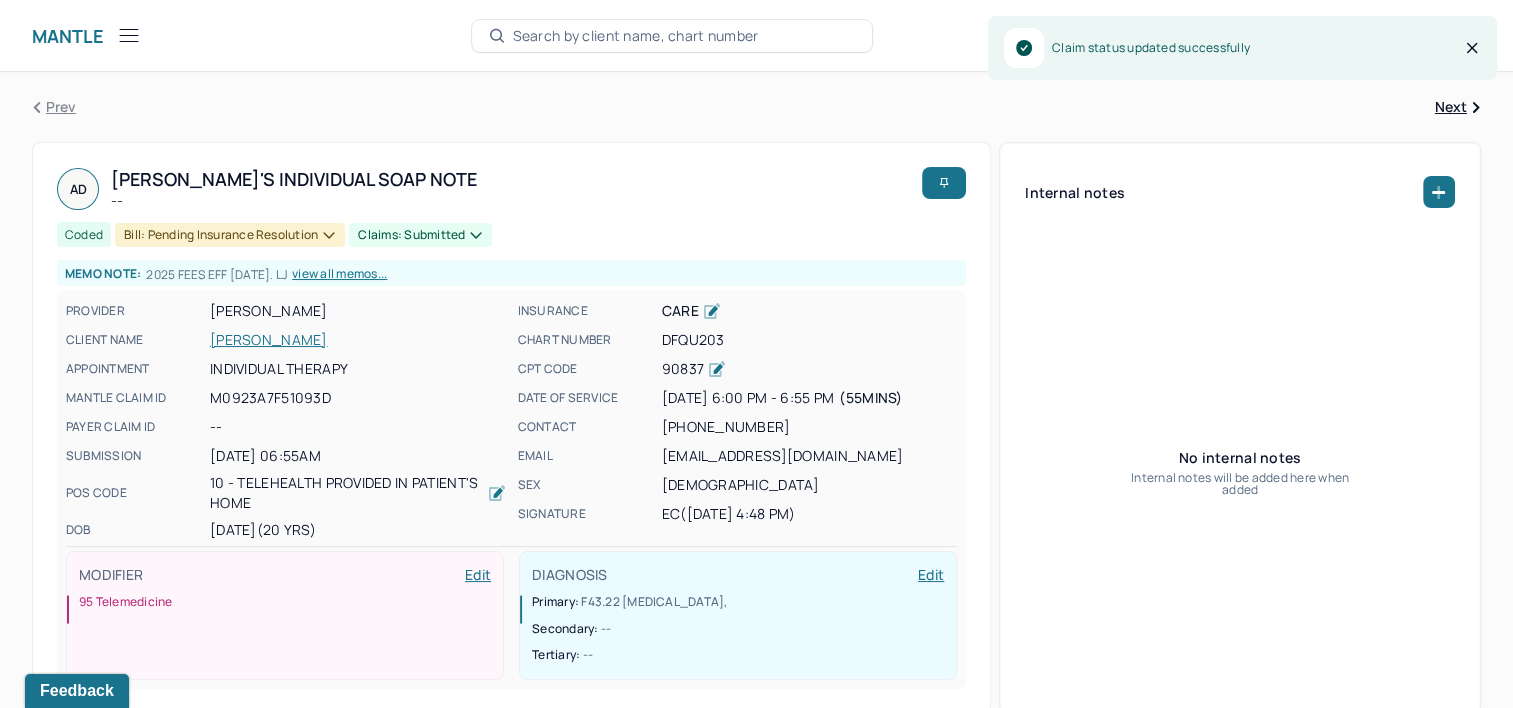 type 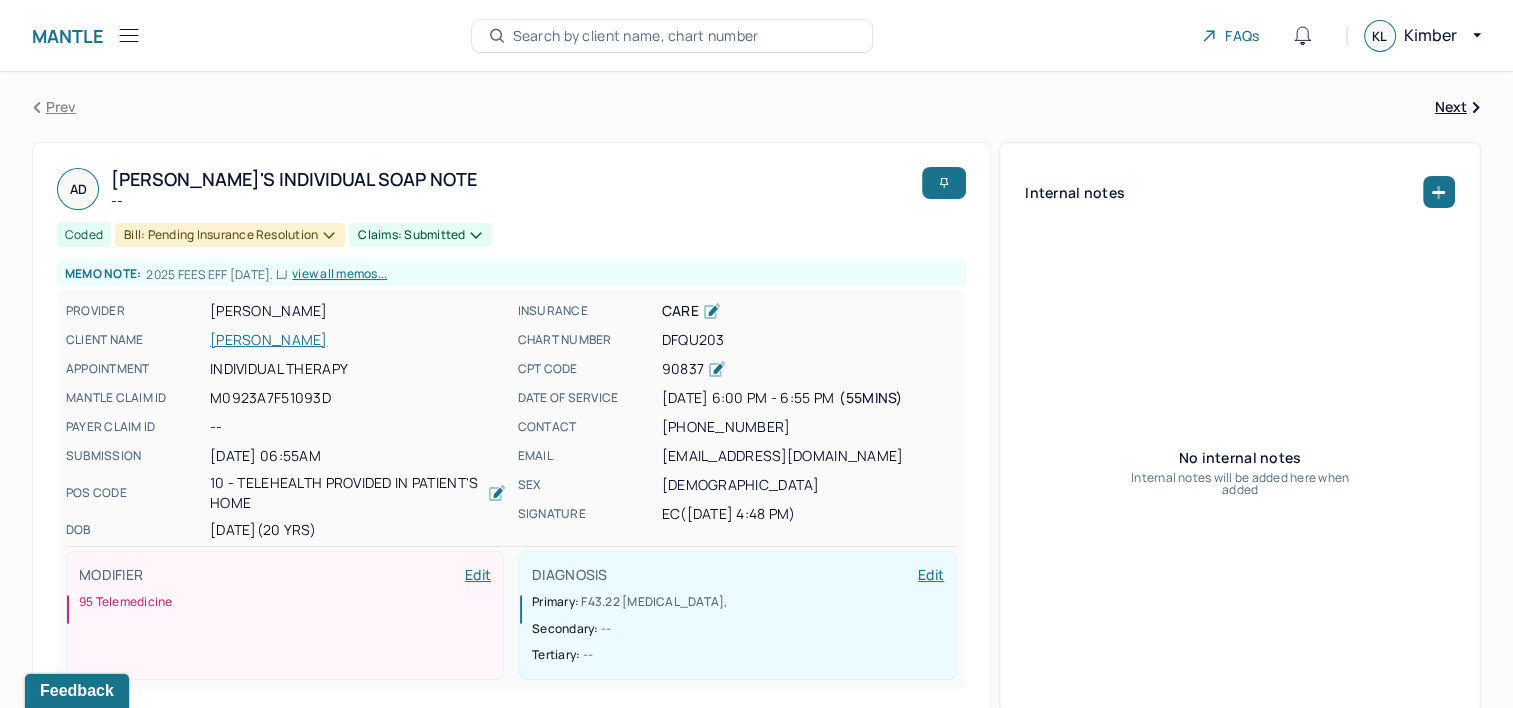 click 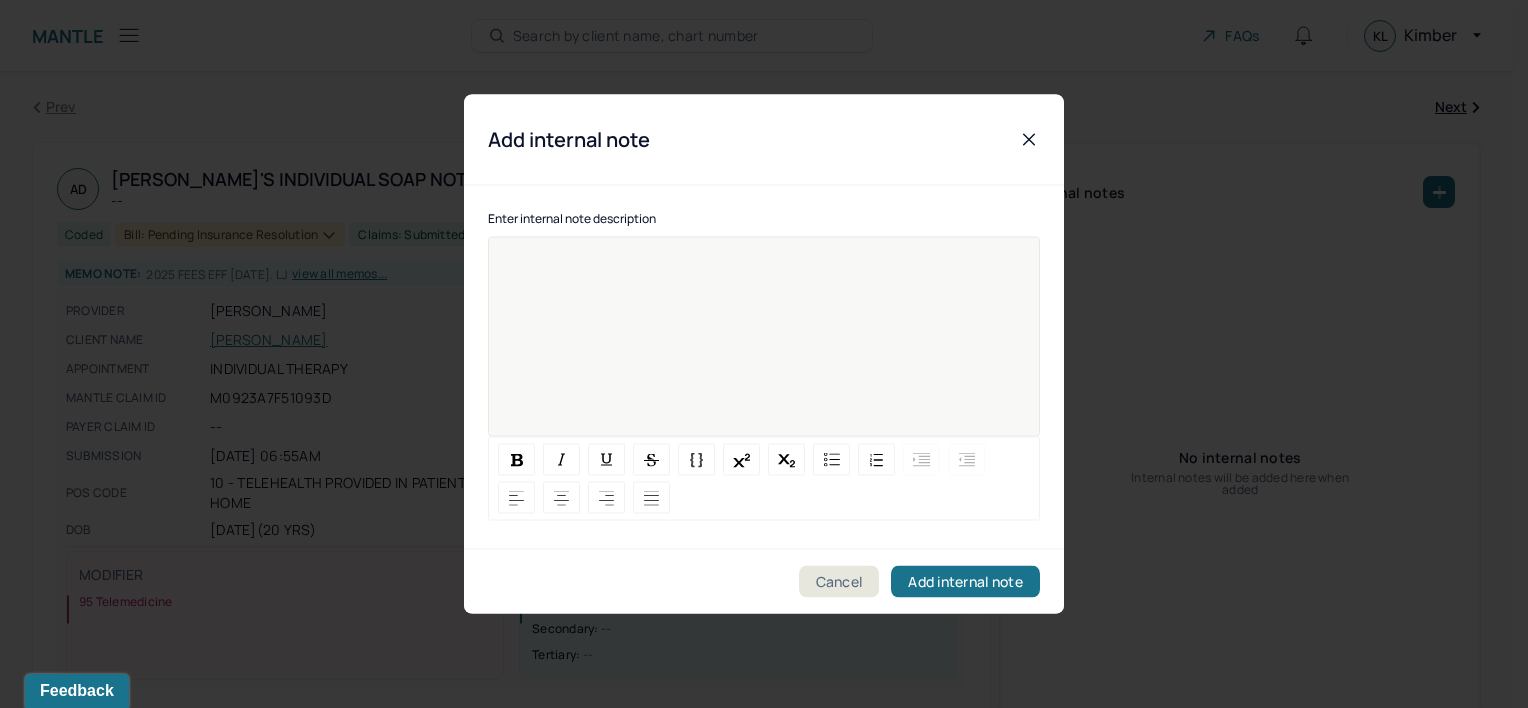click at bounding box center (764, 350) 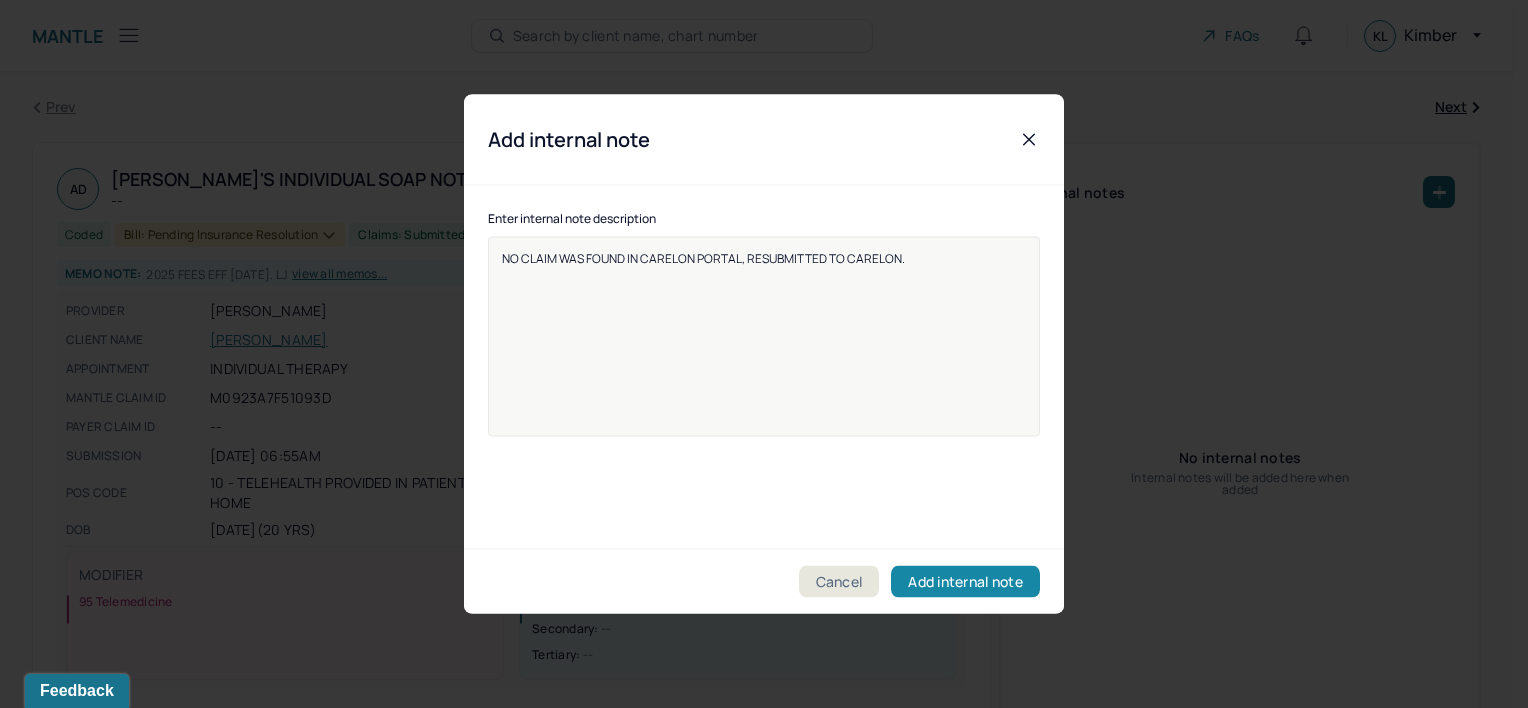 click on "Add internal note" at bounding box center (965, 582) 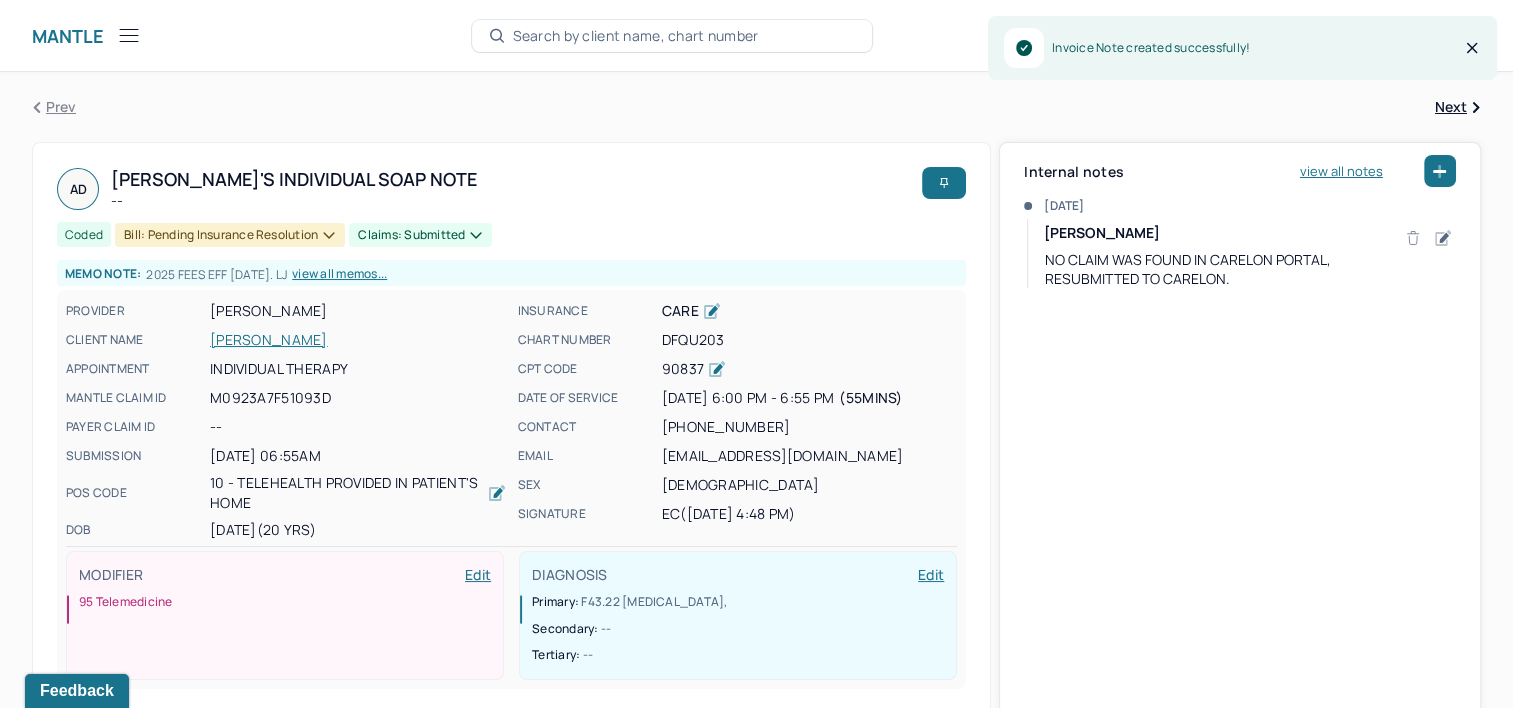 click on "[PERSON_NAME]" at bounding box center (358, 340) 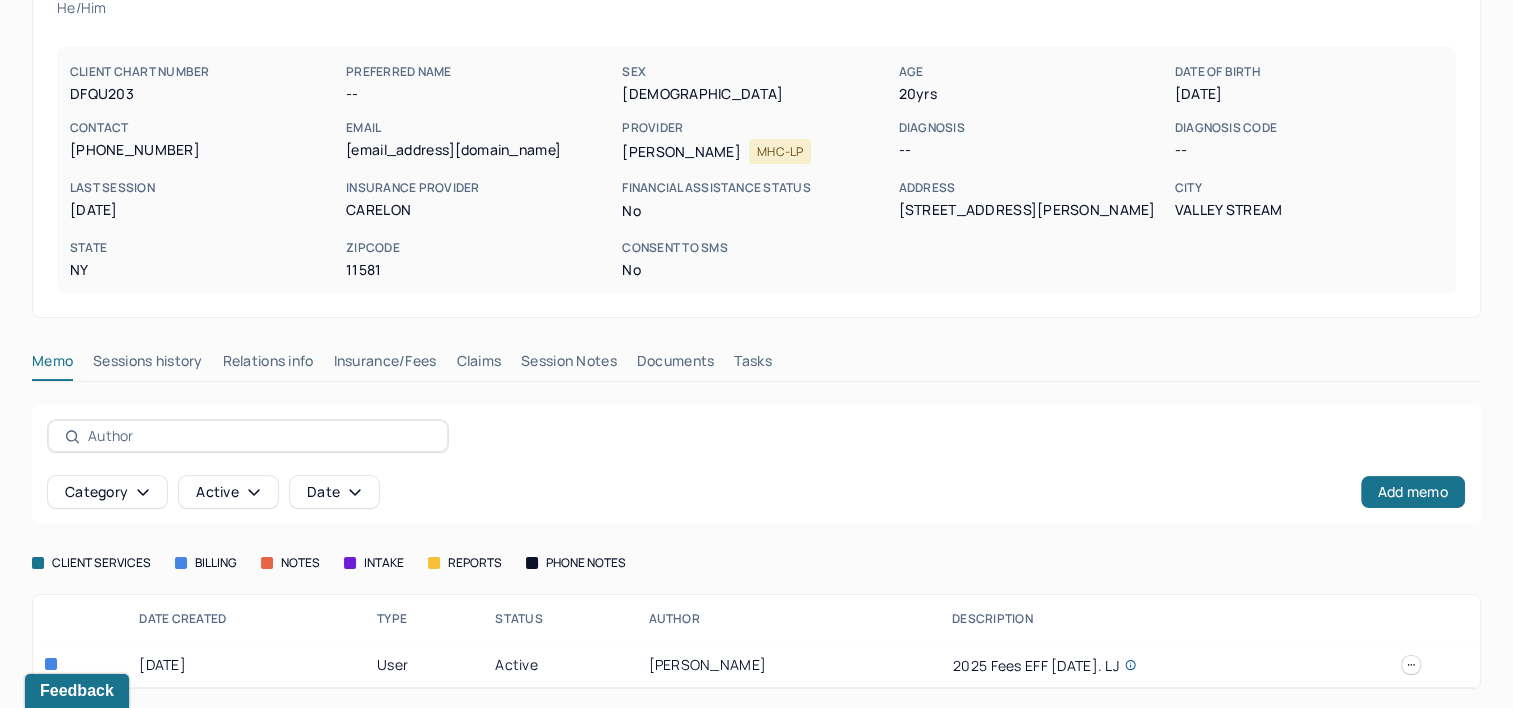 scroll, scrollTop: 158, scrollLeft: 0, axis: vertical 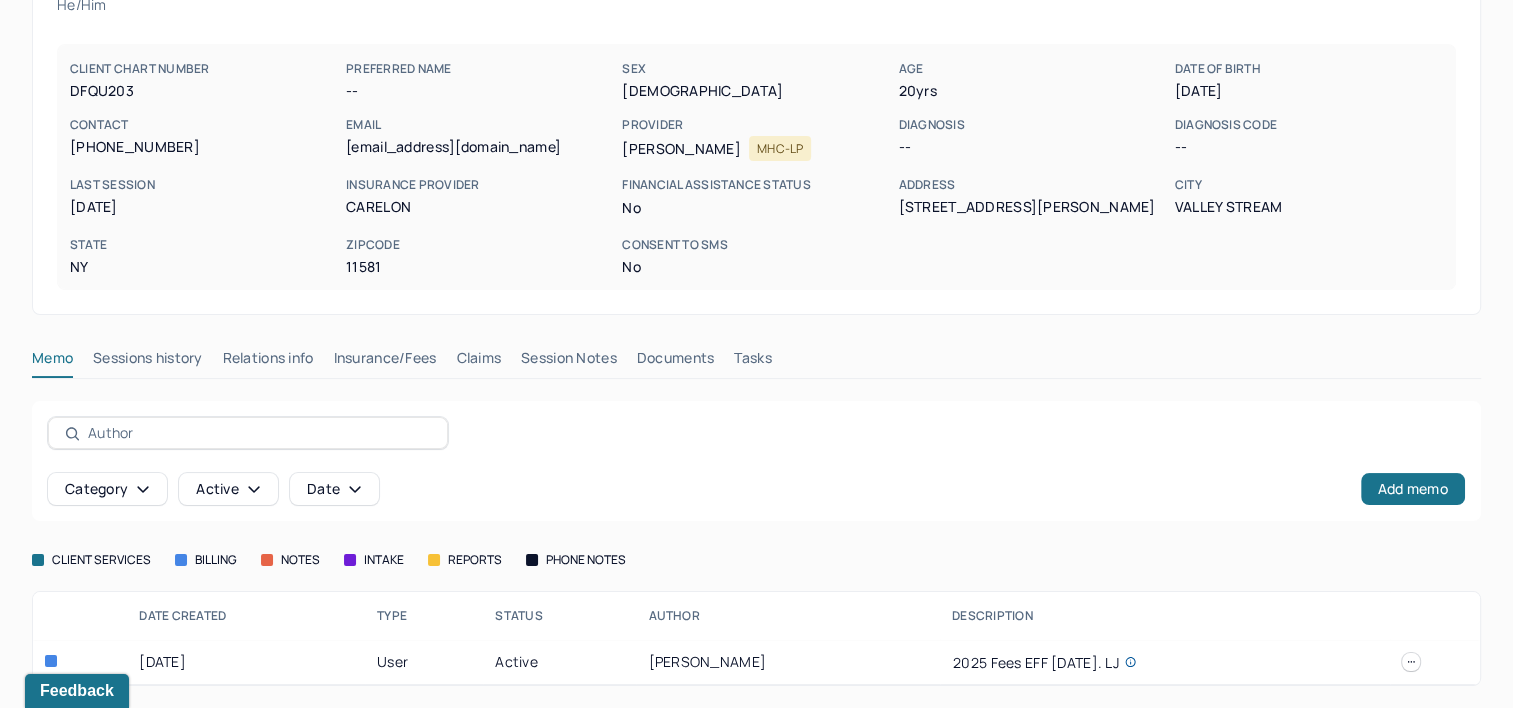 click on "Claims" at bounding box center [478, 362] 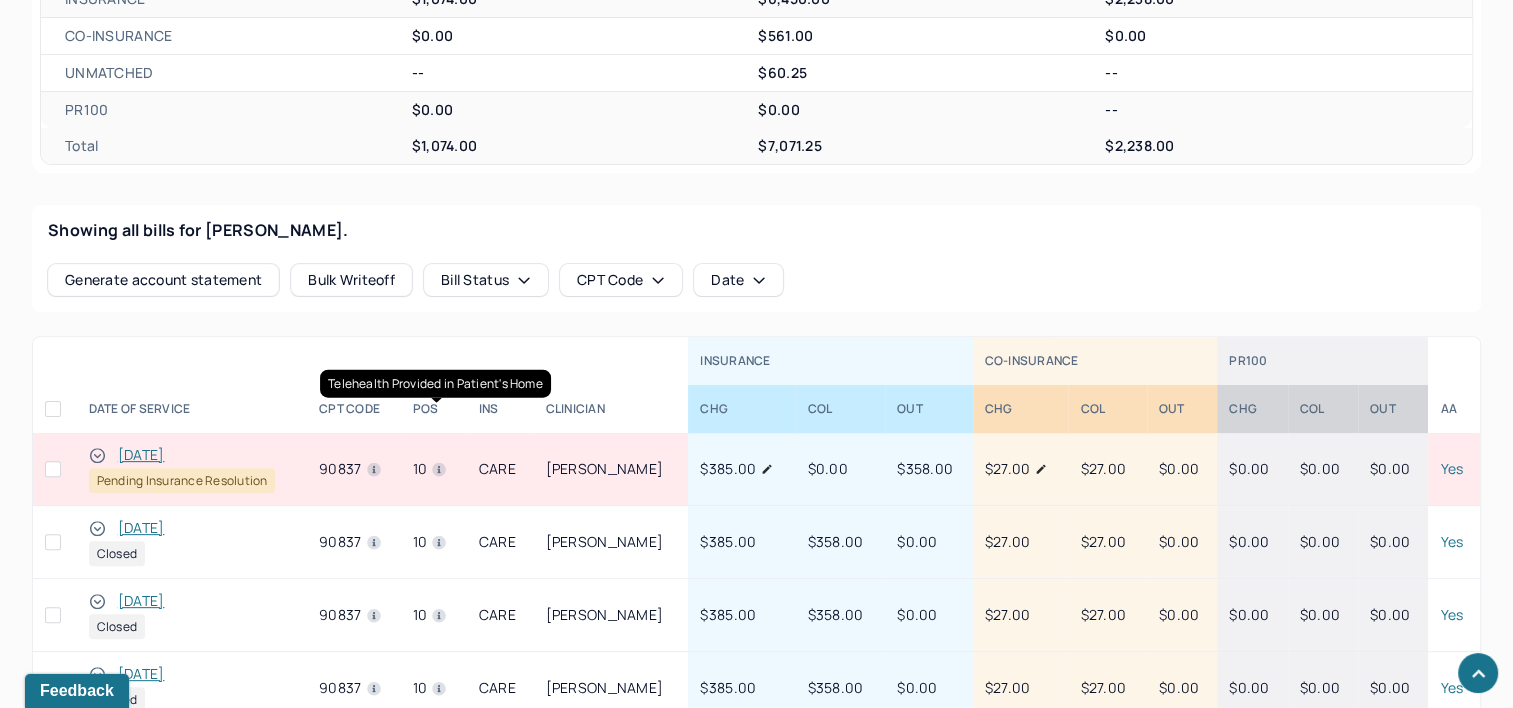 scroll, scrollTop: 758, scrollLeft: 0, axis: vertical 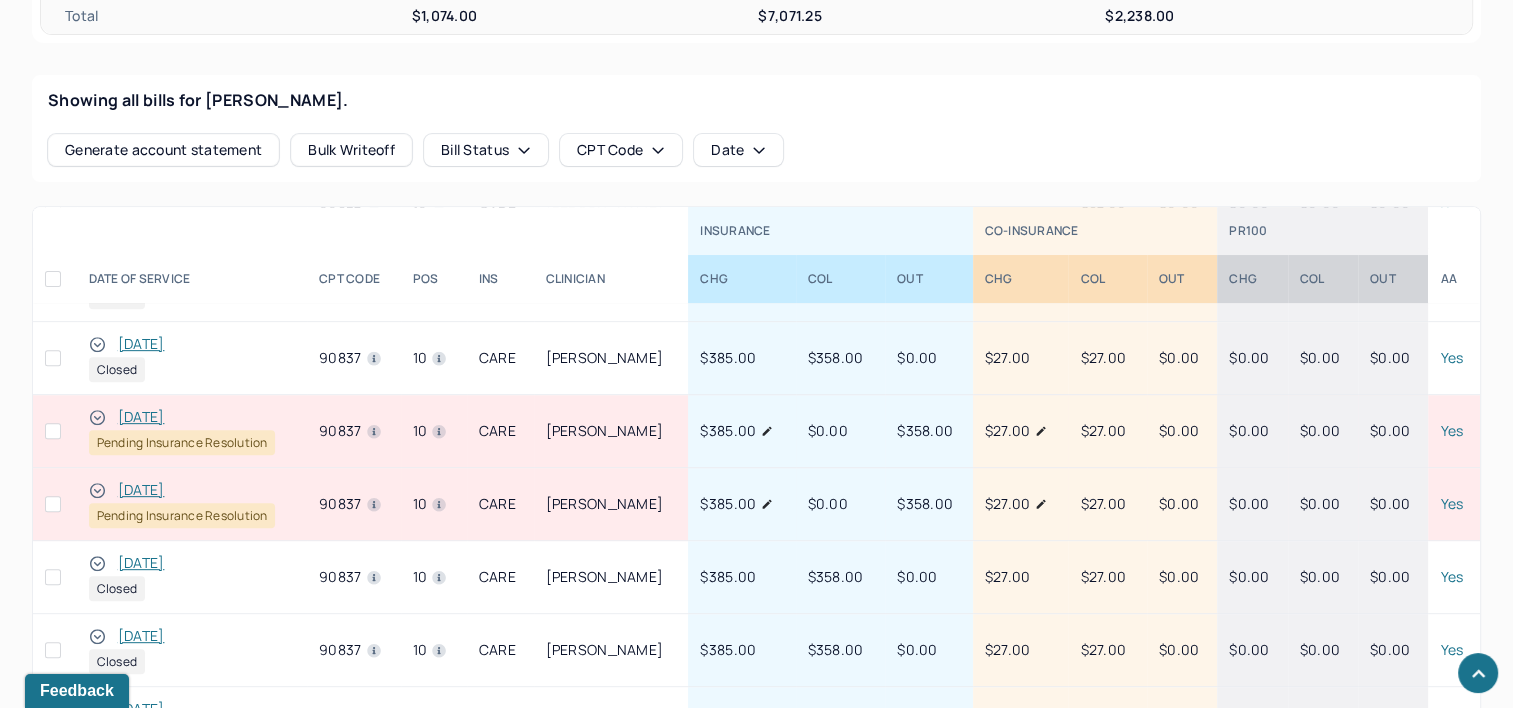 click on "[DATE]" at bounding box center [141, 417] 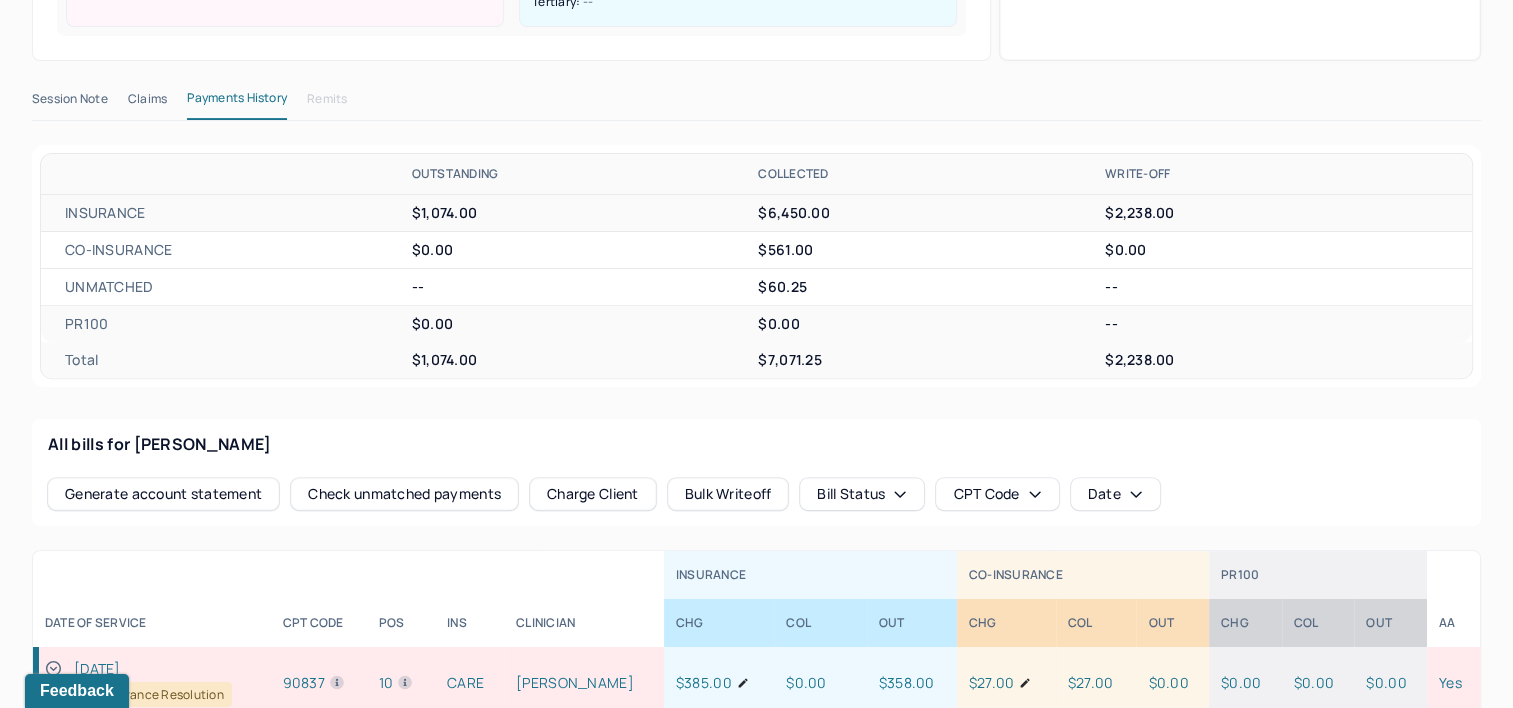 scroll, scrollTop: 658, scrollLeft: 0, axis: vertical 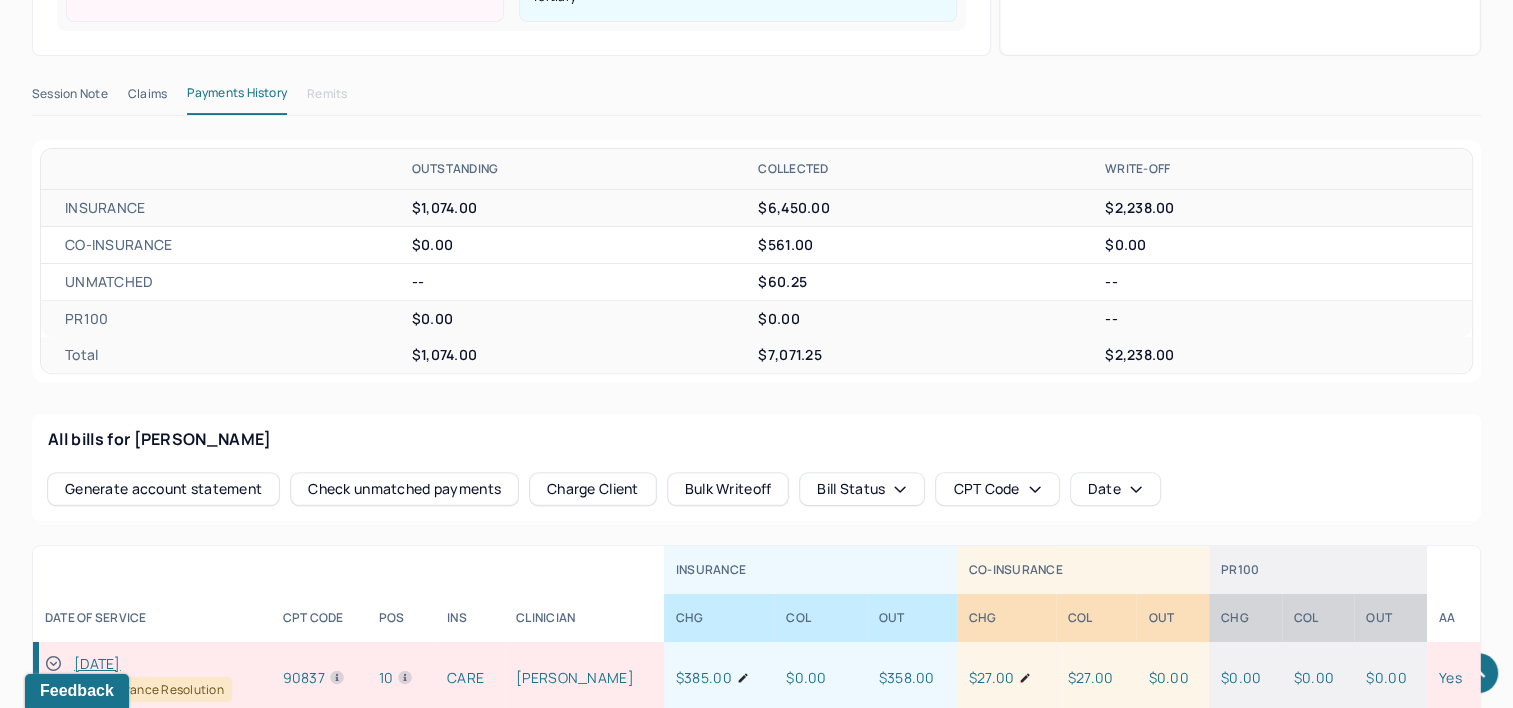 click on "Claims" at bounding box center (147, 98) 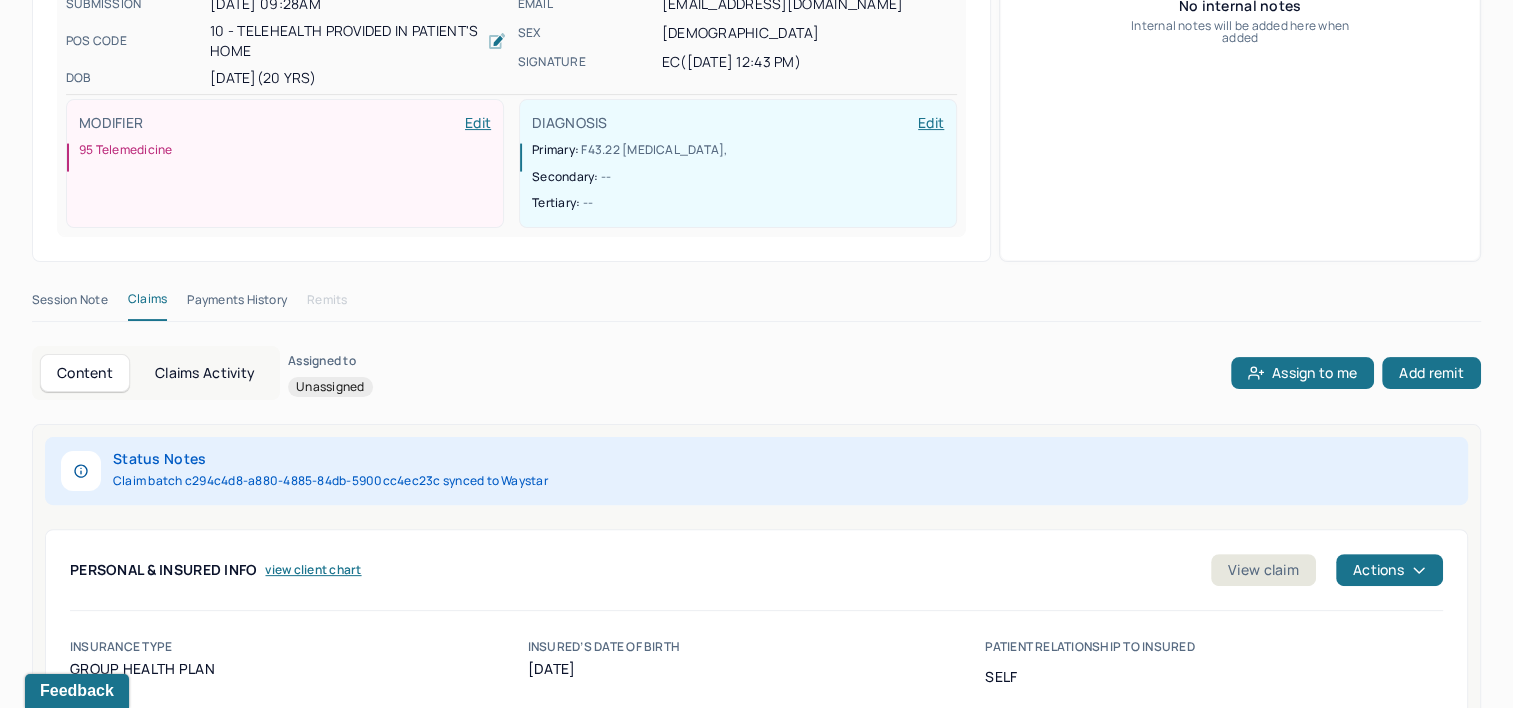 scroll, scrollTop: 558, scrollLeft: 0, axis: vertical 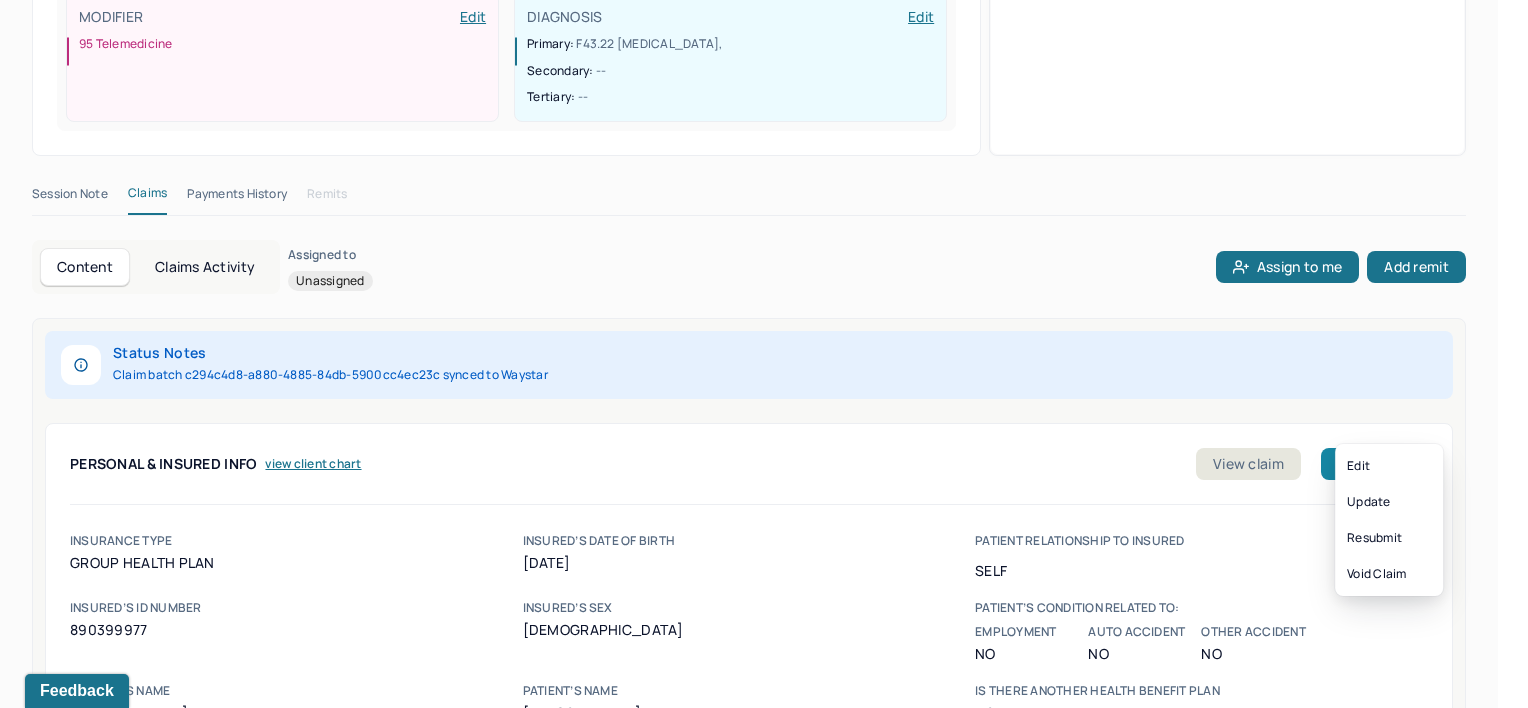 click on "Actions" at bounding box center (1374, 464) 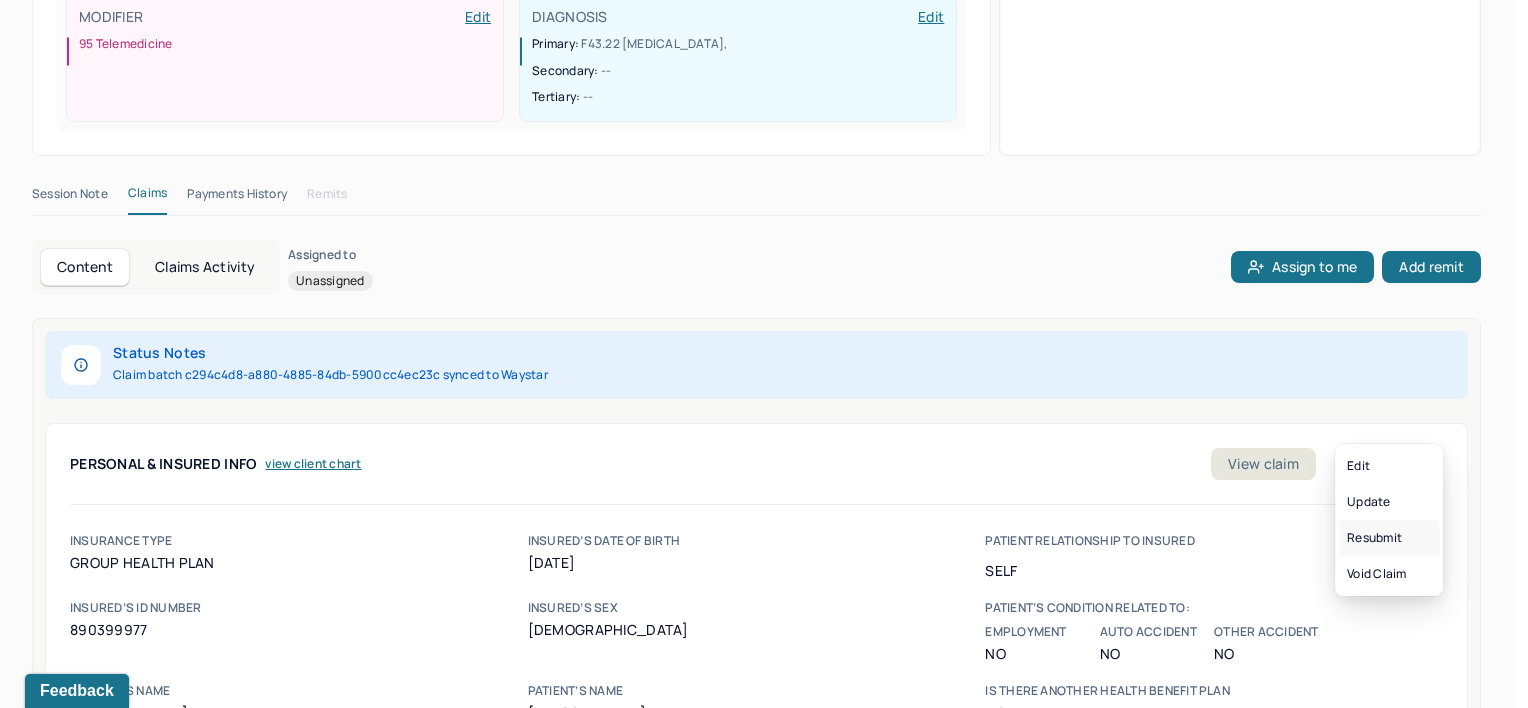 click on "Resubmit" at bounding box center [1389, 538] 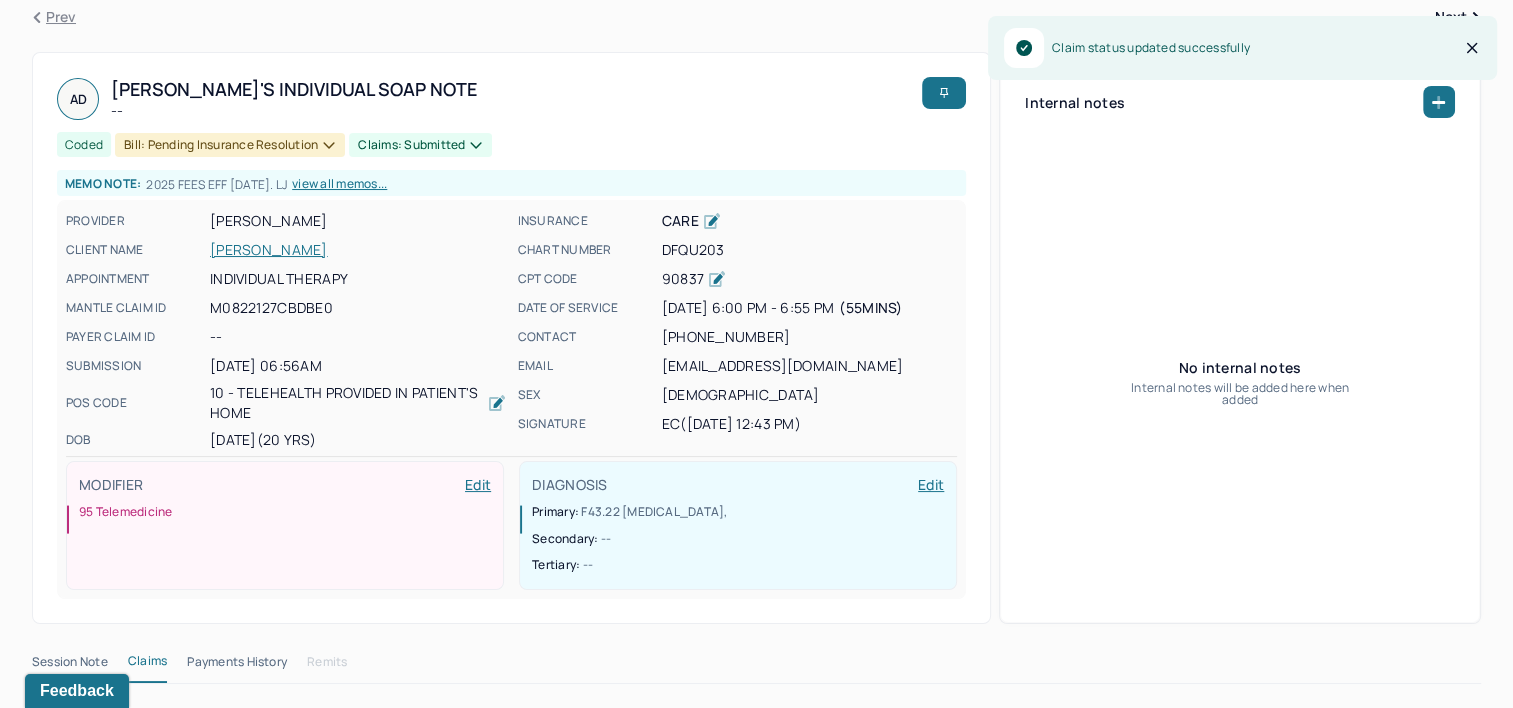scroll, scrollTop: 0, scrollLeft: 0, axis: both 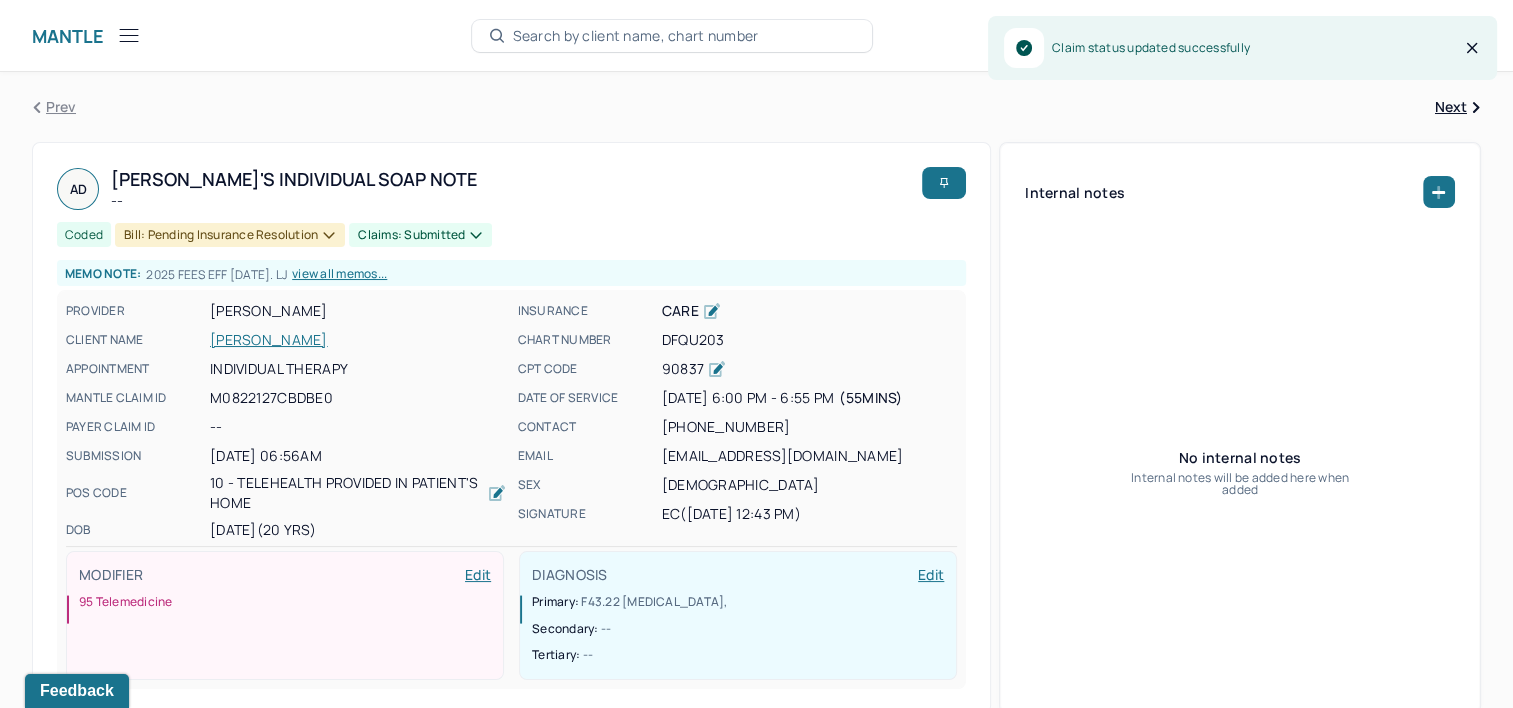 click 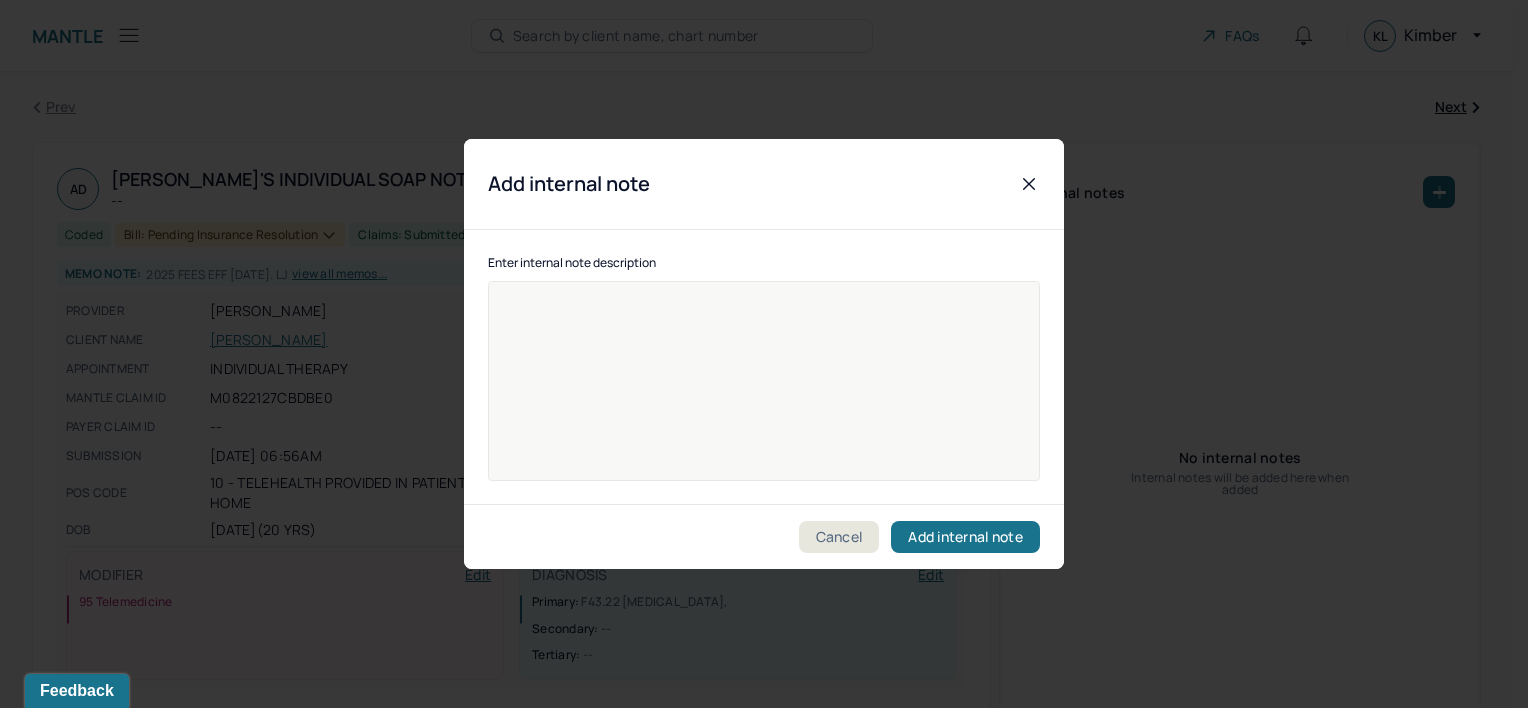 click at bounding box center (764, 394) 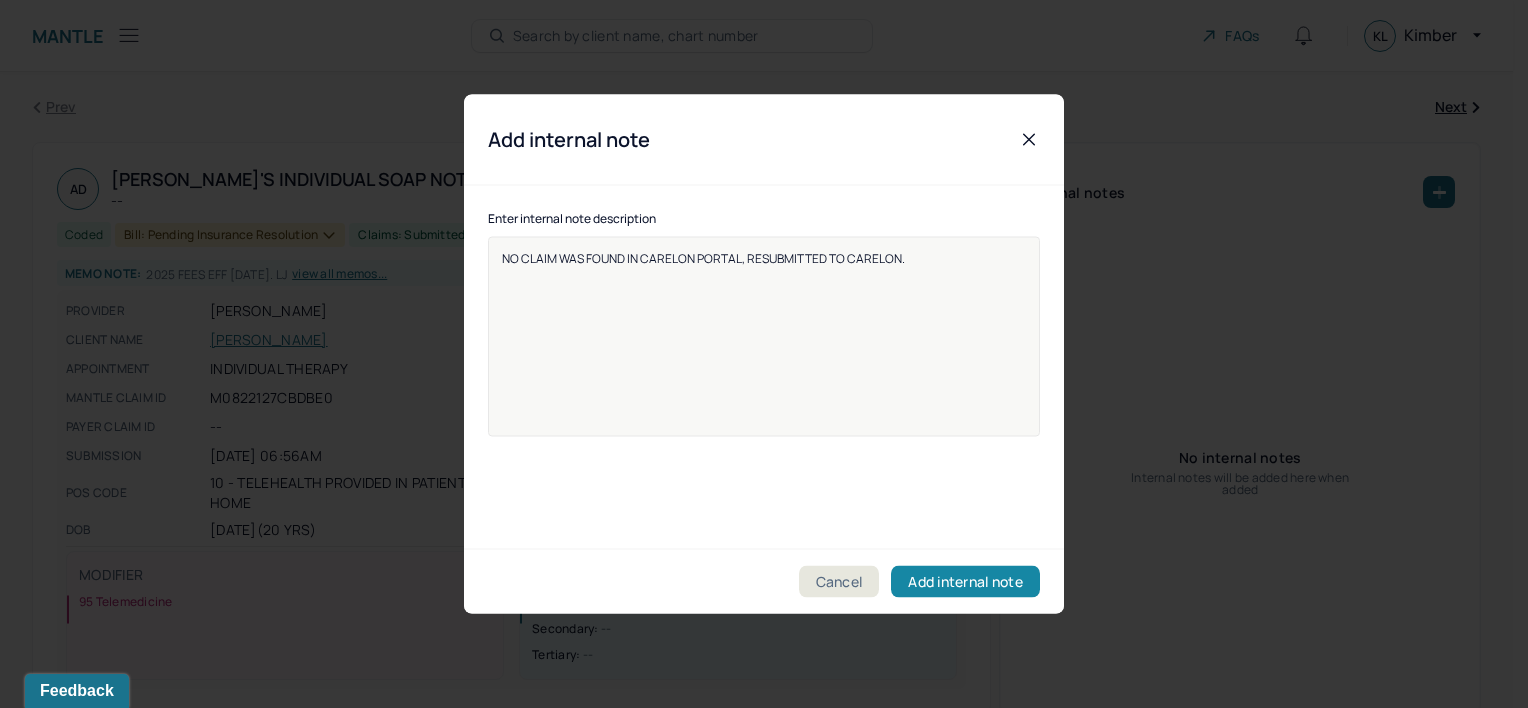 click on "Add internal note" at bounding box center (965, 582) 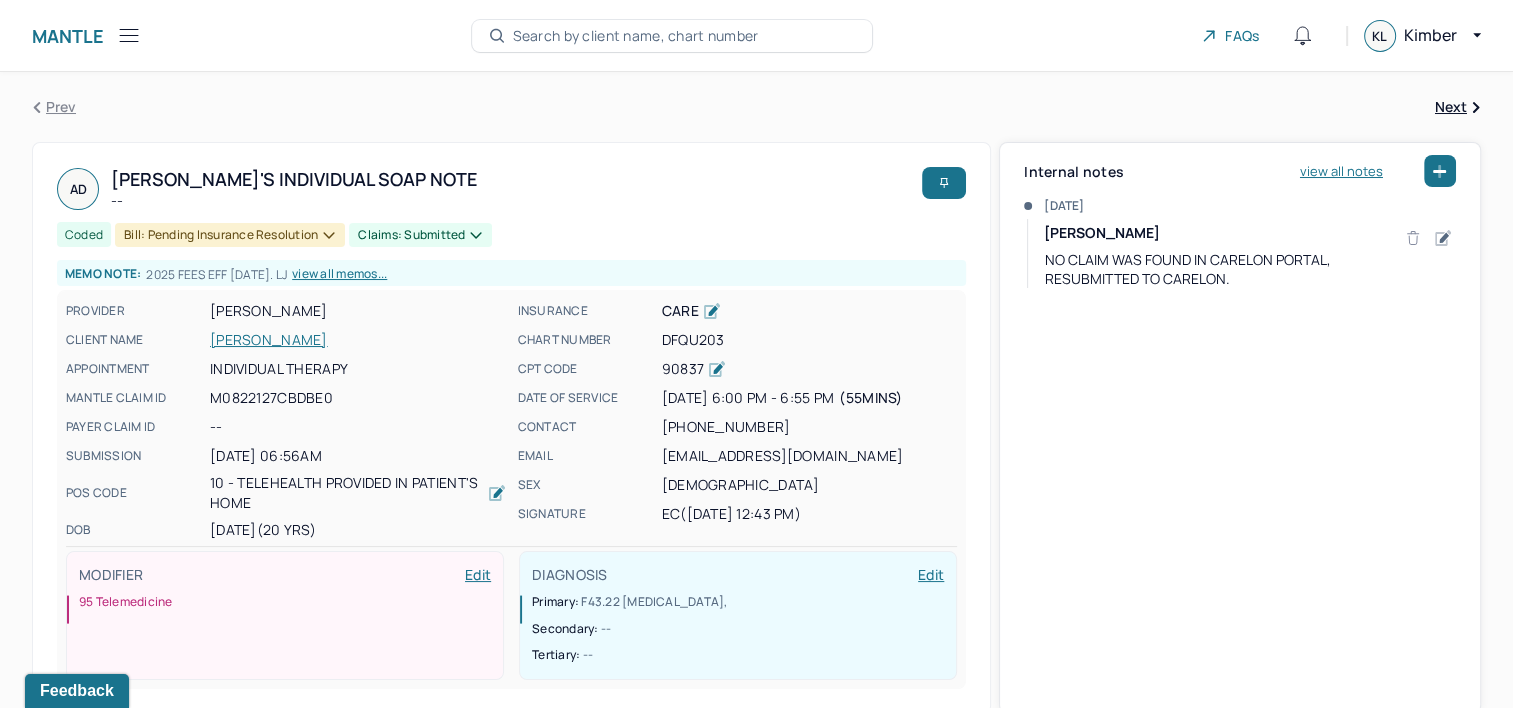 click on "Search by client name, chart number" at bounding box center (636, 36) 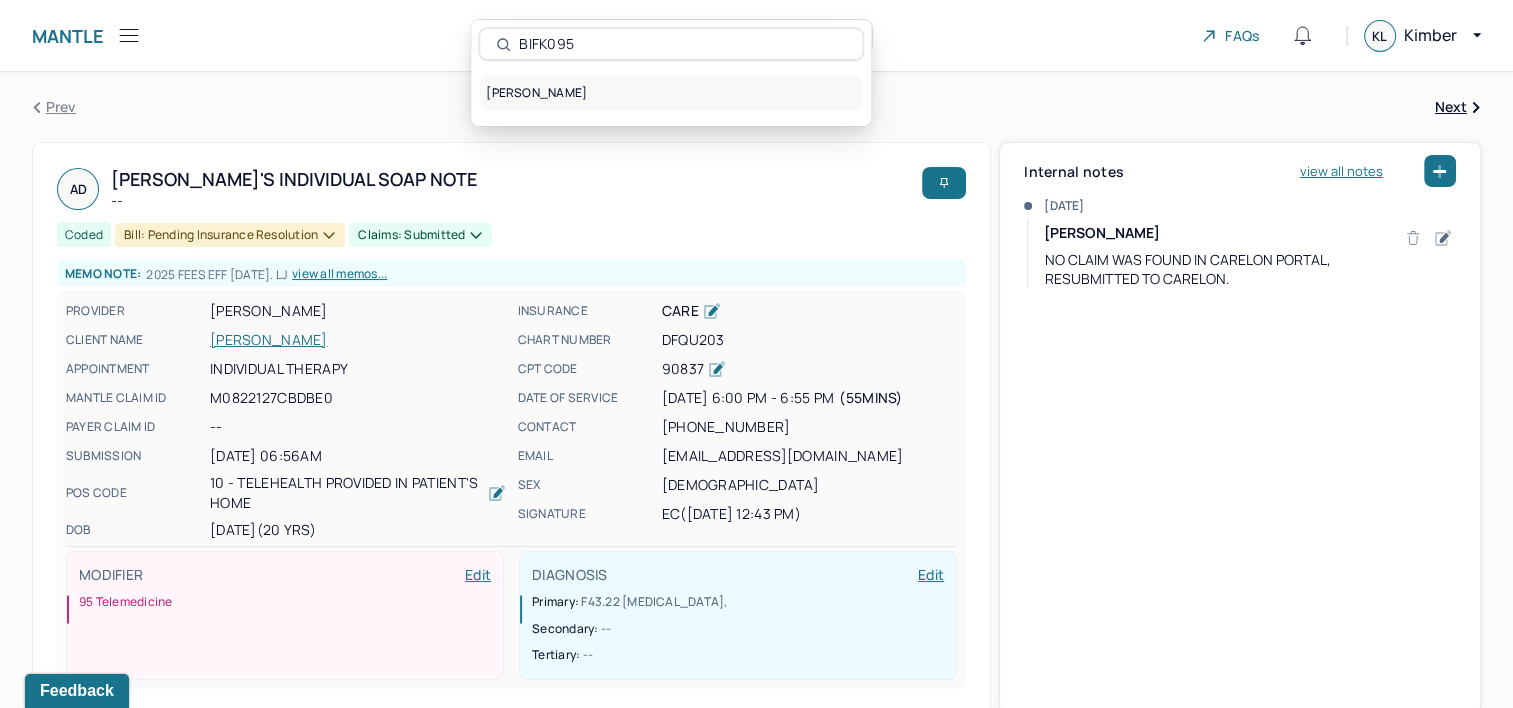 type on "BIFK095" 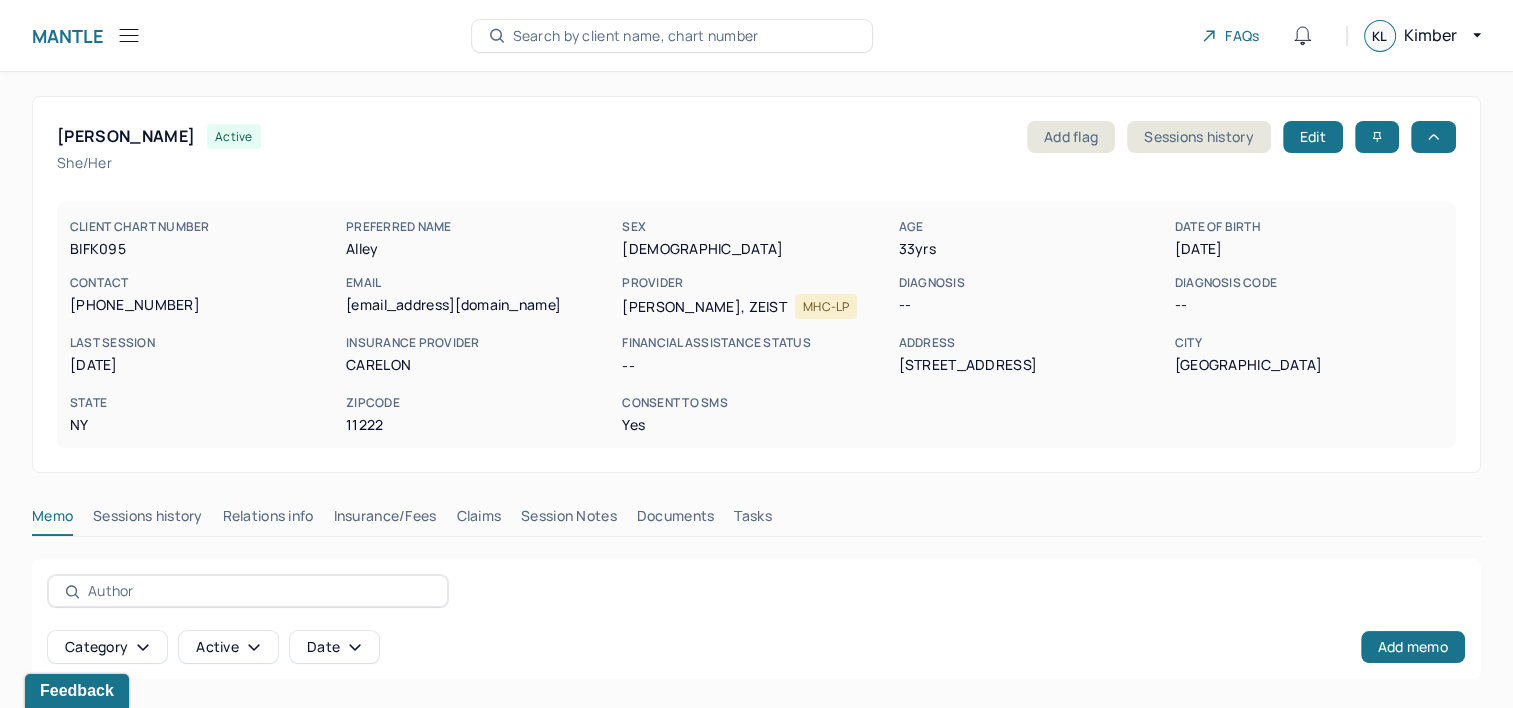 click on "Claims" at bounding box center [478, 520] 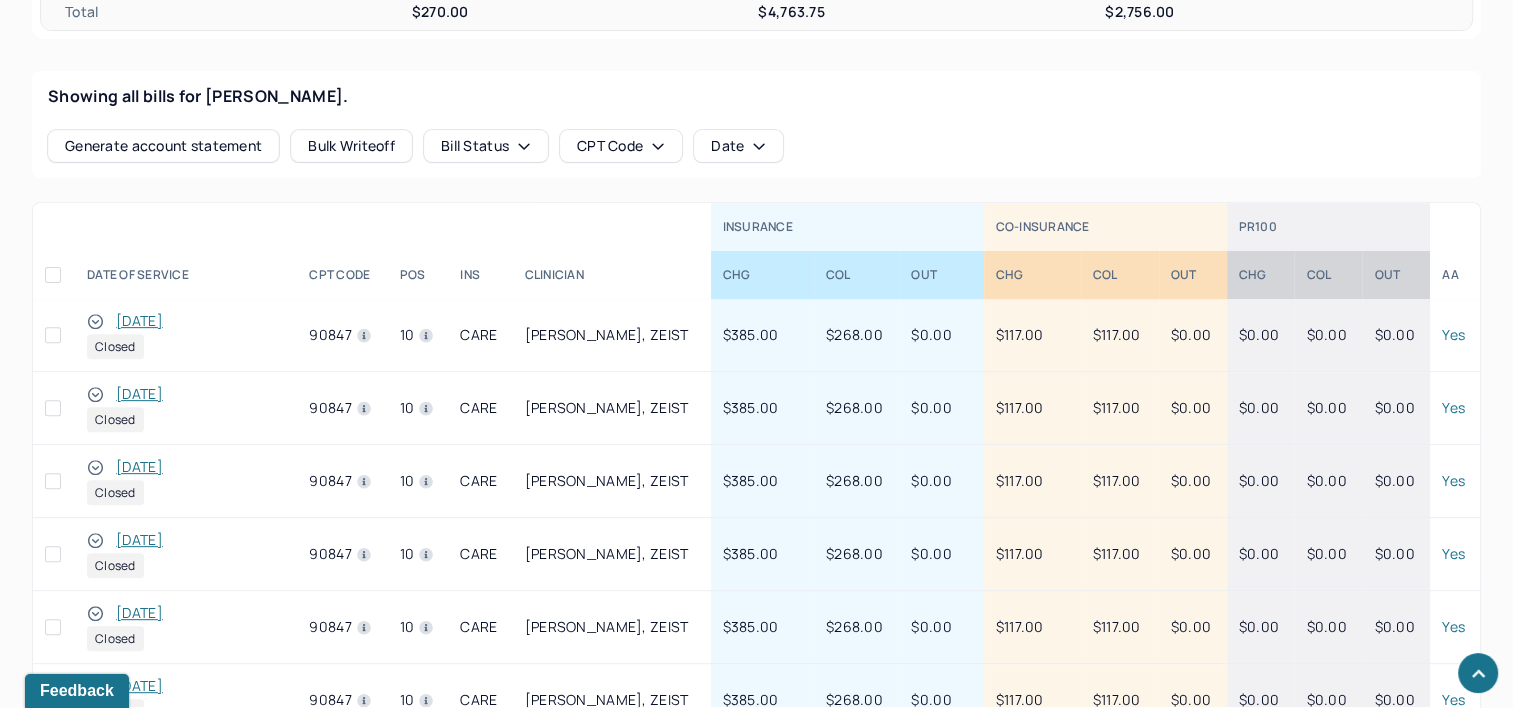 scroll, scrollTop: 800, scrollLeft: 0, axis: vertical 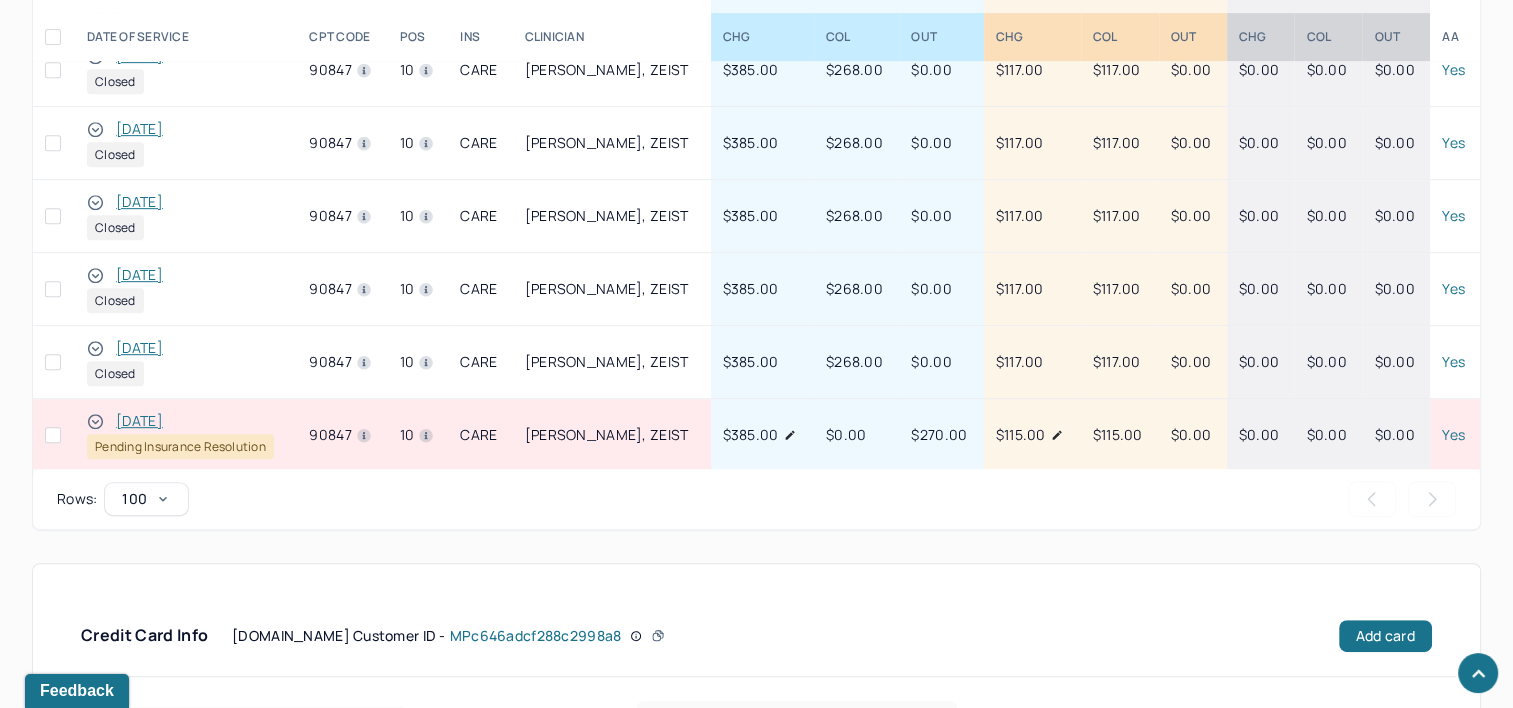 click on "[DATE]" at bounding box center [139, 421] 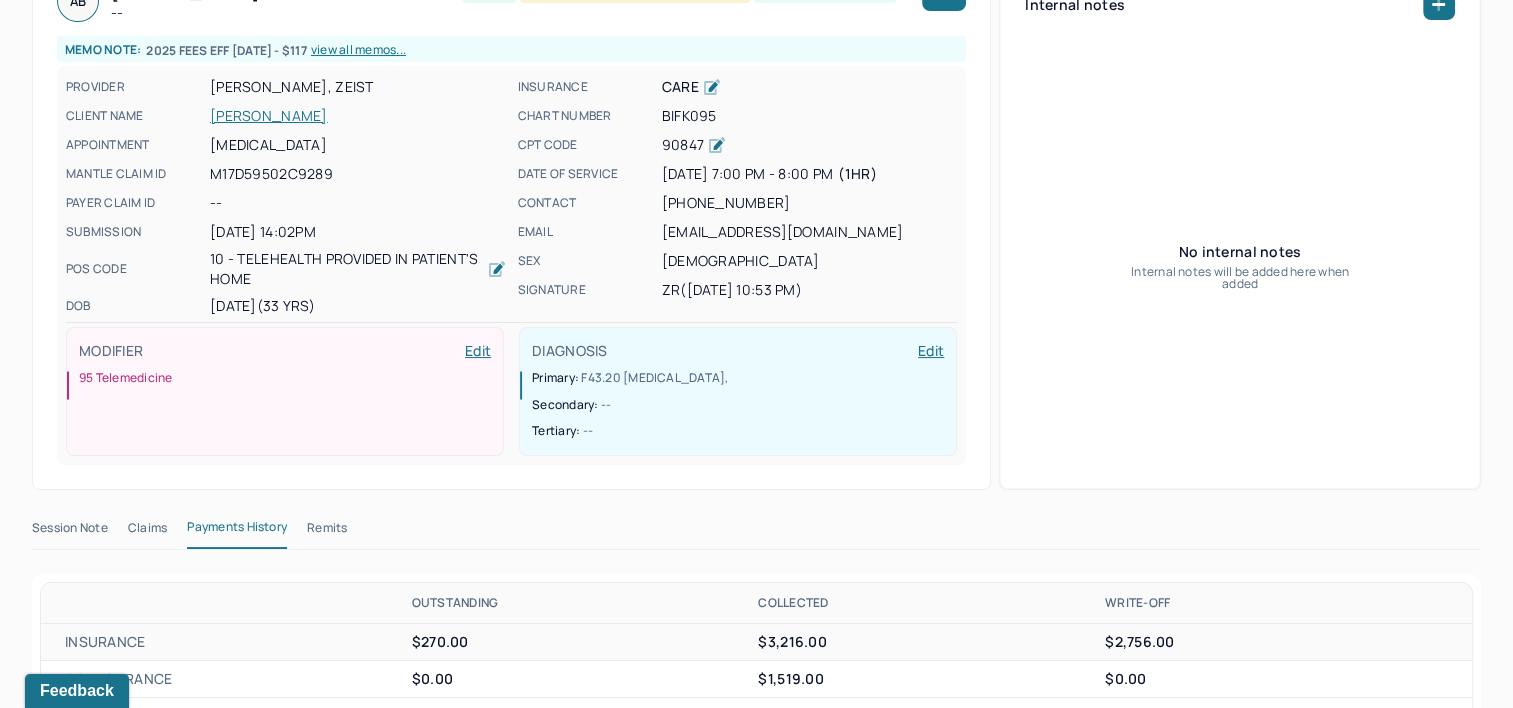 scroll, scrollTop: 200, scrollLeft: 0, axis: vertical 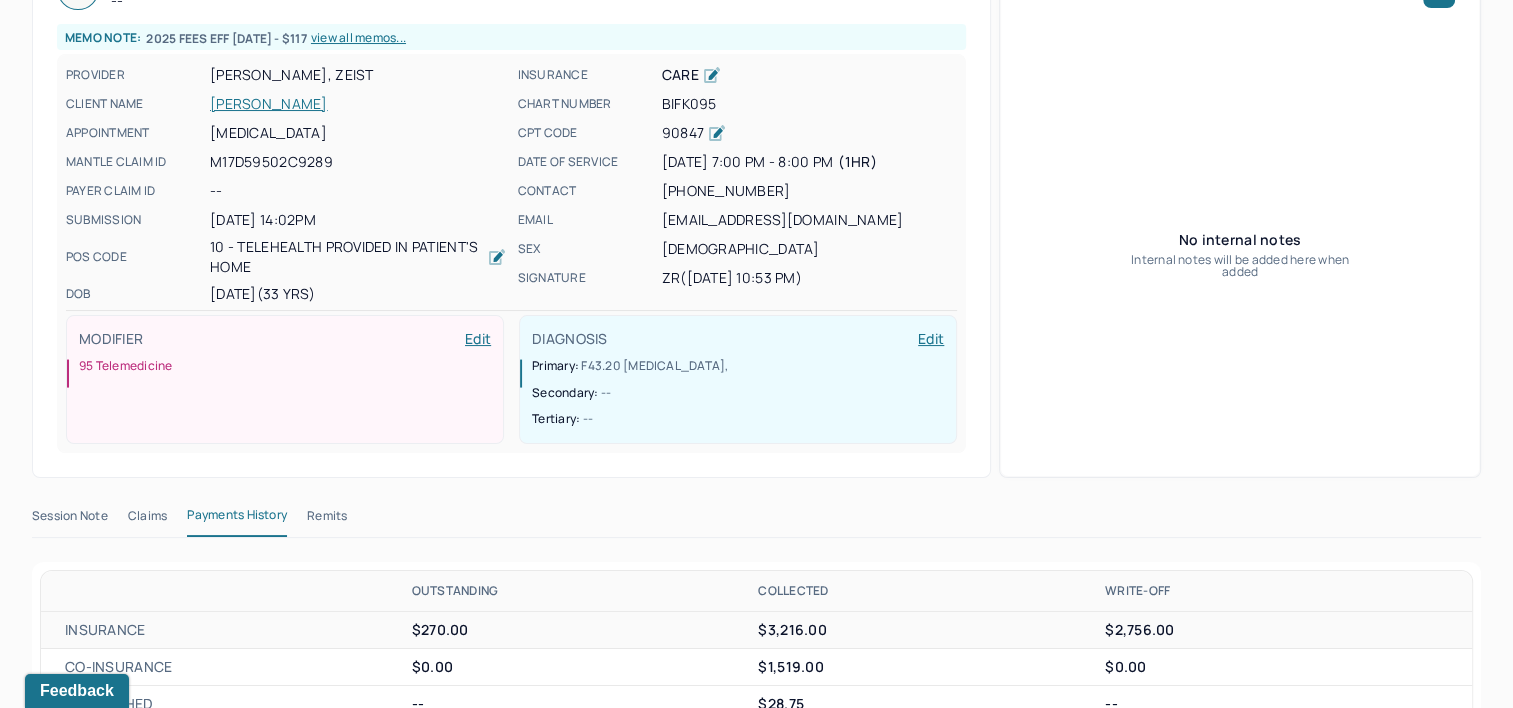 click on "Remits" at bounding box center [327, 520] 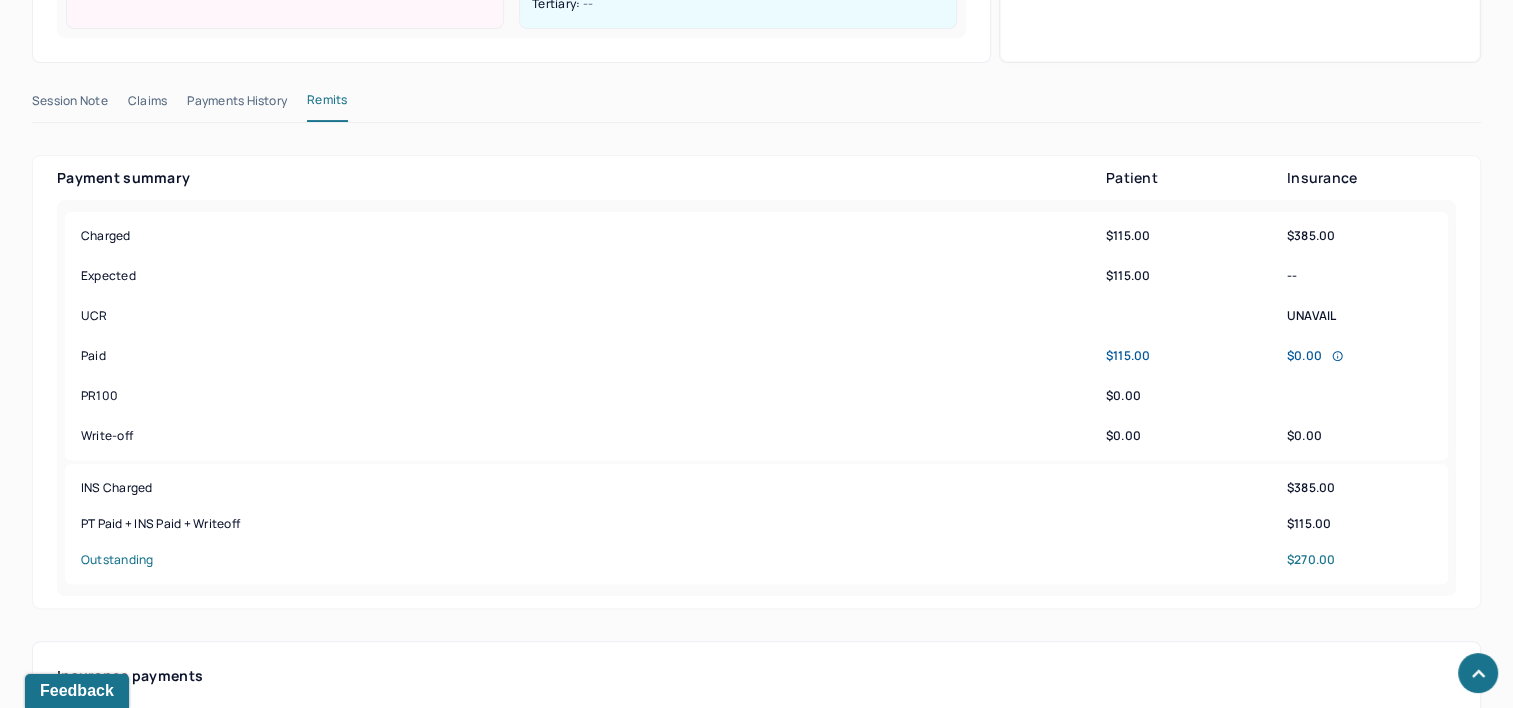 scroll, scrollTop: 600, scrollLeft: 0, axis: vertical 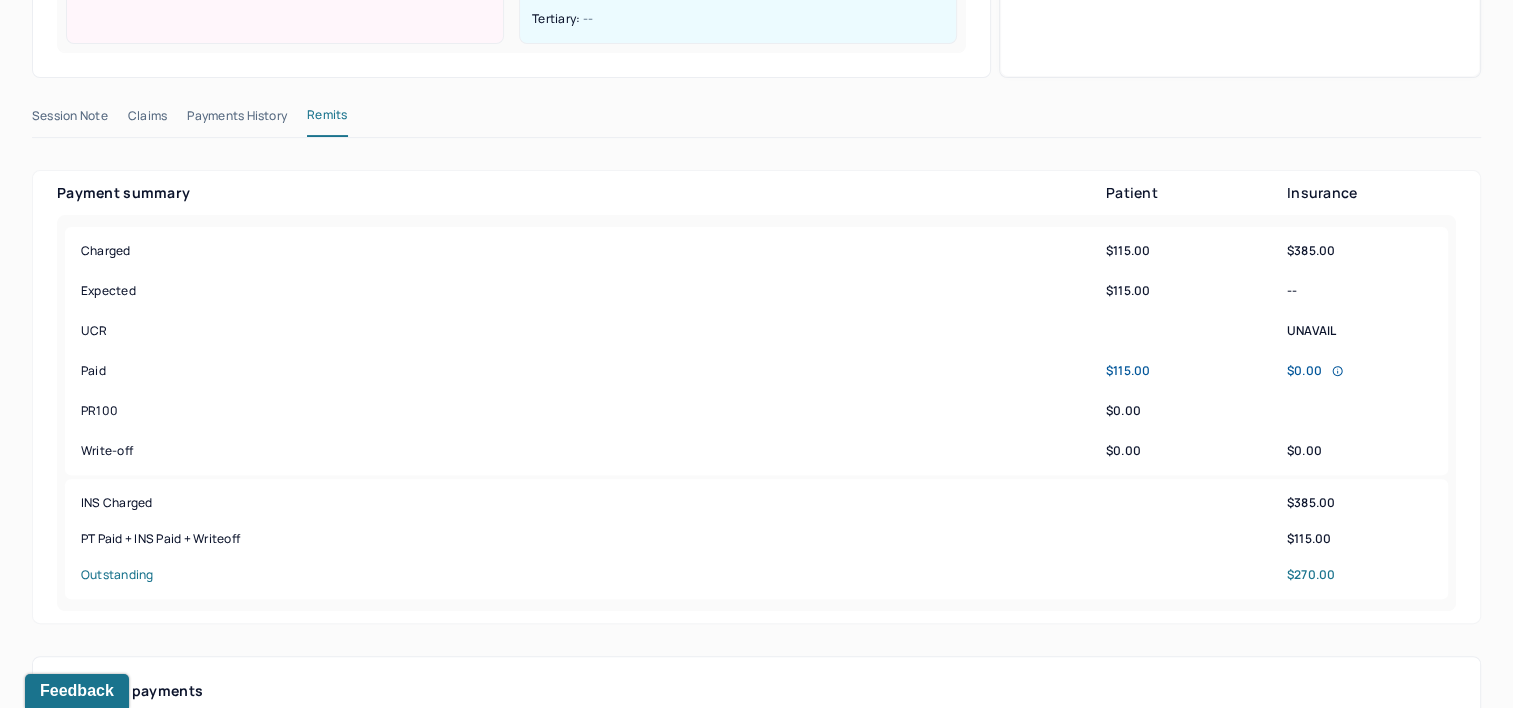 click on "Claims" at bounding box center [147, 120] 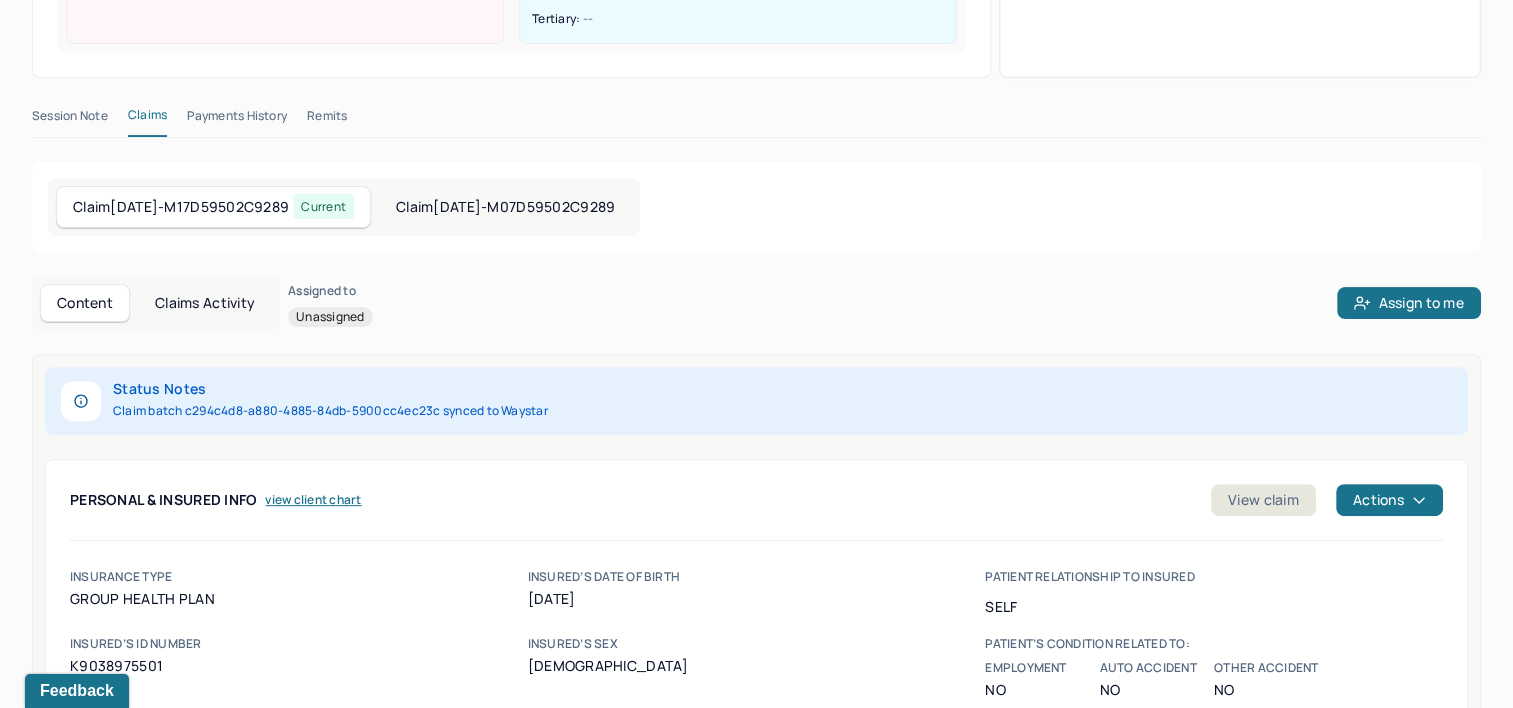 click on "Claims Activity" at bounding box center [205, 303] 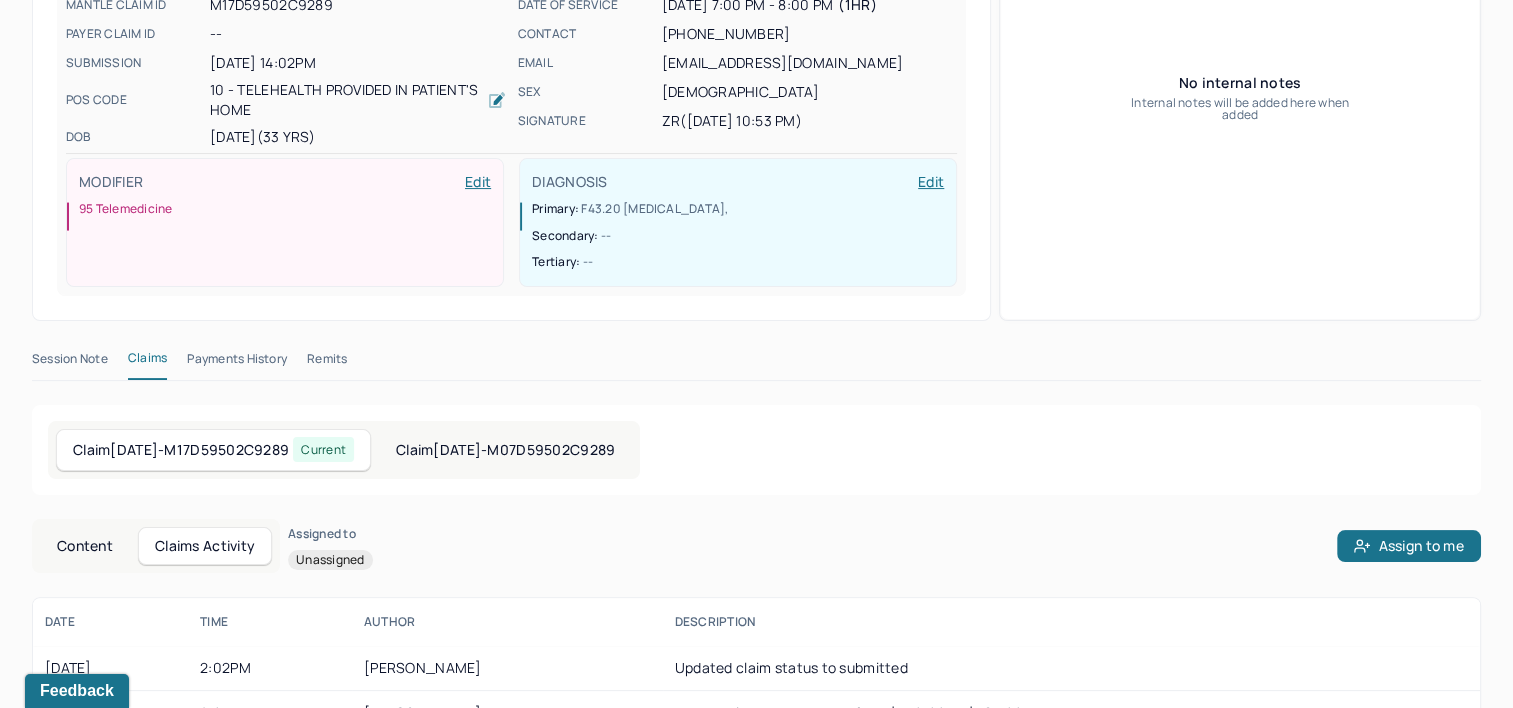 scroll, scrollTop: 405, scrollLeft: 0, axis: vertical 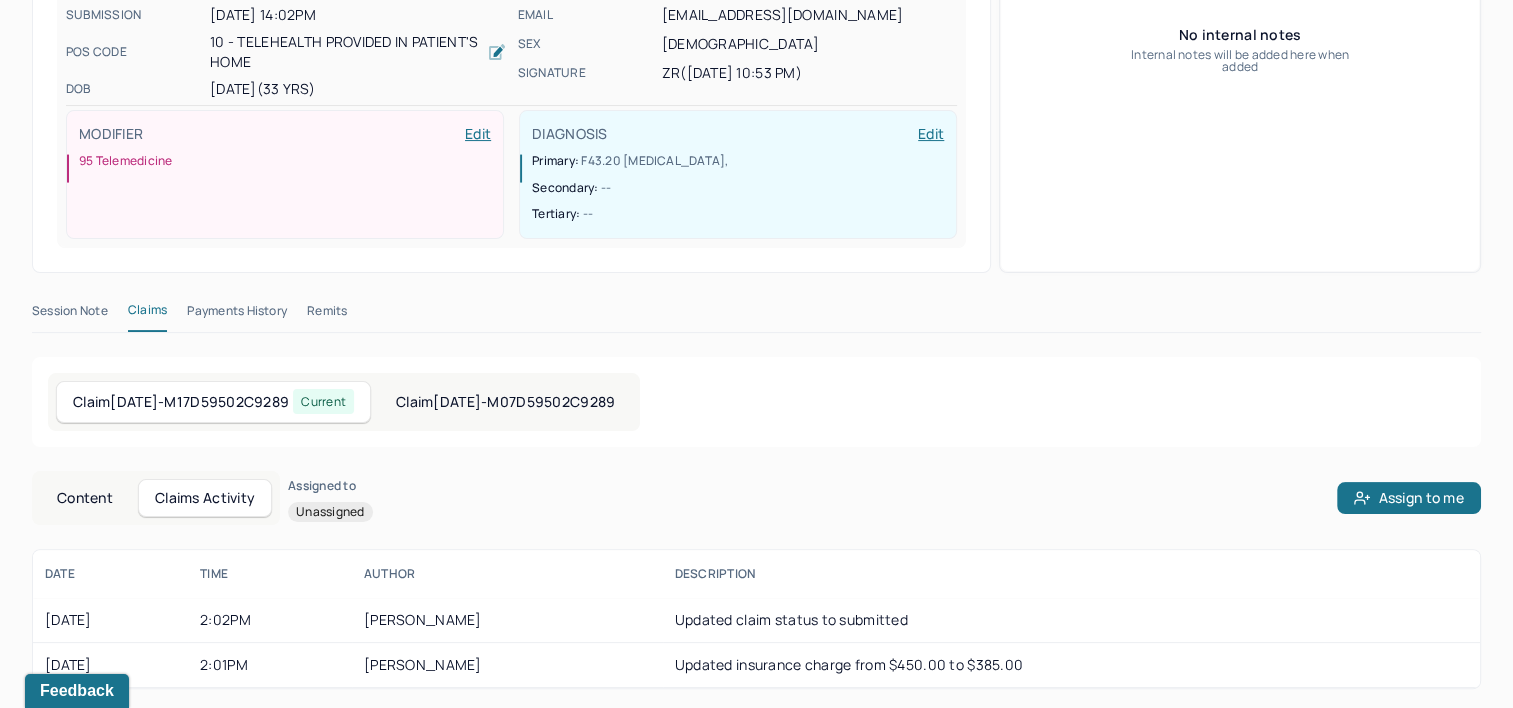 drag, startPoint x: 45, startPoint y: 615, endPoint x: 142, endPoint y: 616, distance: 97.00516 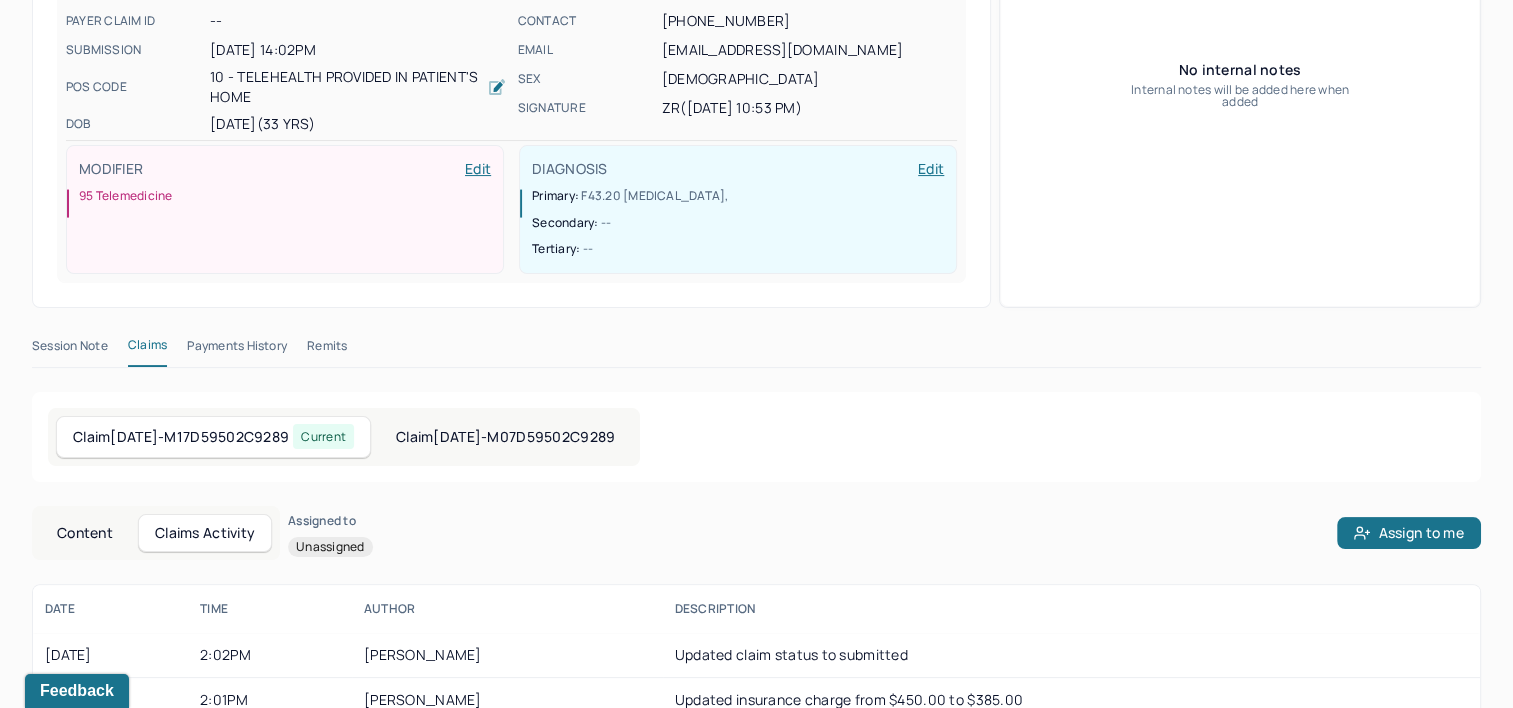 scroll, scrollTop: 405, scrollLeft: 0, axis: vertical 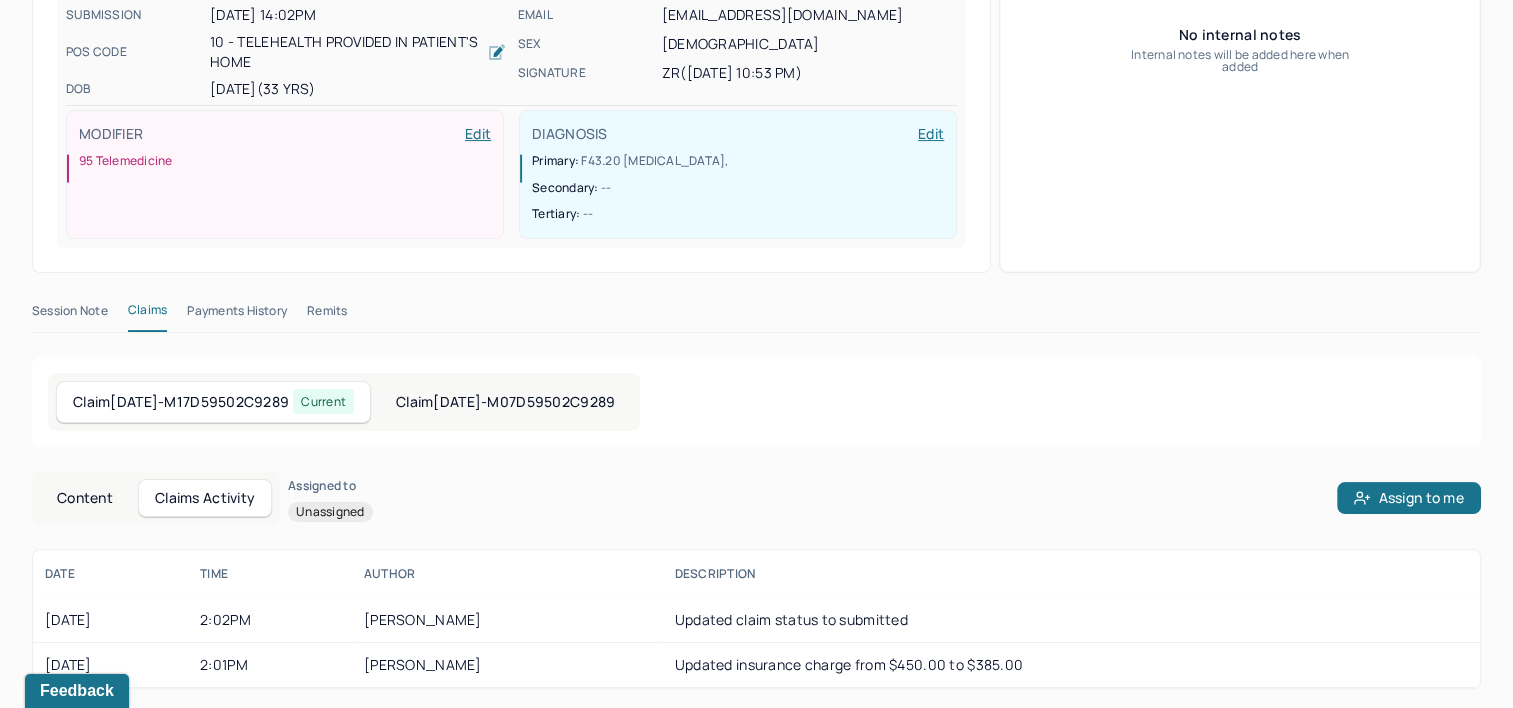 click on "Claim  [DATE]  - M07D59502C9289" at bounding box center [505, 402] 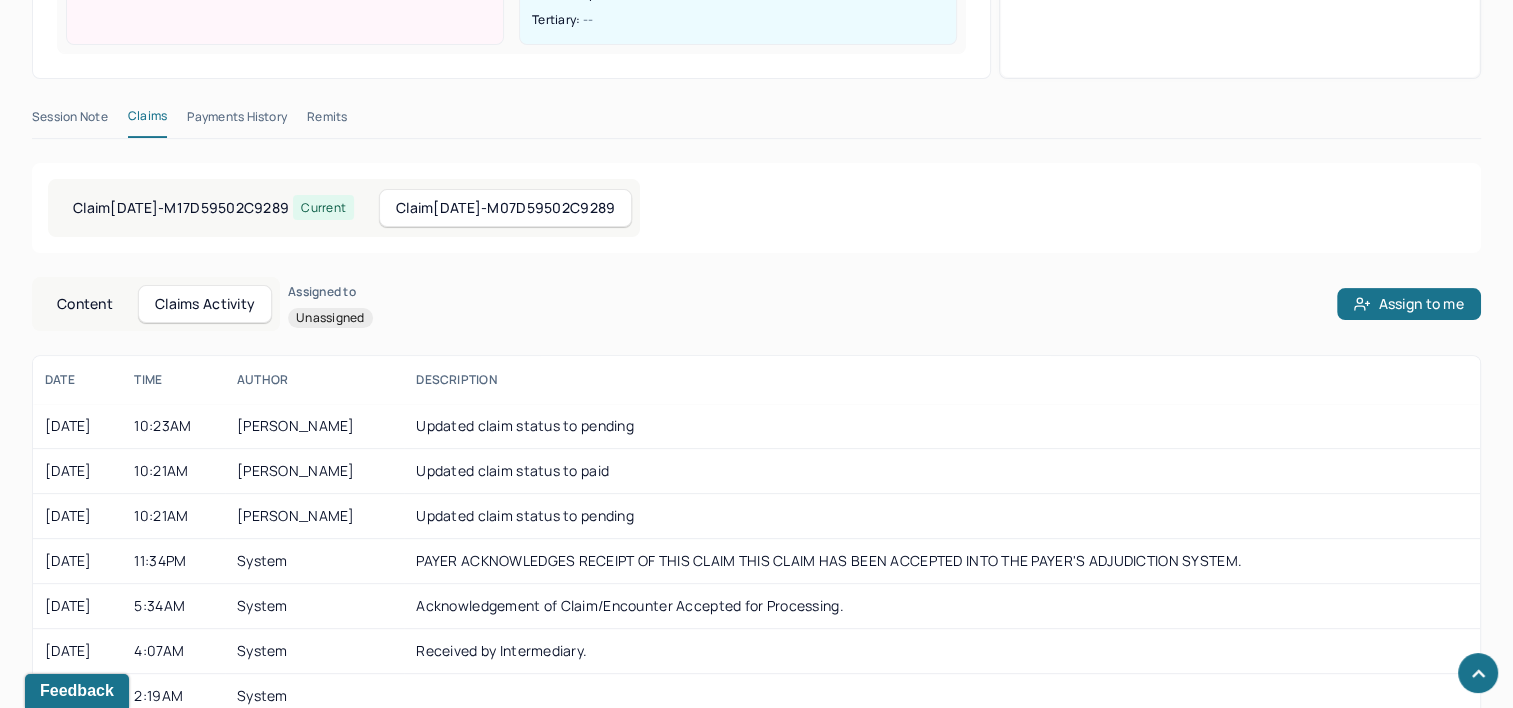 scroll, scrollTop: 605, scrollLeft: 0, axis: vertical 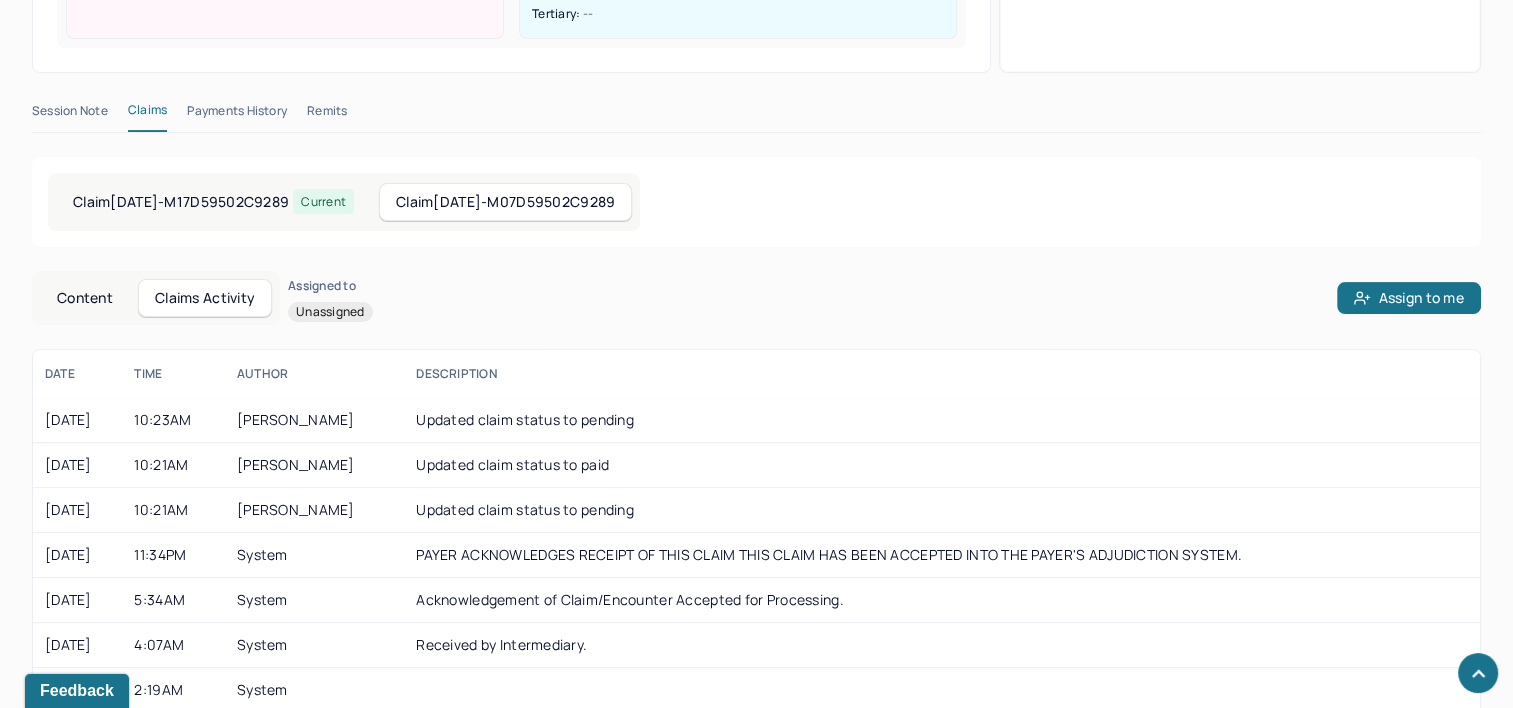 click on "Claim  [DATE]  - M17D59502C9289 Current" at bounding box center [213, 202] 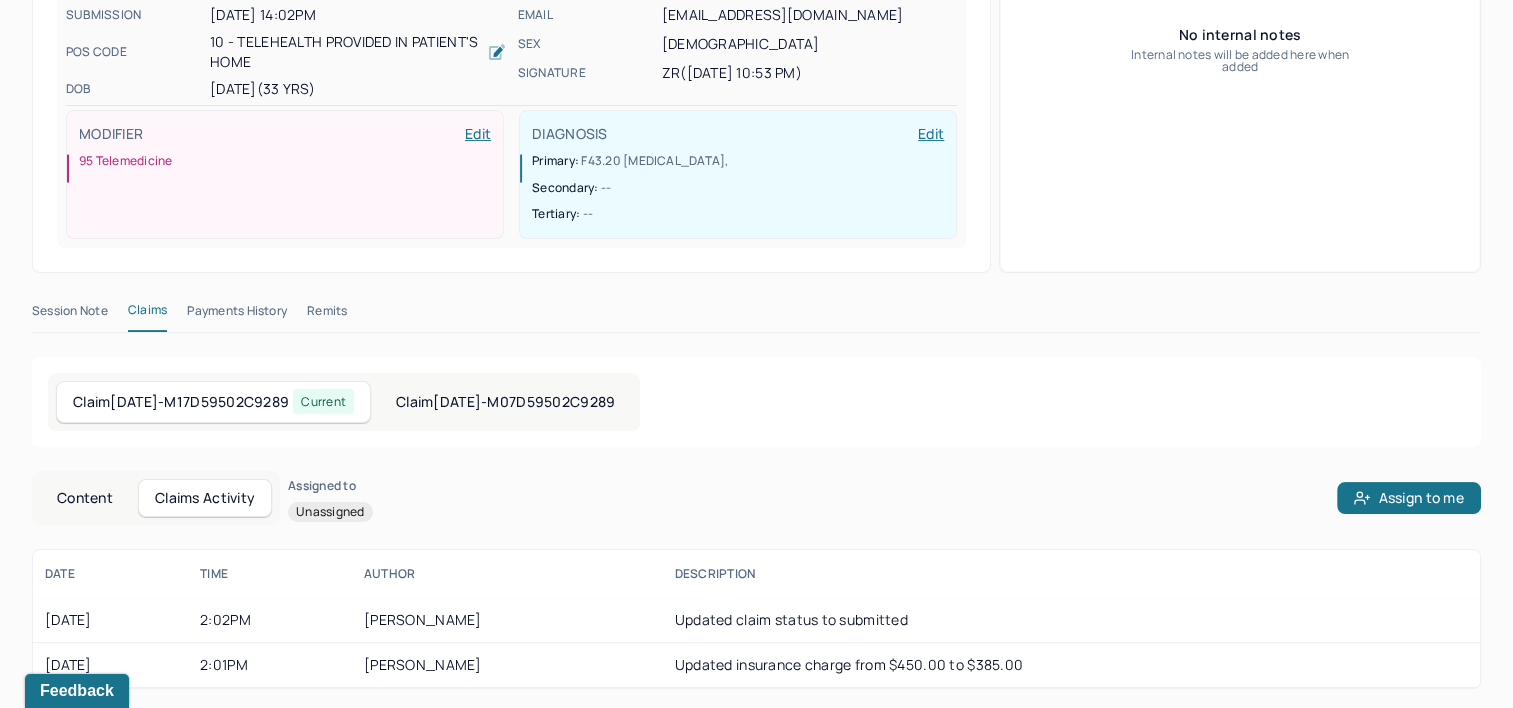 click on "Remits" at bounding box center [327, 315] 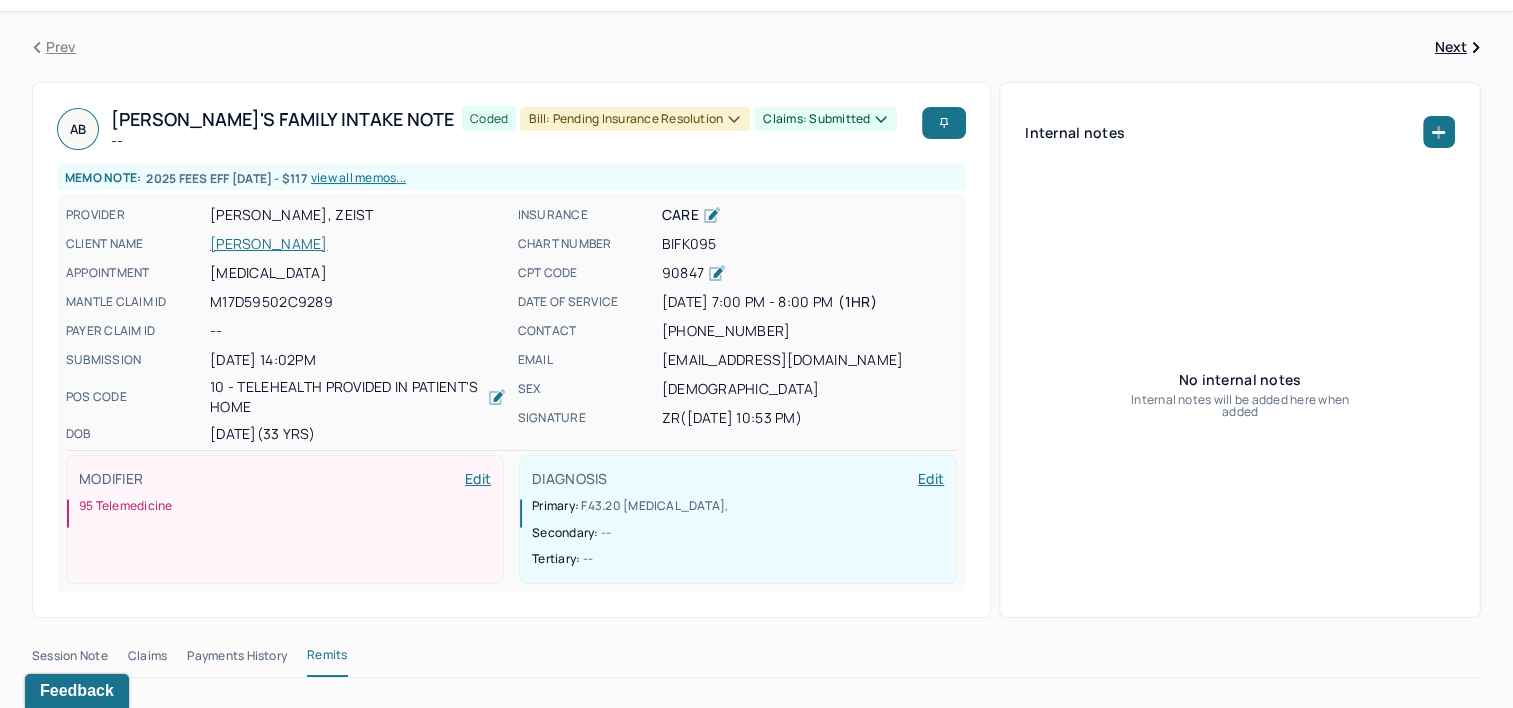 scroll, scrollTop: 0, scrollLeft: 0, axis: both 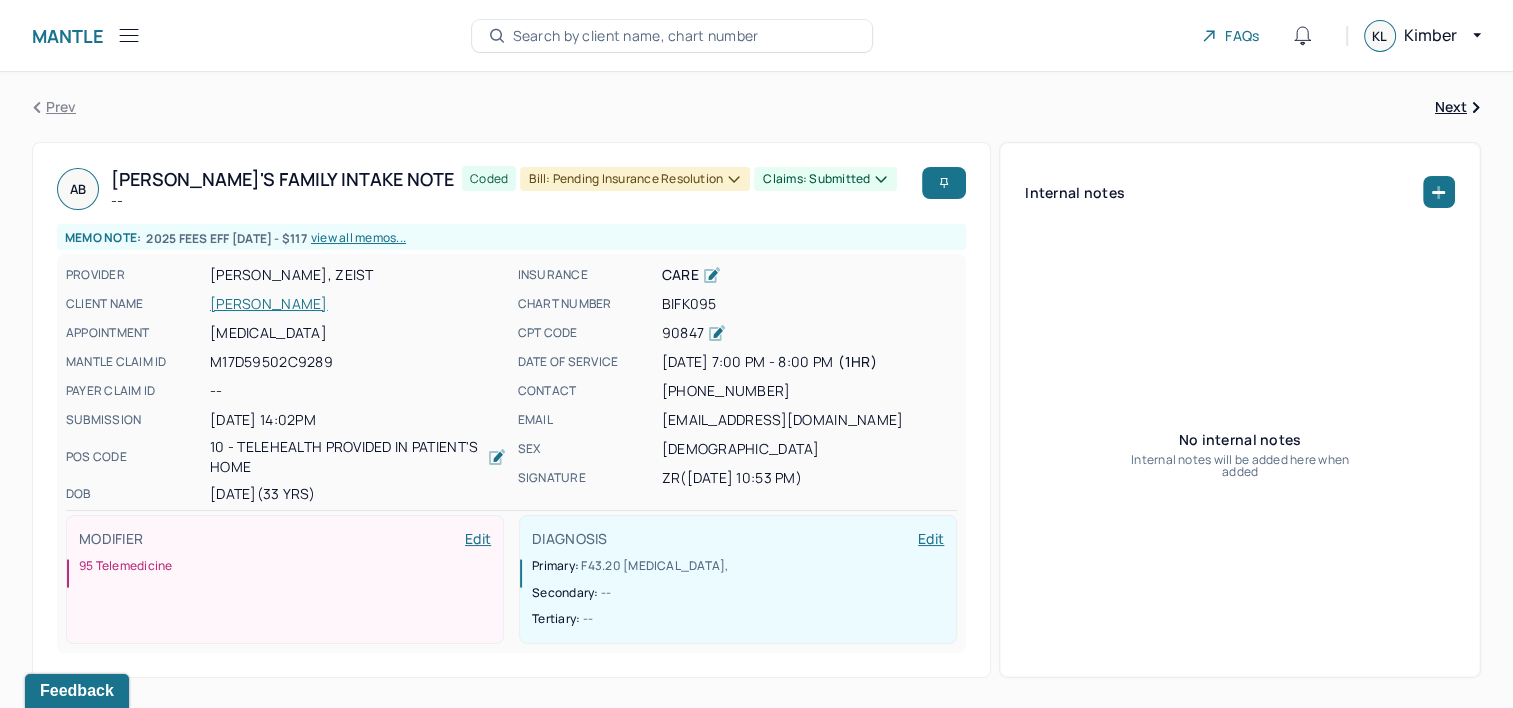 type 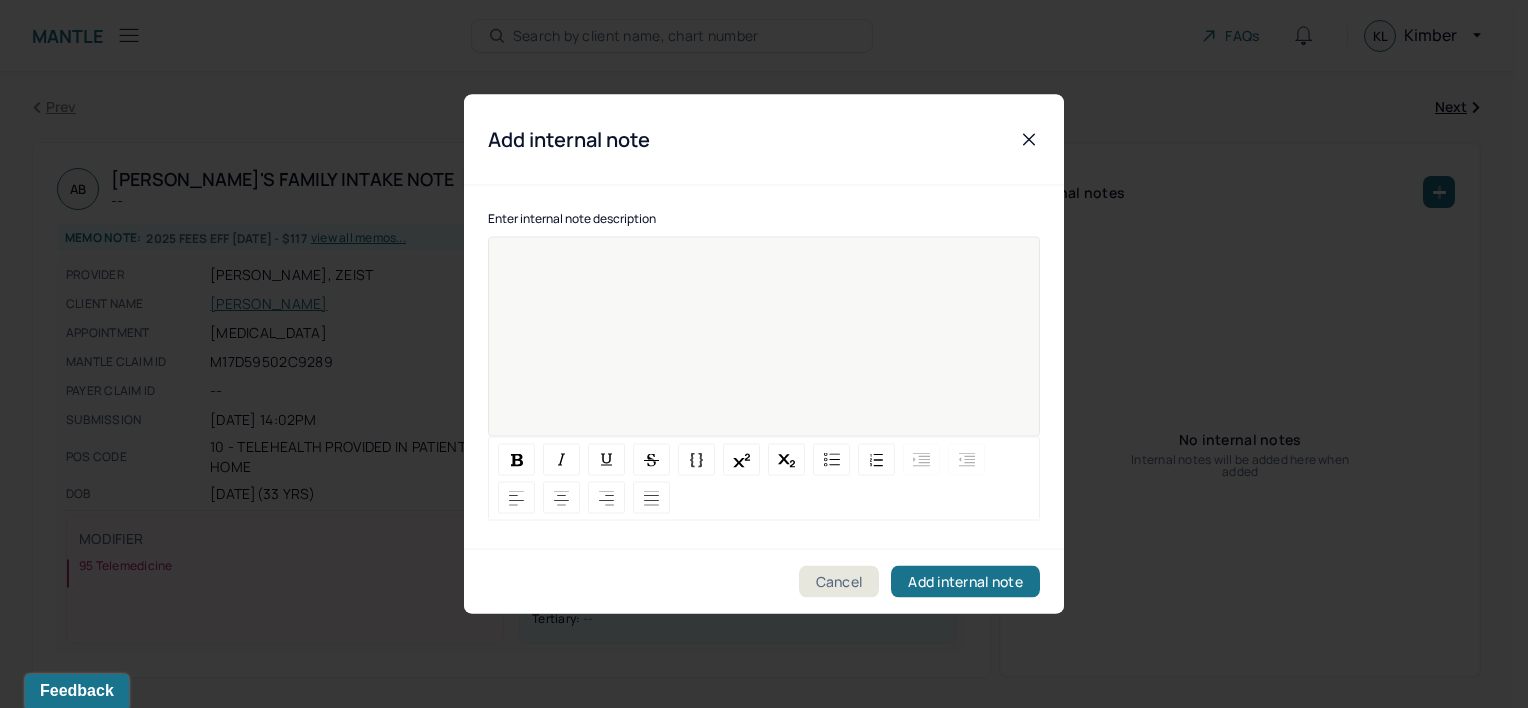 click at bounding box center (764, 350) 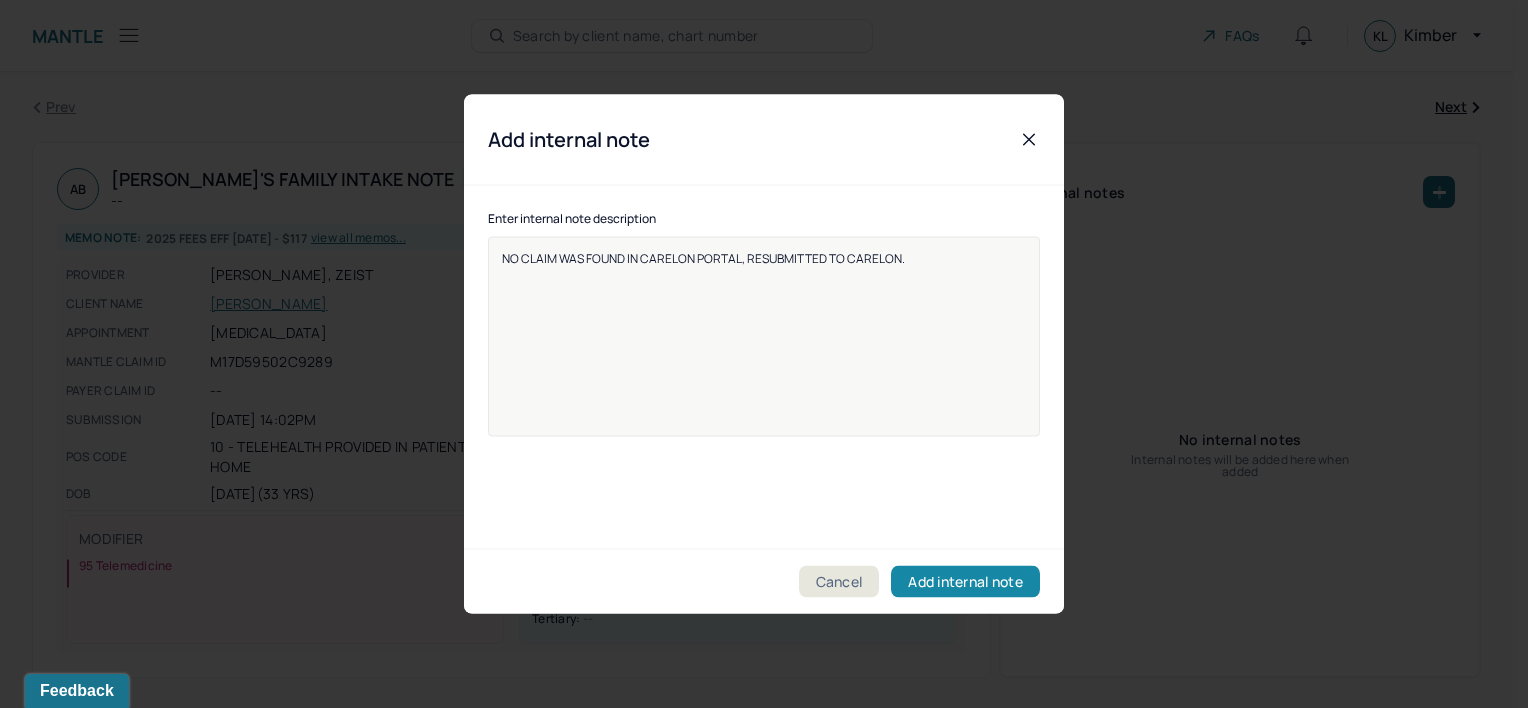 click on "Add internal note" at bounding box center (965, 582) 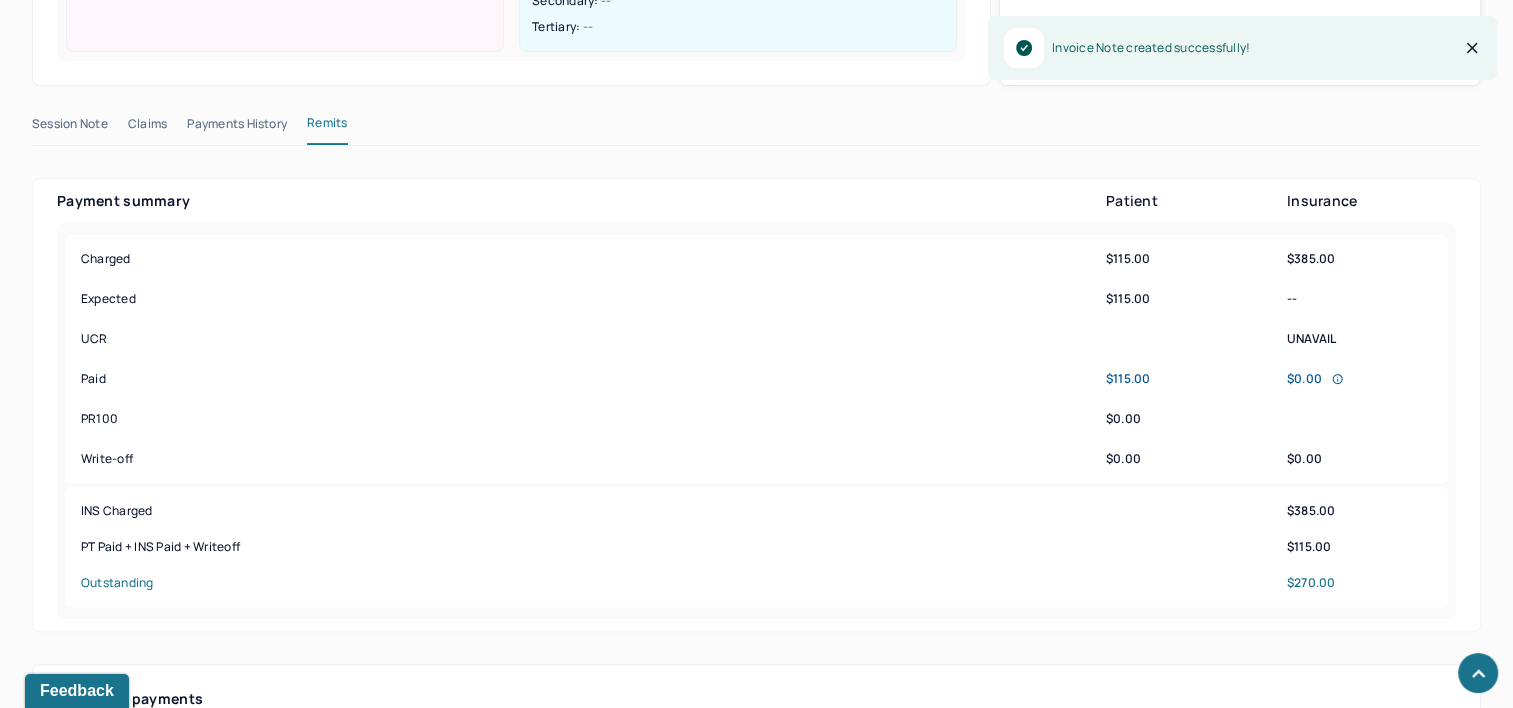 scroll, scrollTop: 700, scrollLeft: 0, axis: vertical 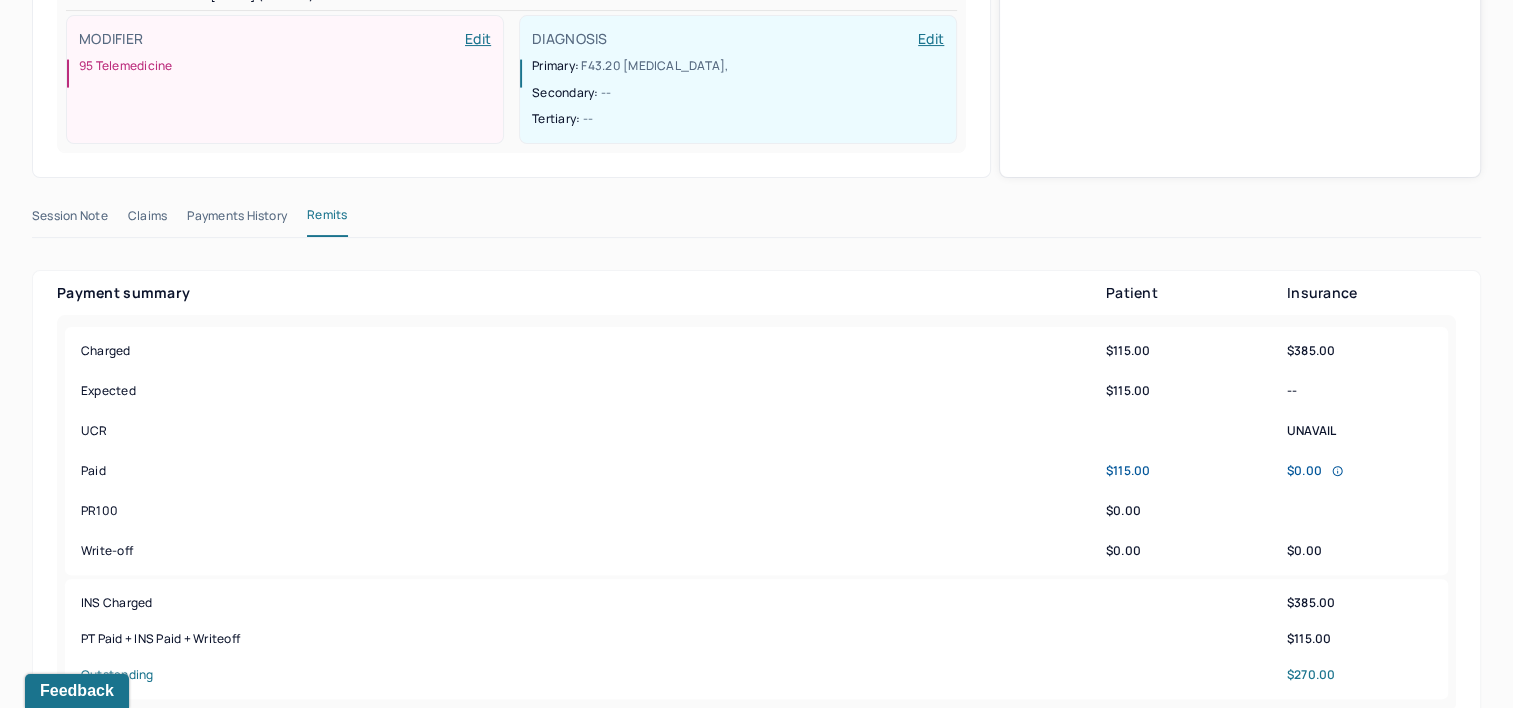 click on "Claims" at bounding box center (147, 220) 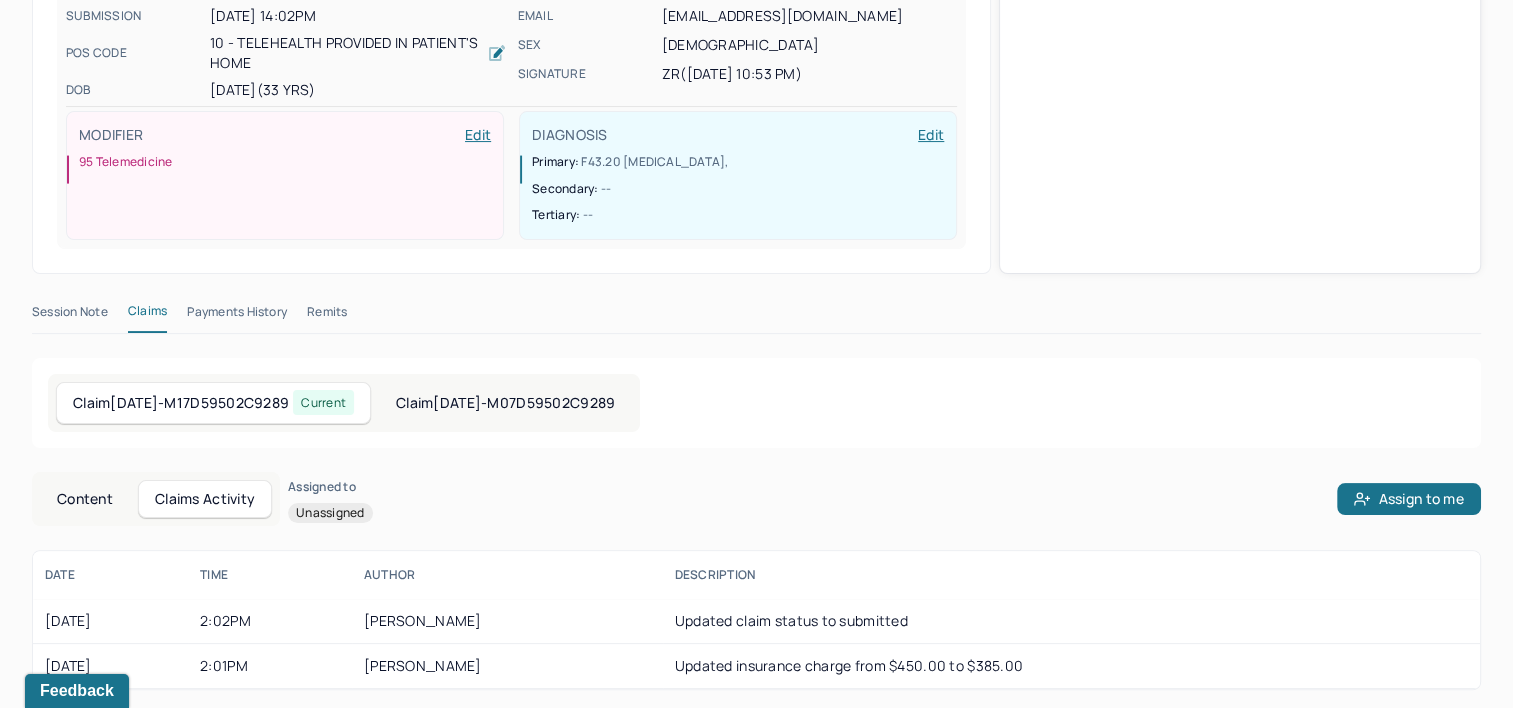 scroll, scrollTop: 405, scrollLeft: 0, axis: vertical 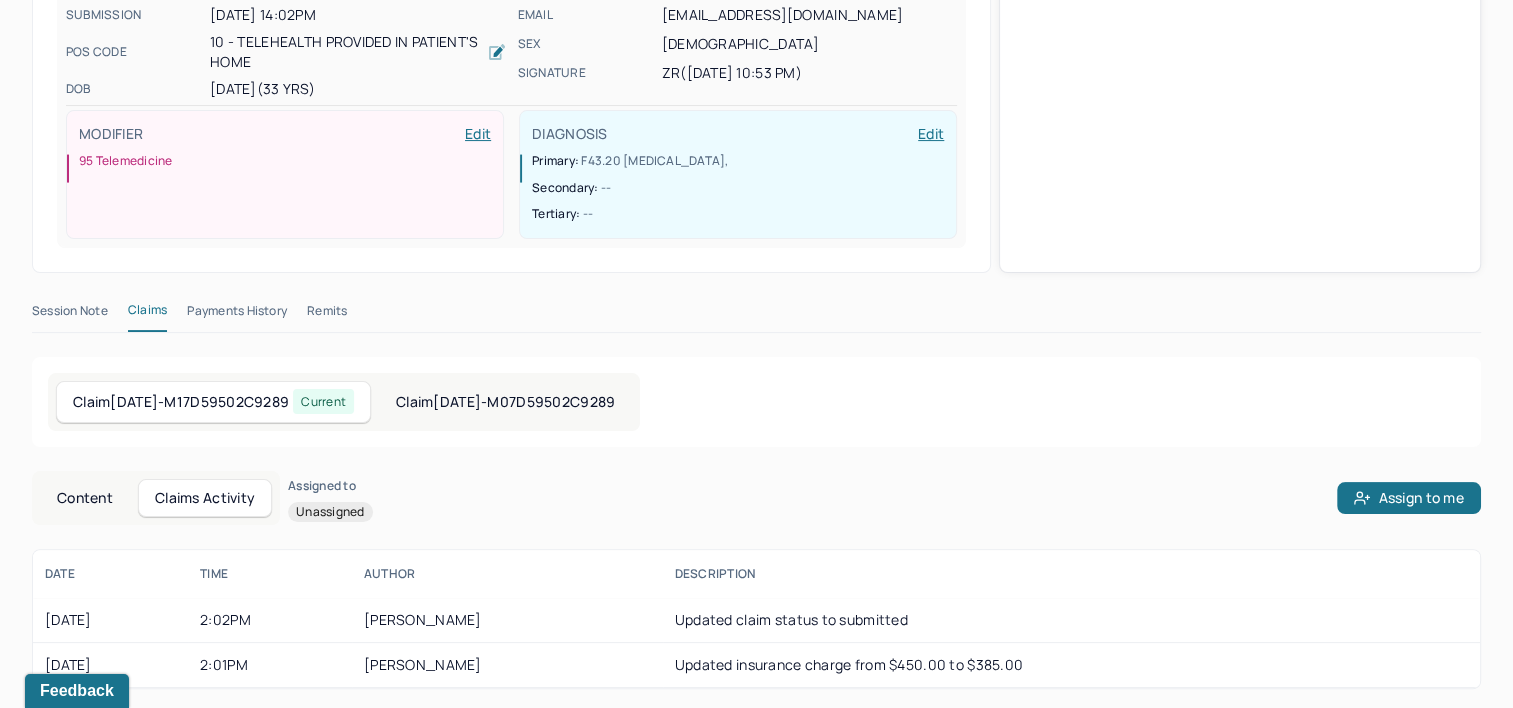 click on "Content" at bounding box center (85, 498) 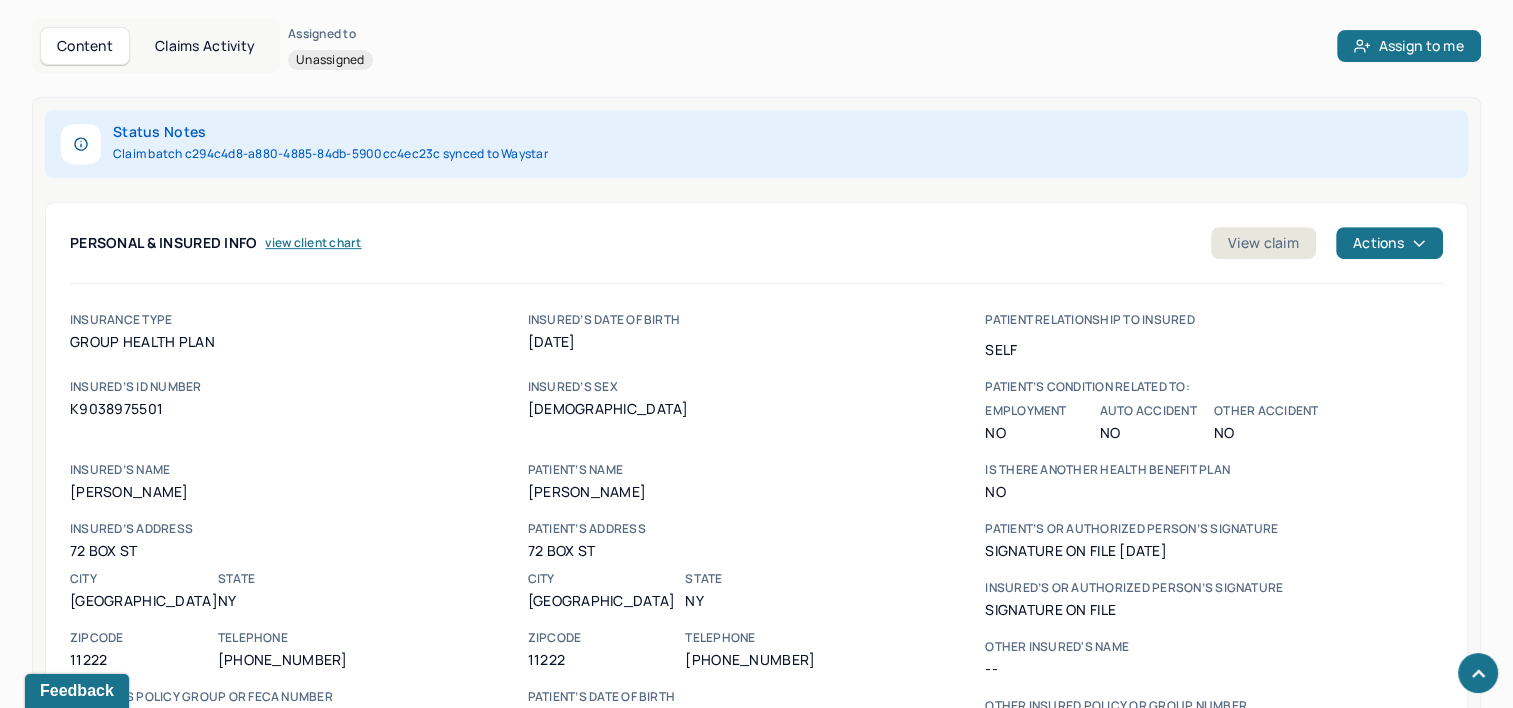 scroll, scrollTop: 905, scrollLeft: 0, axis: vertical 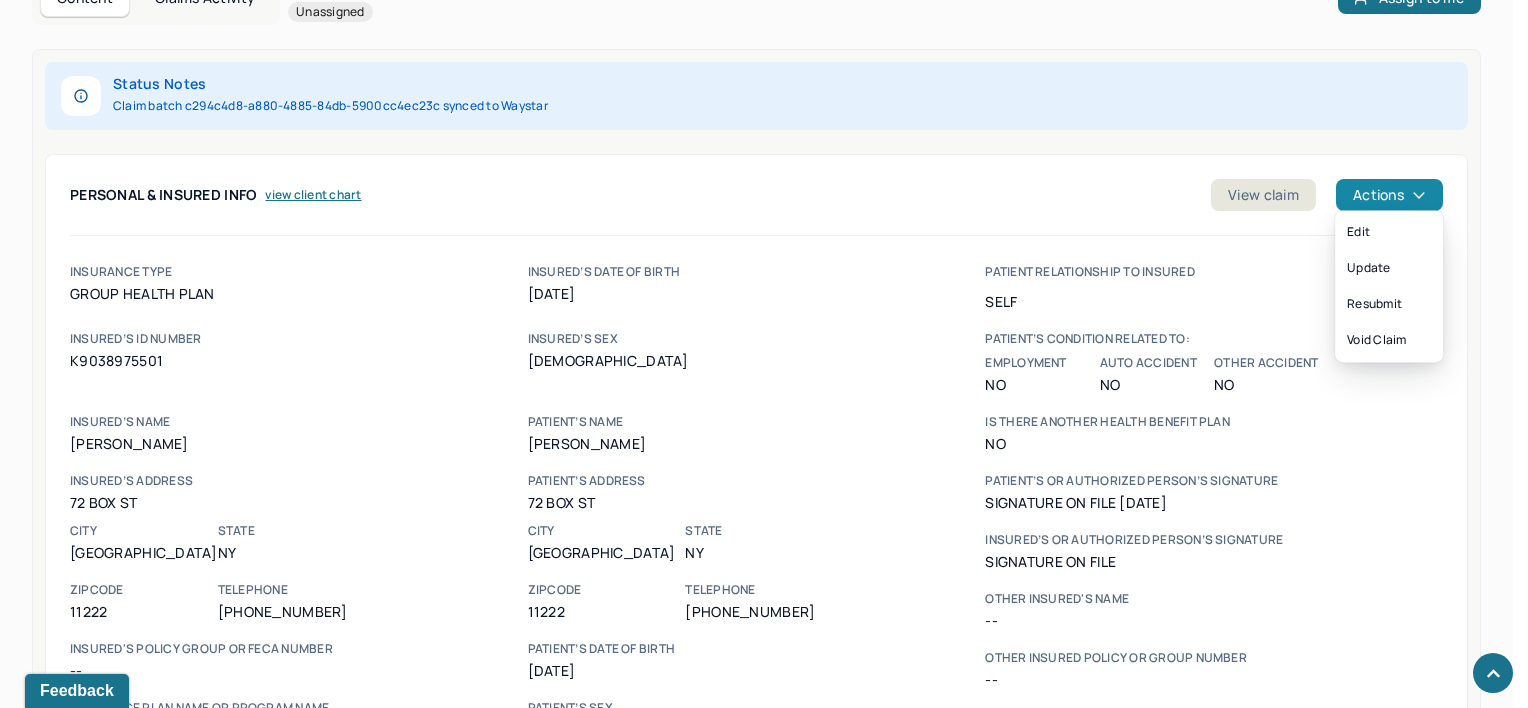 click on "Actions" at bounding box center (1389, 195) 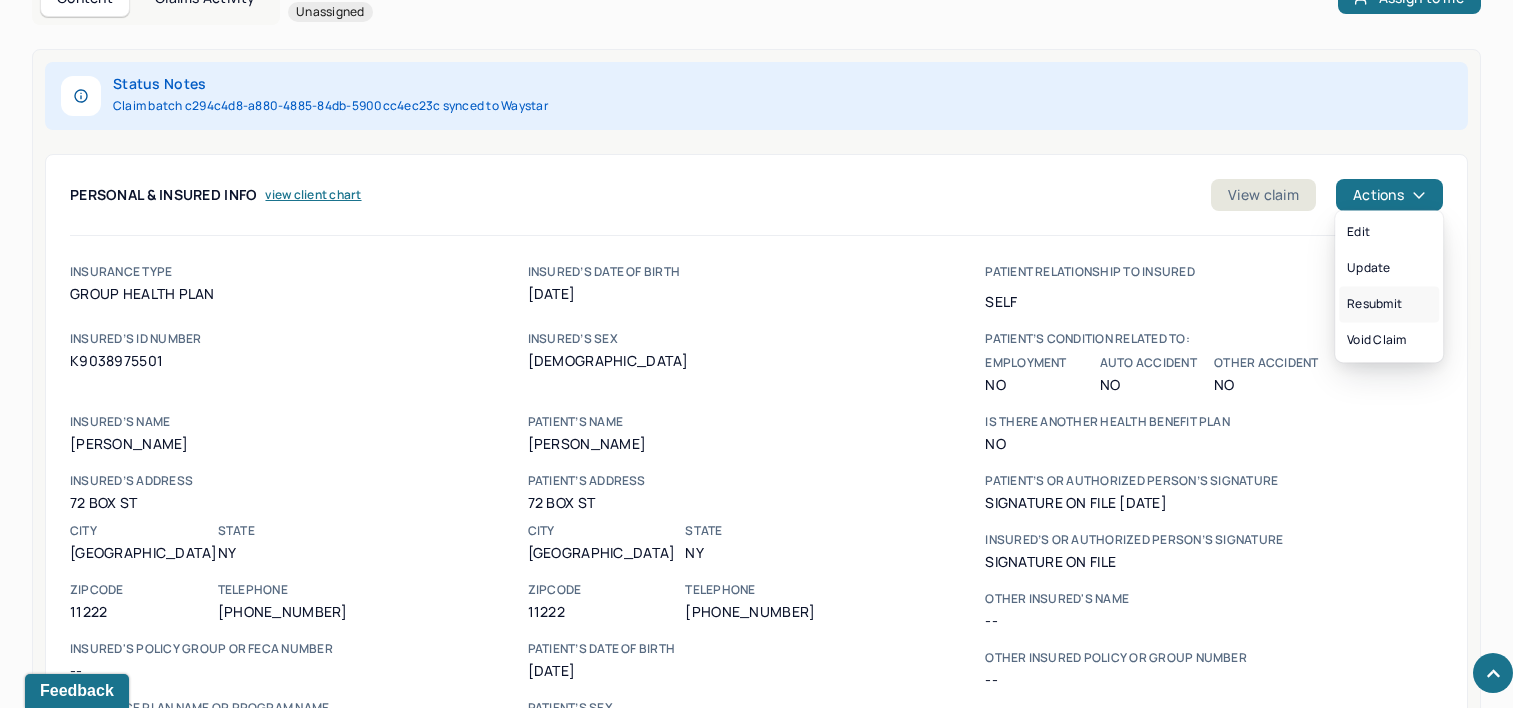 click on "Resubmit" at bounding box center [1389, 304] 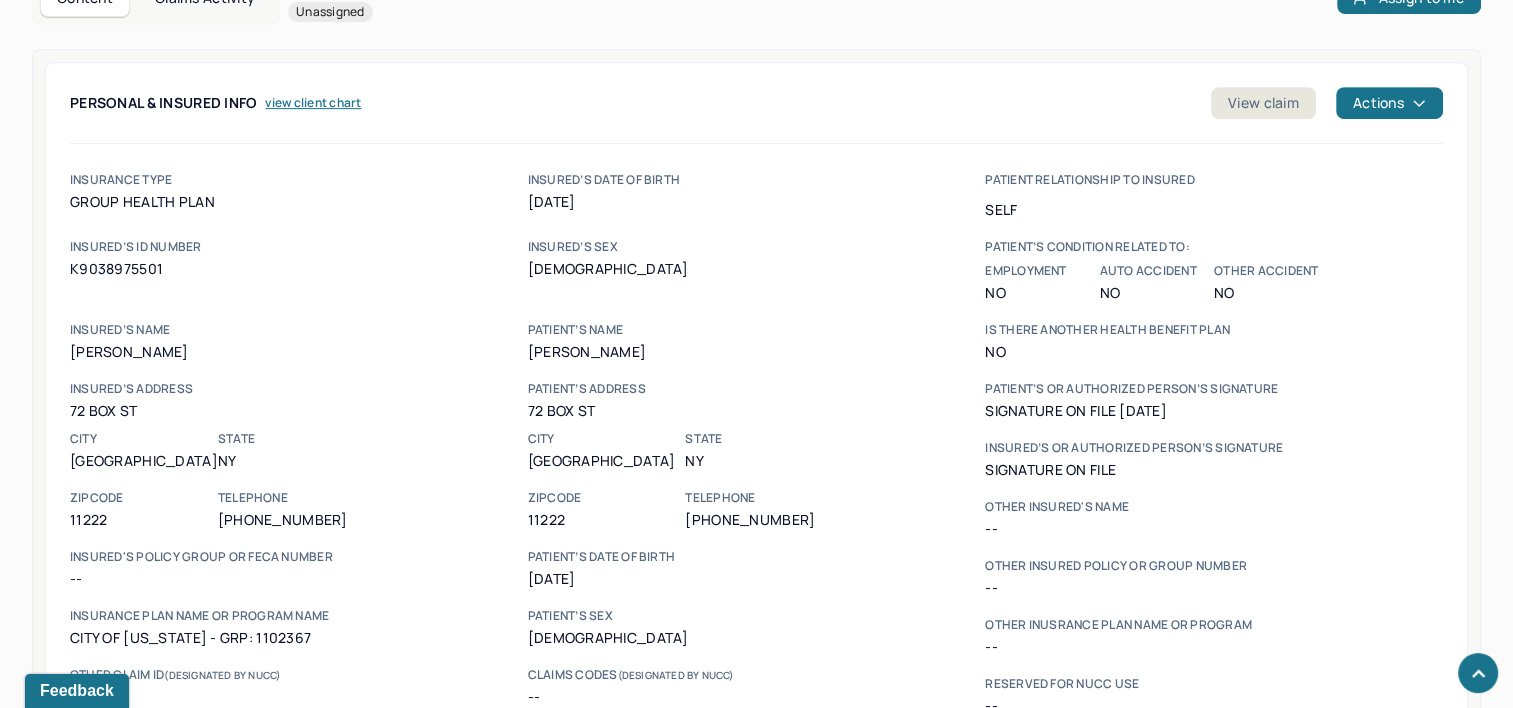 type 